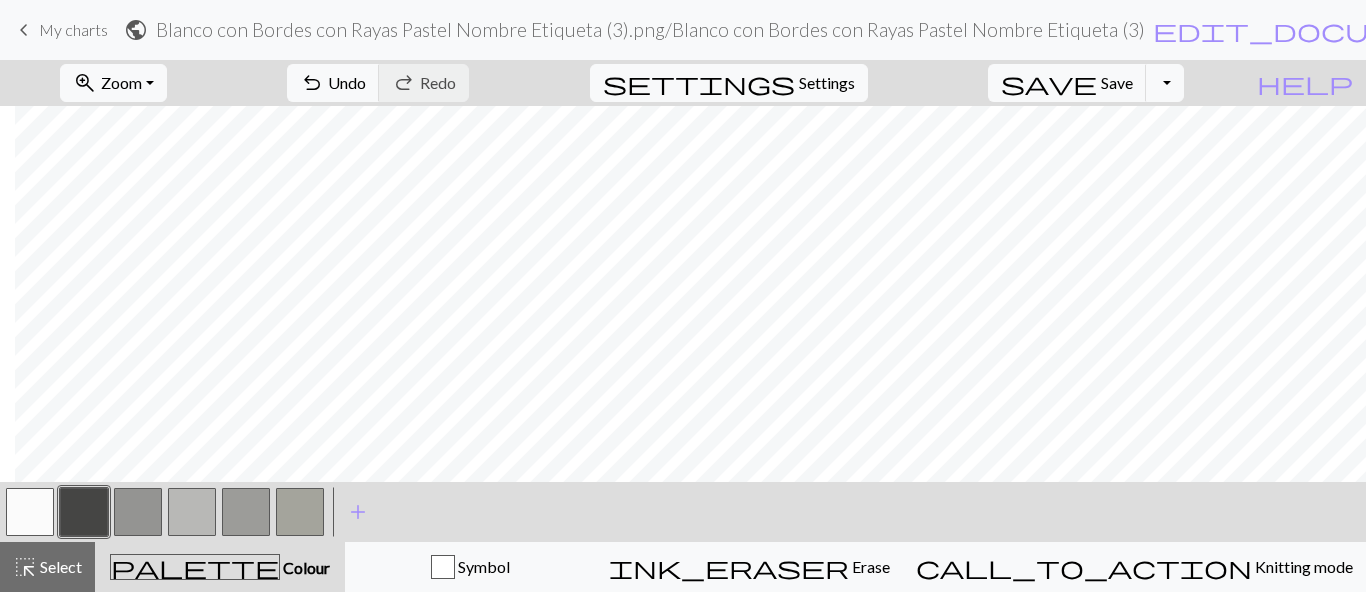 scroll, scrollTop: 0, scrollLeft: 0, axis: both 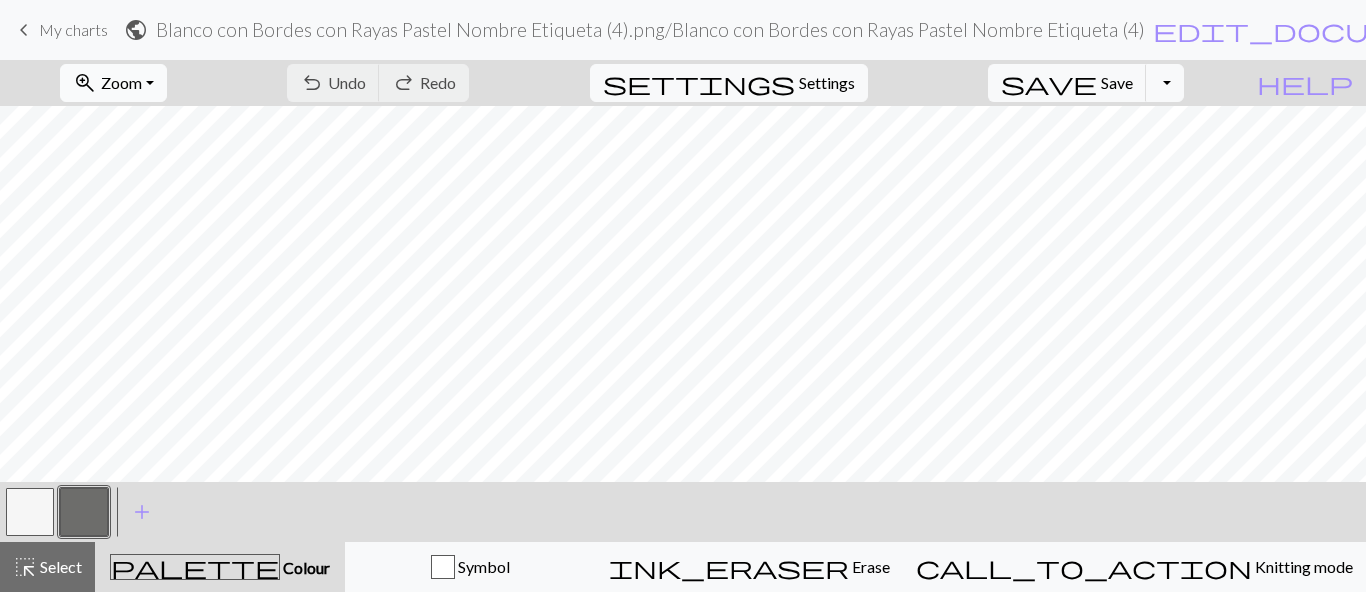 click on "zoom_in Zoom Zoom" at bounding box center (113, 83) 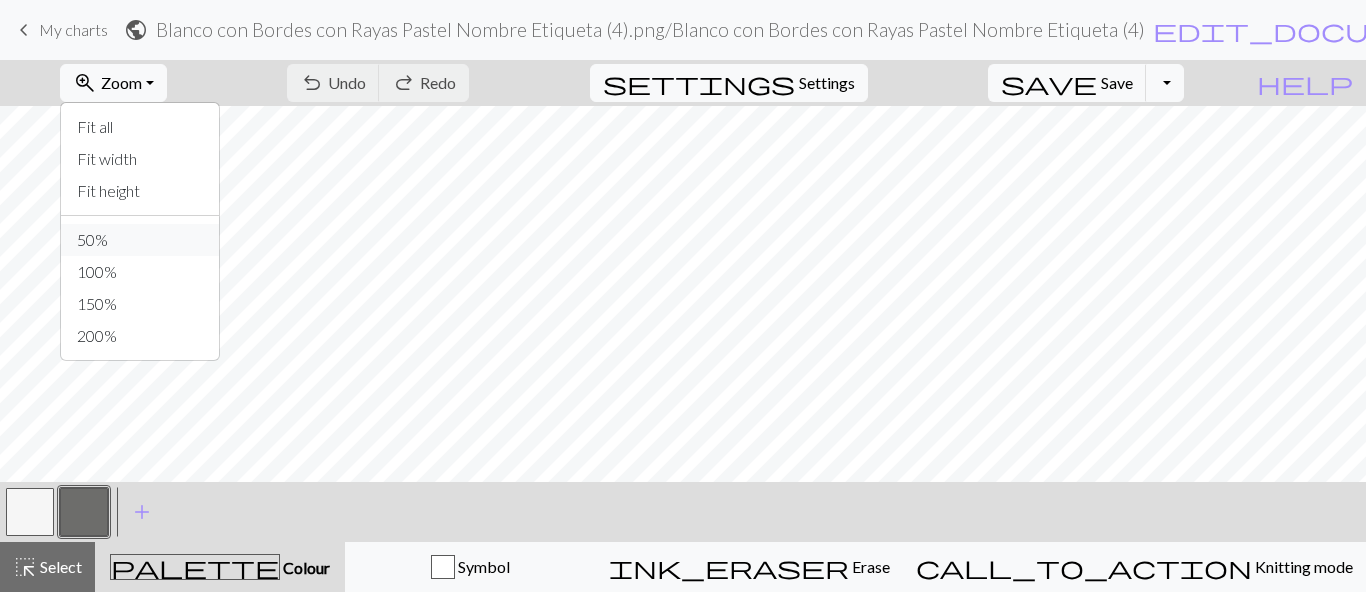 click on "50%" at bounding box center [140, 240] 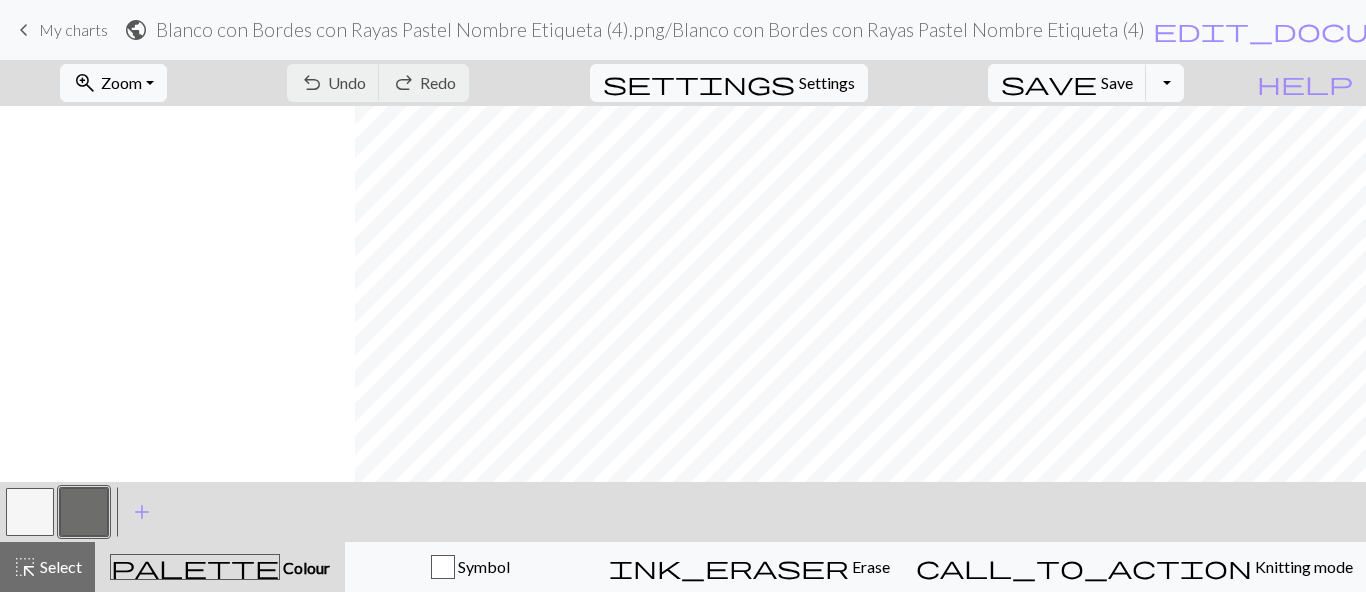 scroll, scrollTop: 0, scrollLeft: 355, axis: horizontal 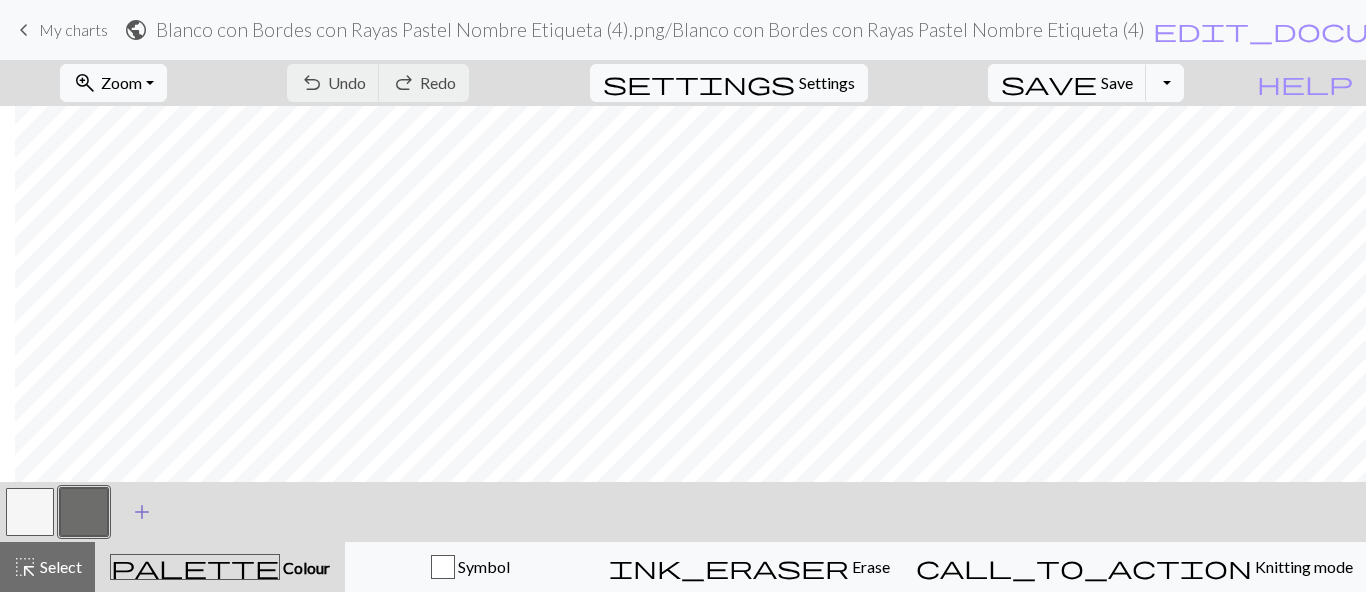click on "add" at bounding box center (142, 512) 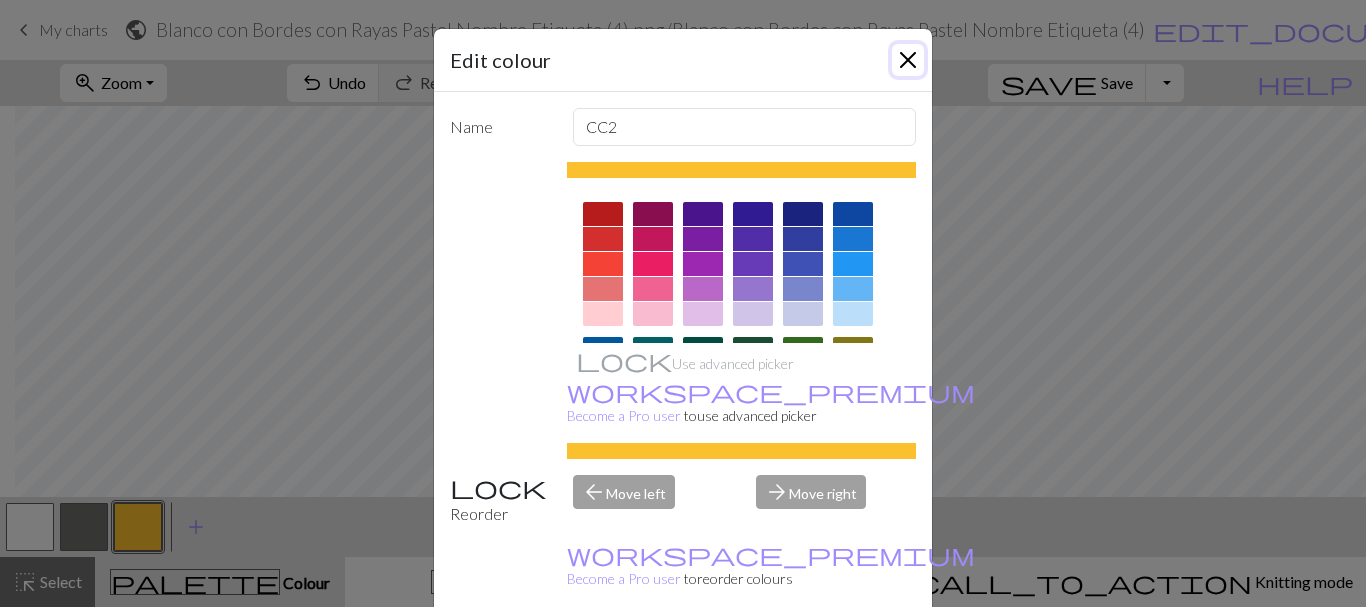 click at bounding box center [908, 60] 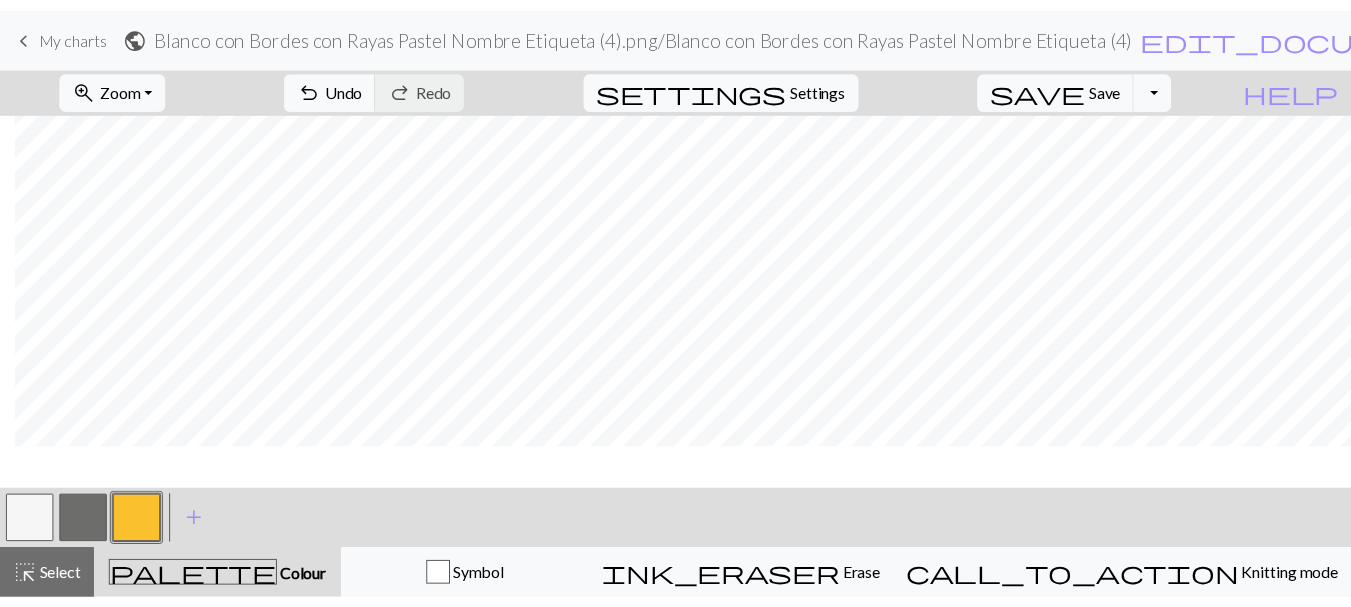 scroll, scrollTop: 39, scrollLeft: 355, axis: both 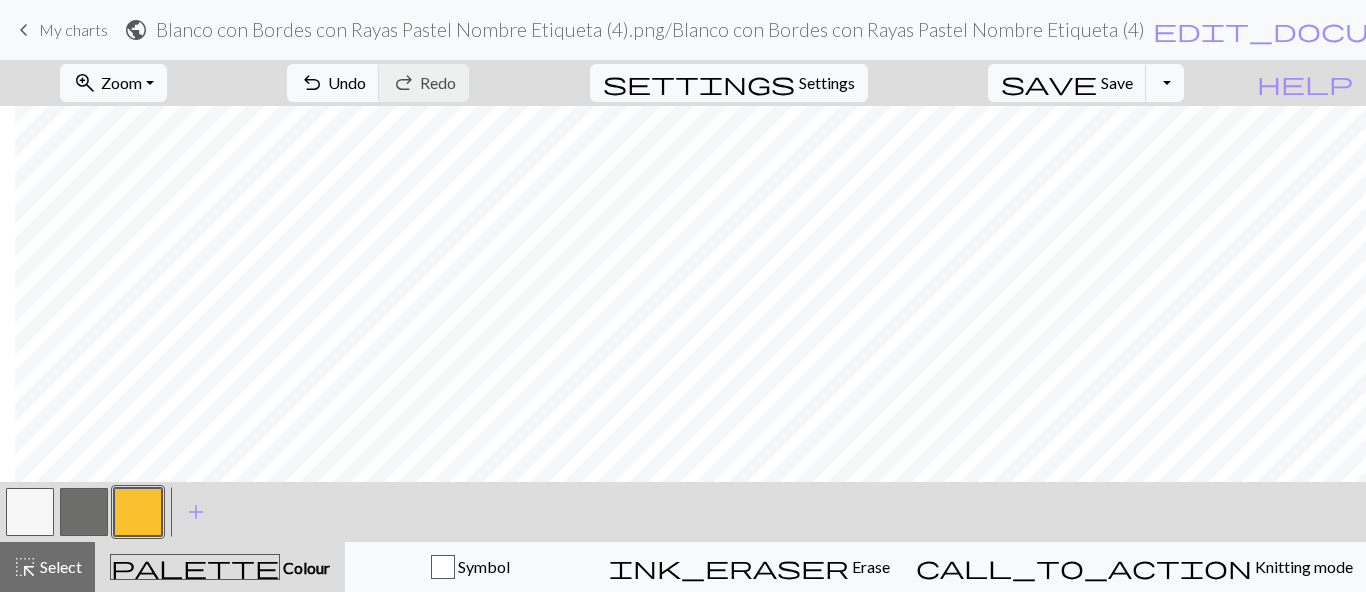 click at bounding box center [30, 512] 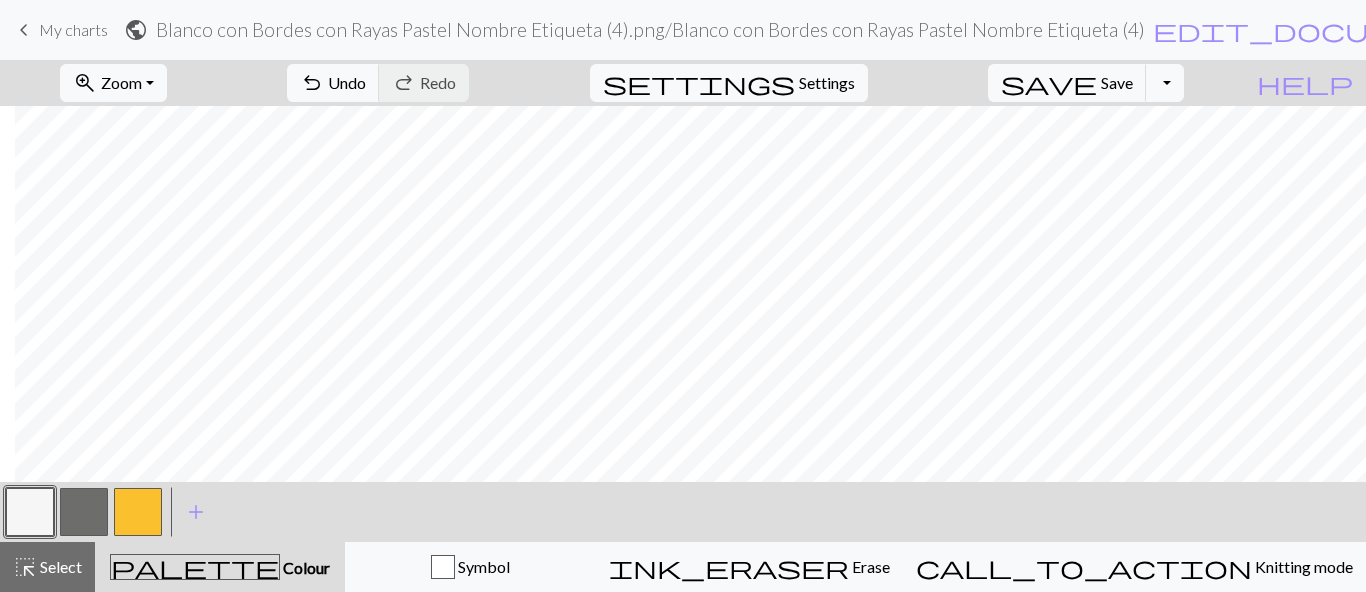 click at bounding box center (84, 512) 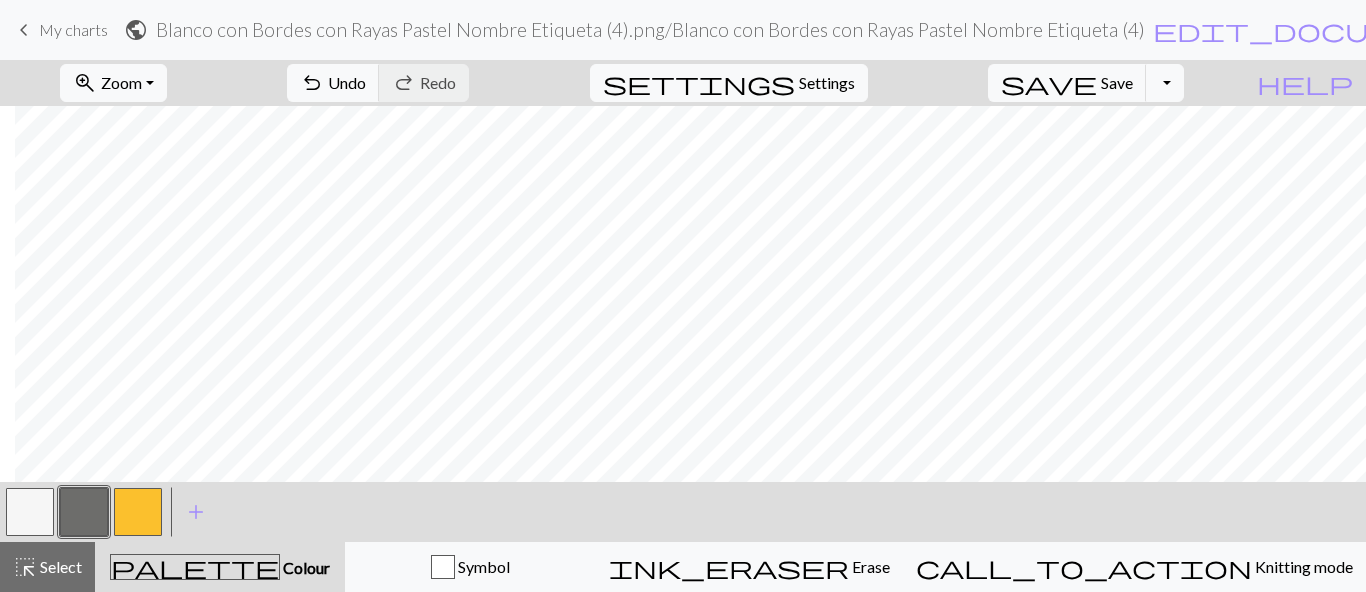 click at bounding box center (30, 512) 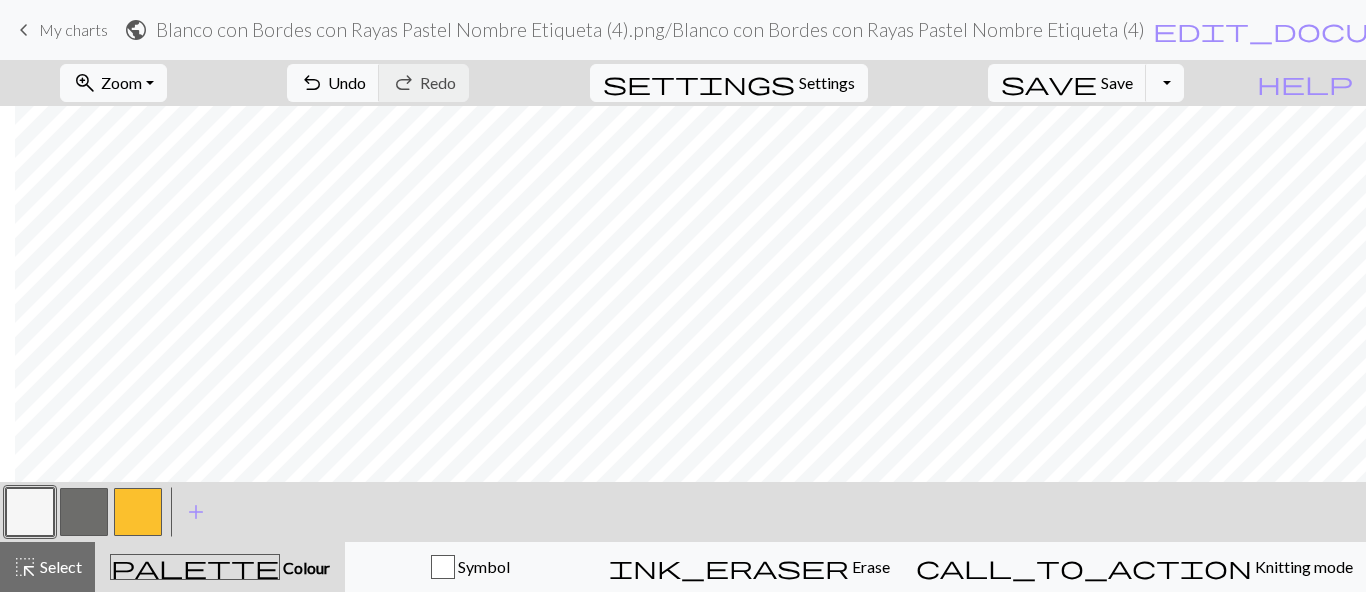 click at bounding box center [84, 512] 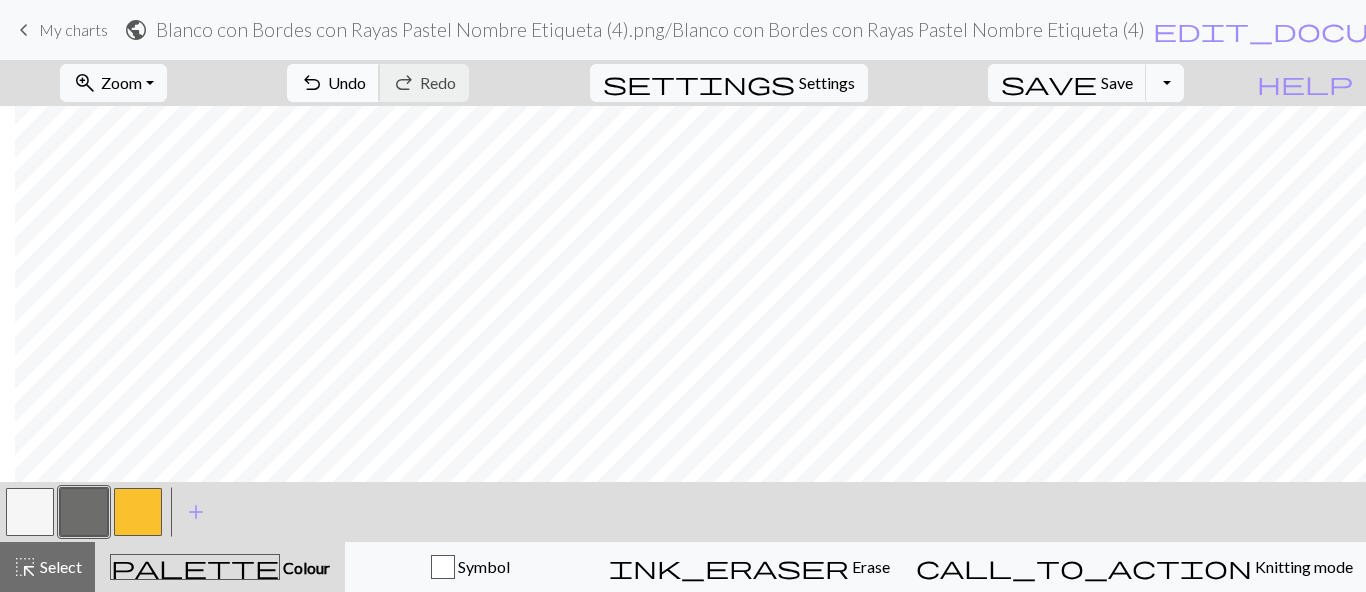 click on "undo" at bounding box center (312, 83) 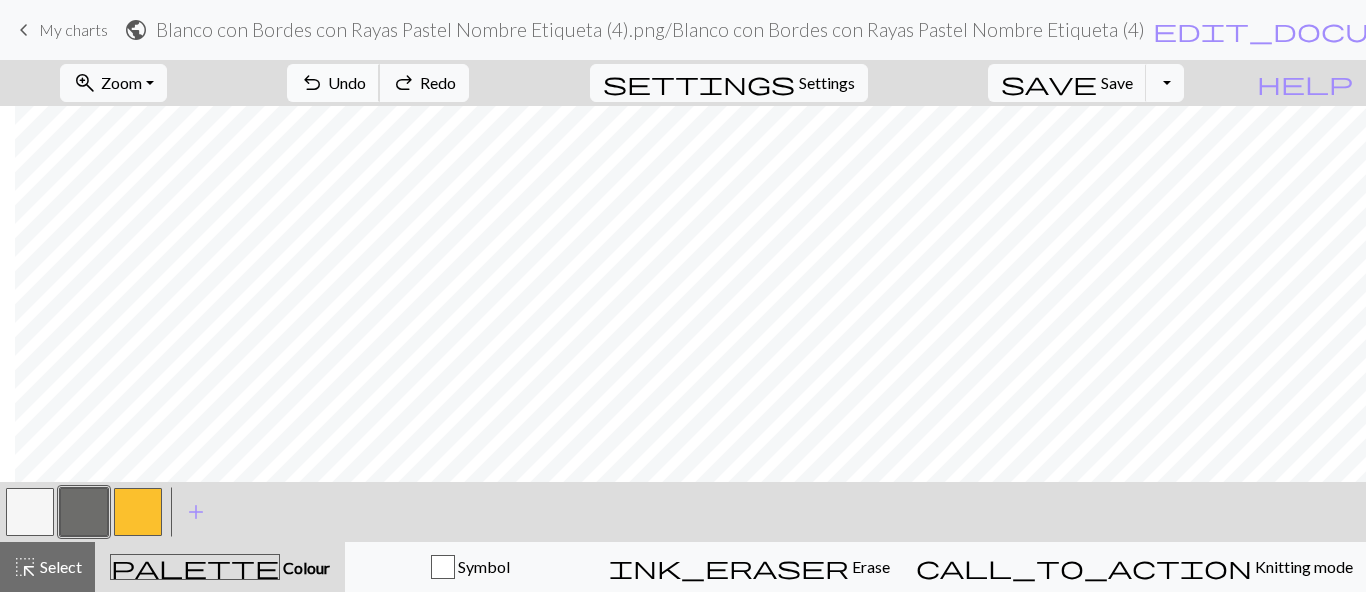 click on "undo" at bounding box center (312, 83) 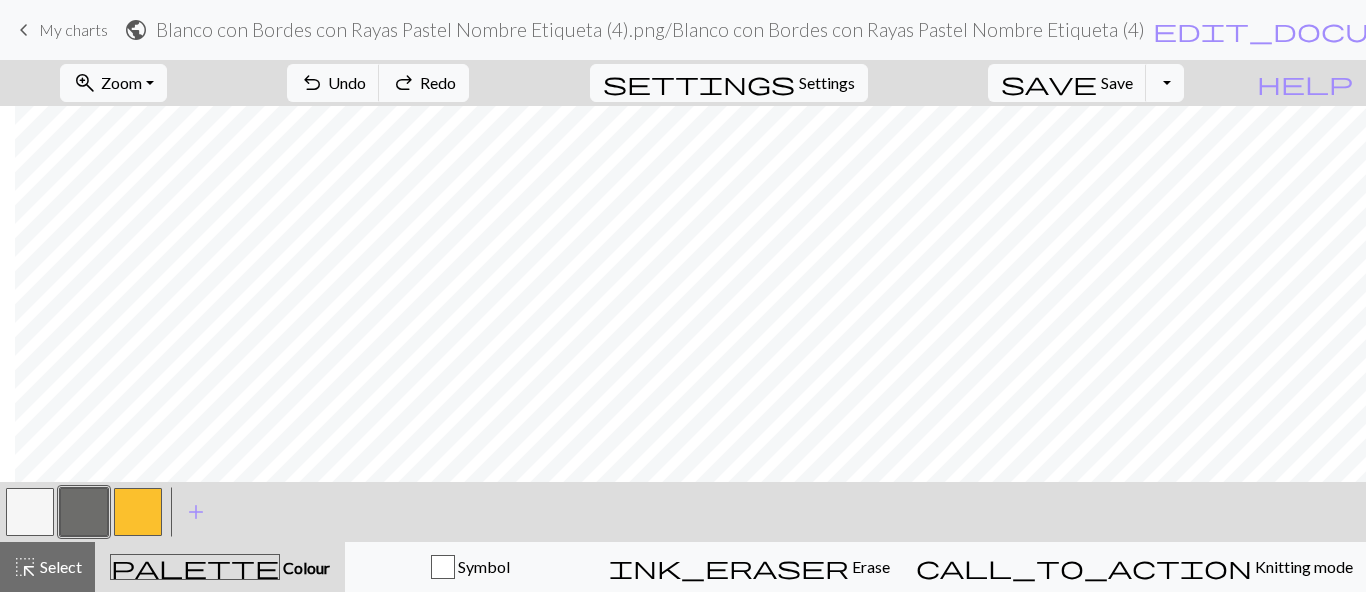 click on "My charts" at bounding box center (1976, 30) 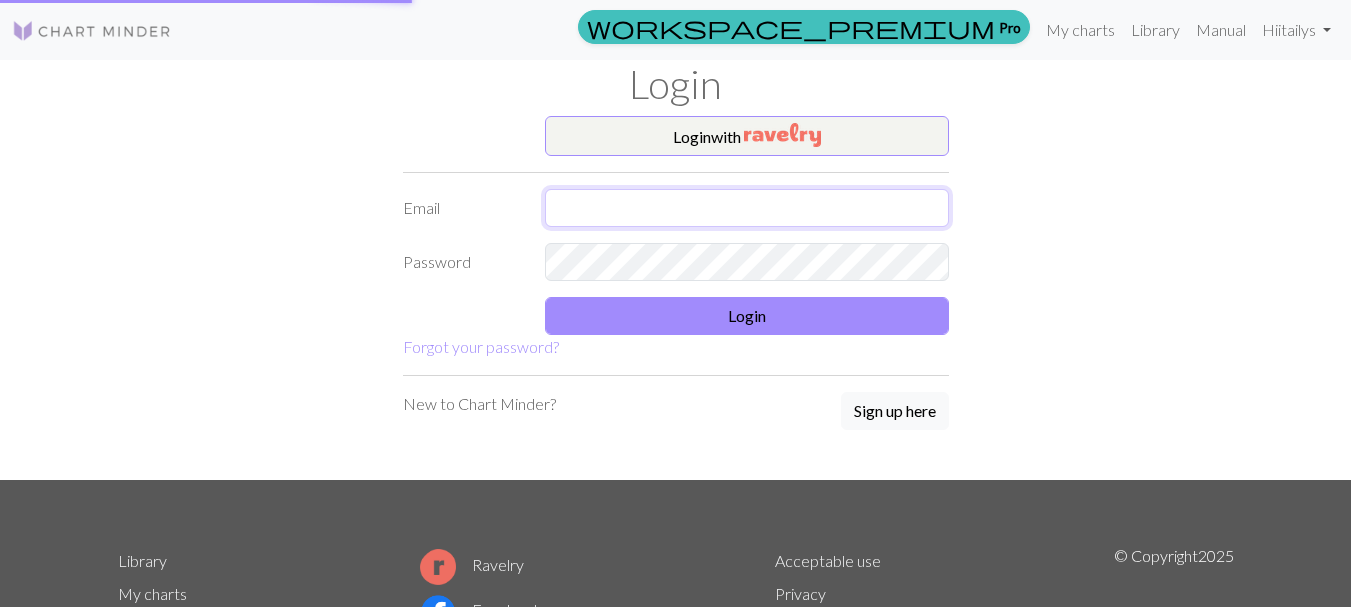 type on "baqueroitailys@gmail.com" 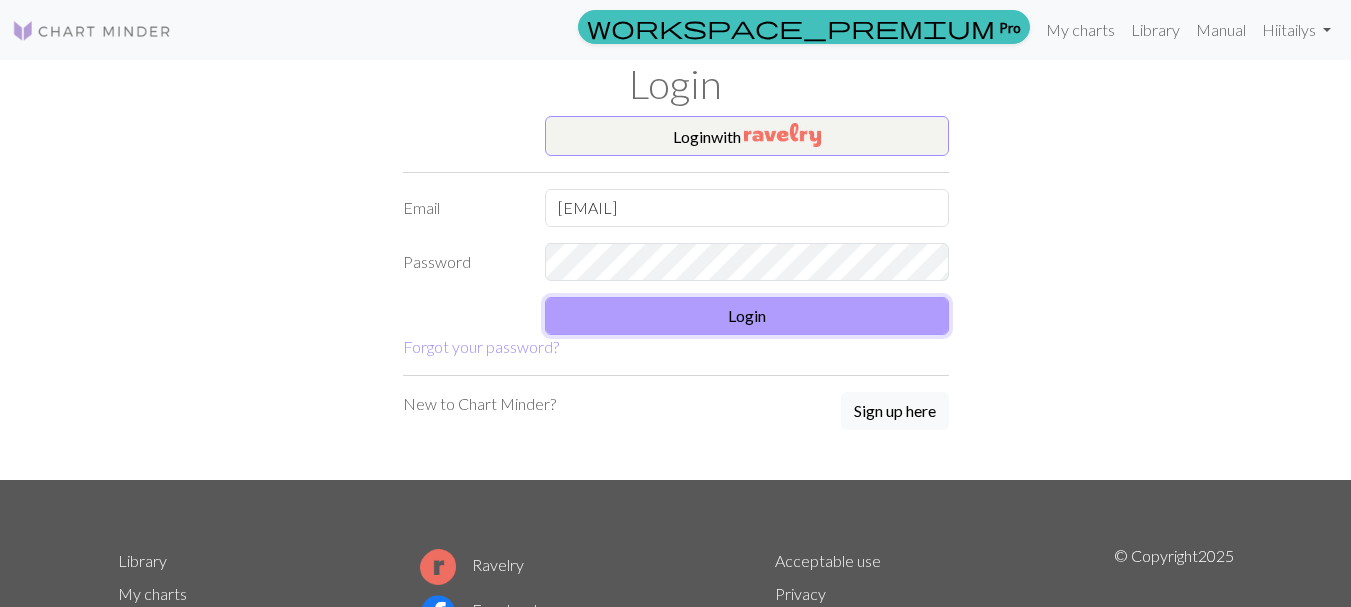 click on "Login" at bounding box center (747, 316) 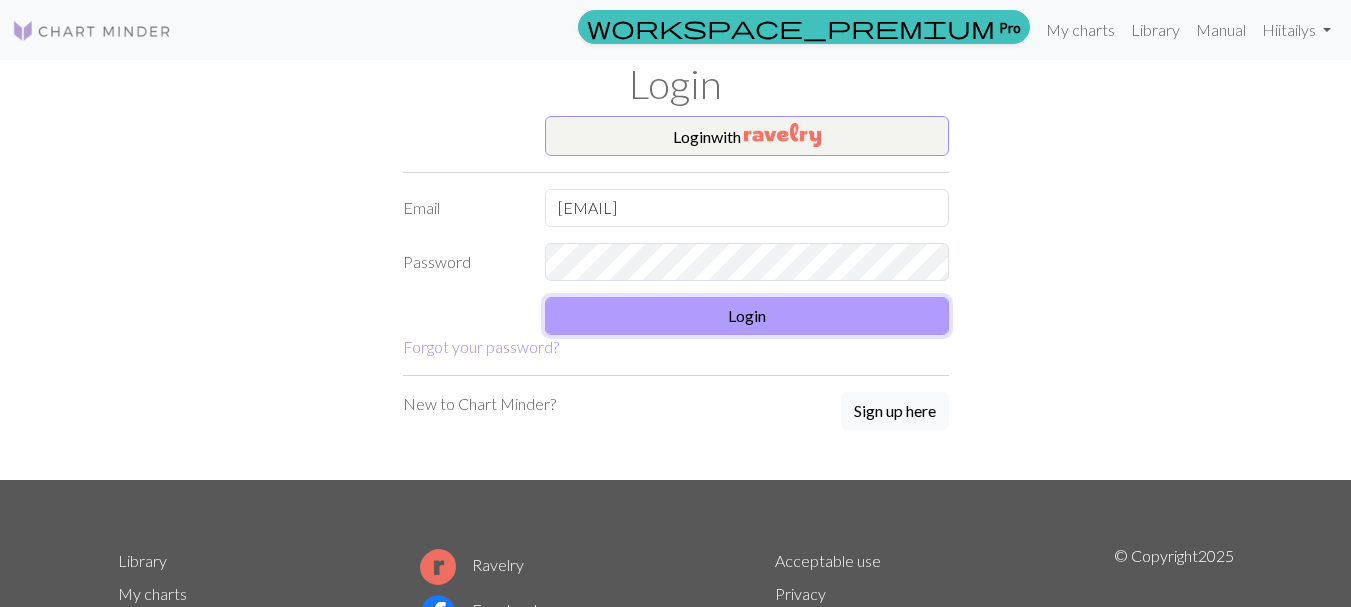 click on "Login" at bounding box center (747, 316) 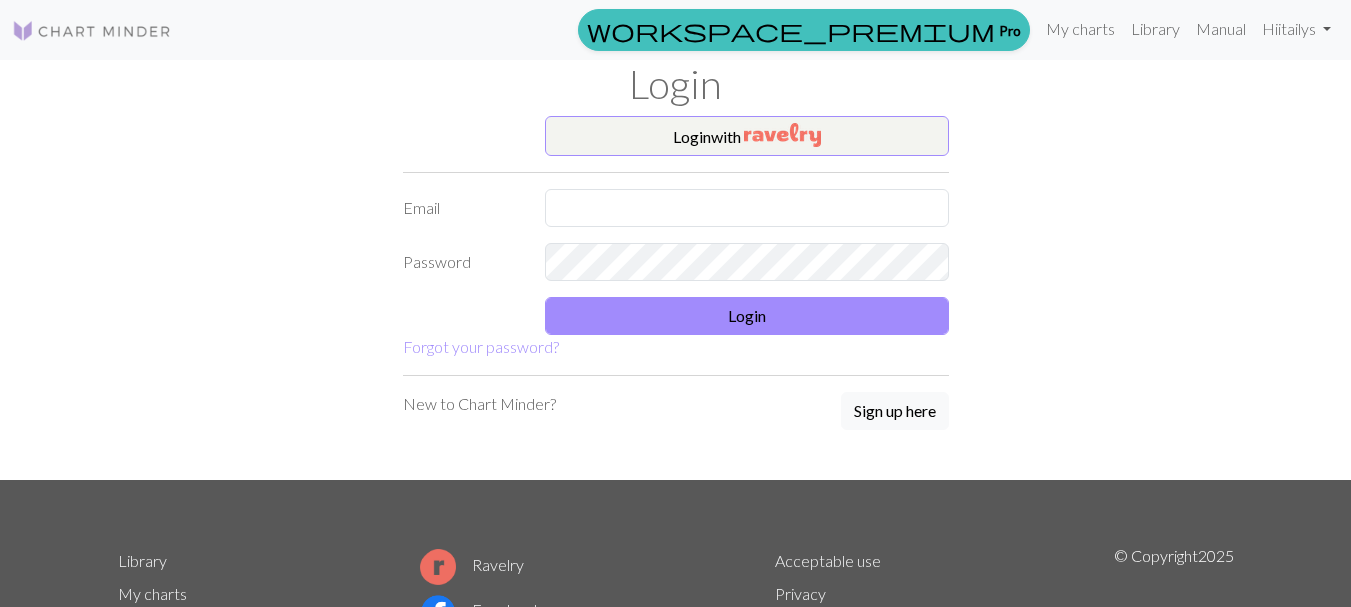 scroll, scrollTop: 0, scrollLeft: 0, axis: both 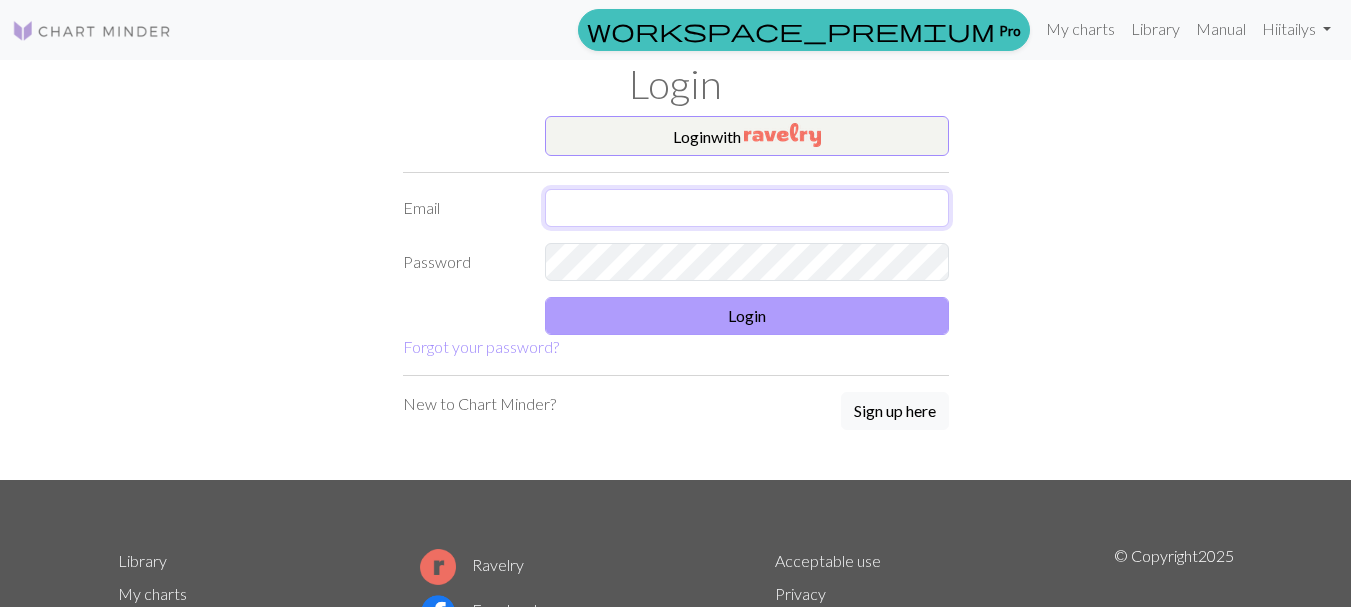 type on "baqueroitailys@gmail.com" 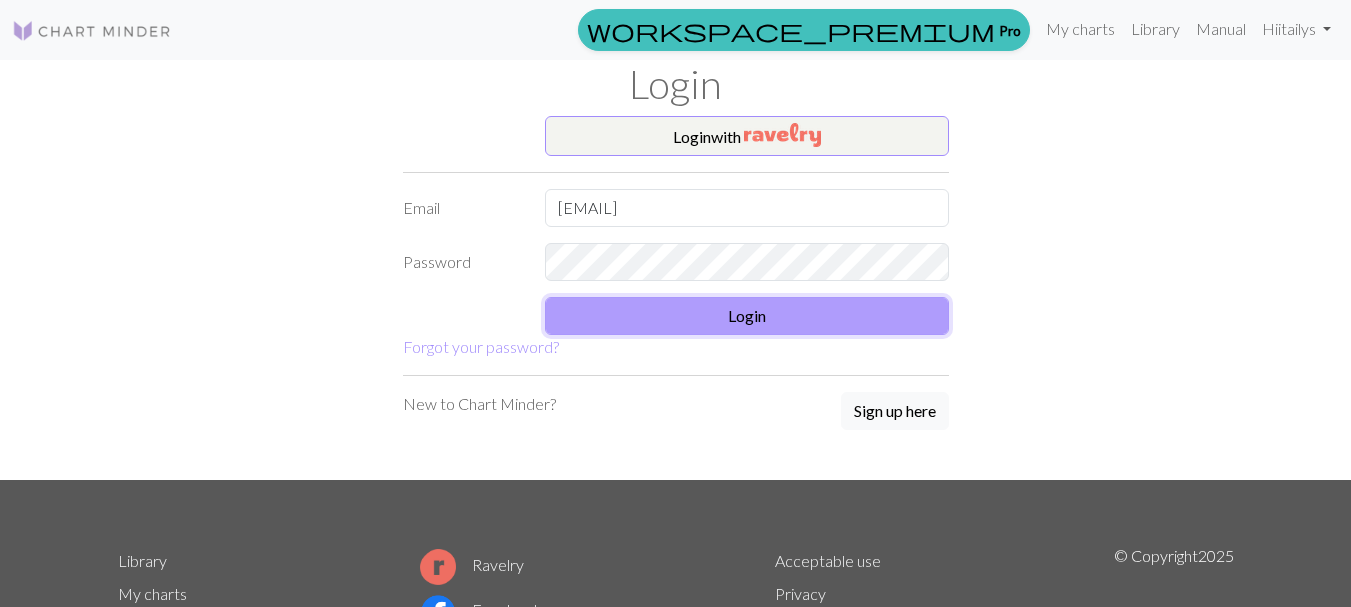 click on "Login" at bounding box center [747, 316] 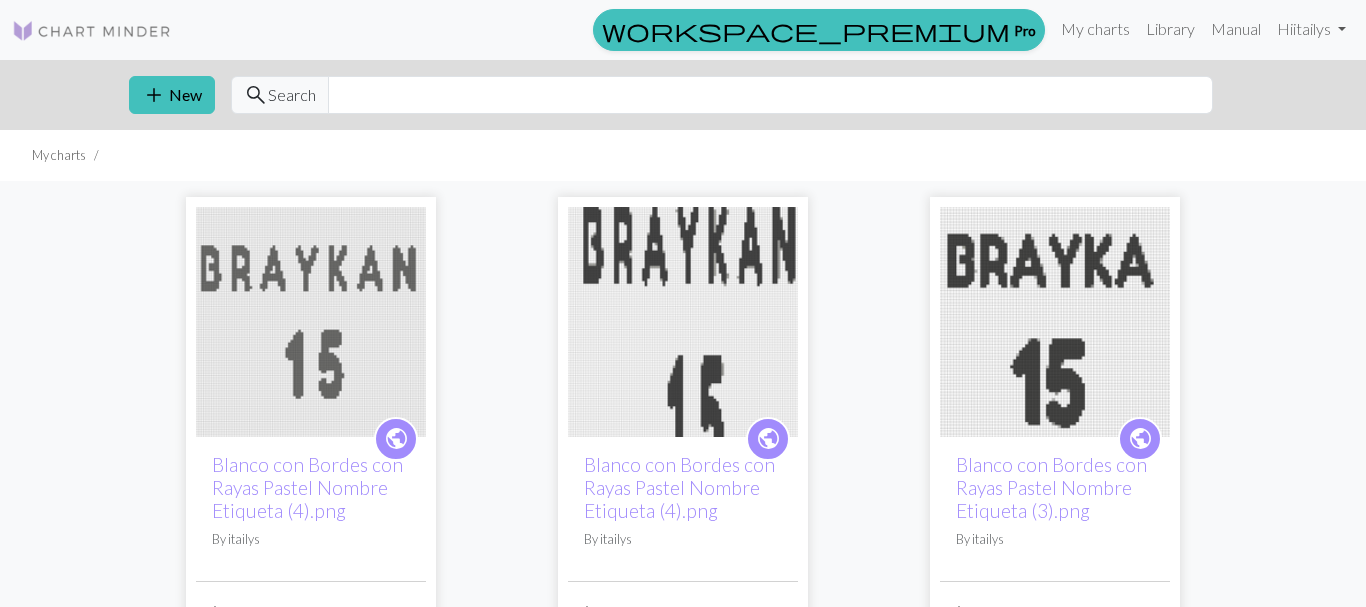 scroll, scrollTop: 0, scrollLeft: 0, axis: both 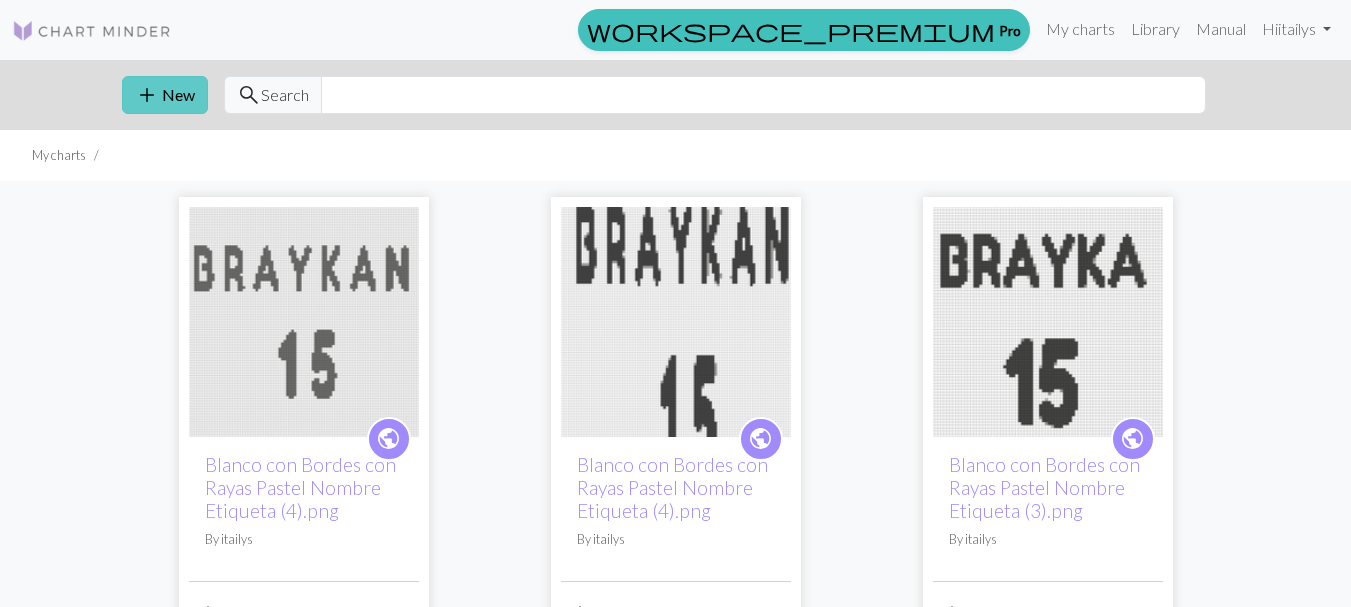 click on "add   New" at bounding box center (165, 95) 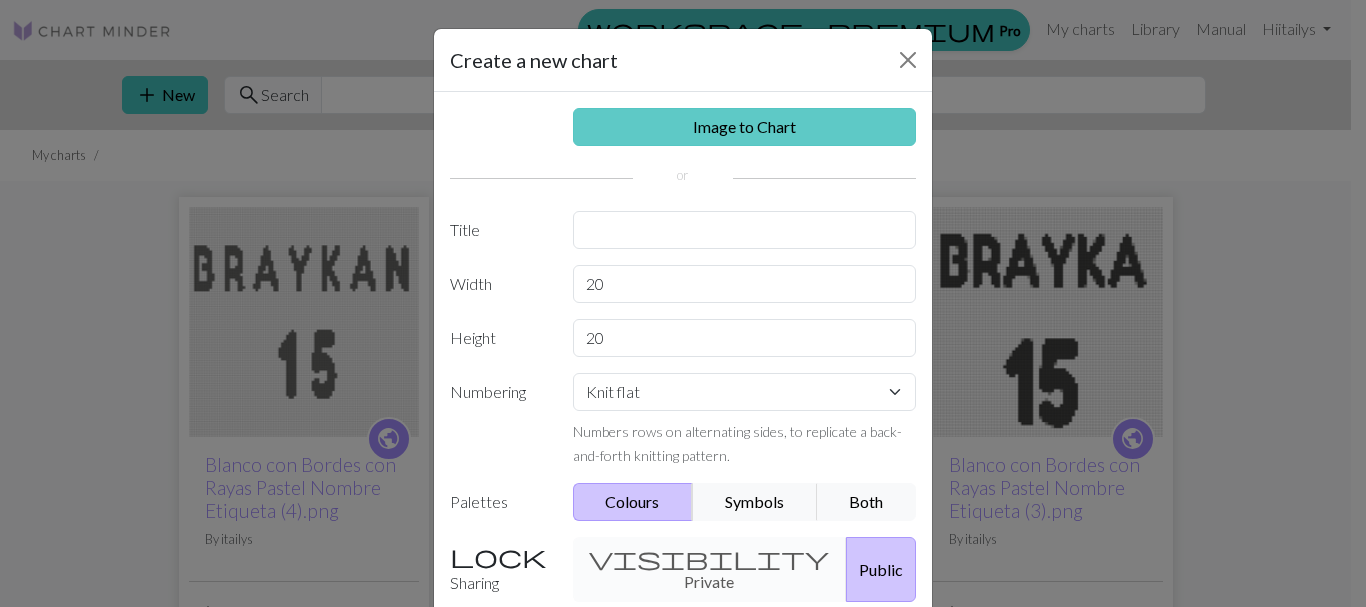 click on "Image to Chart" at bounding box center (745, 127) 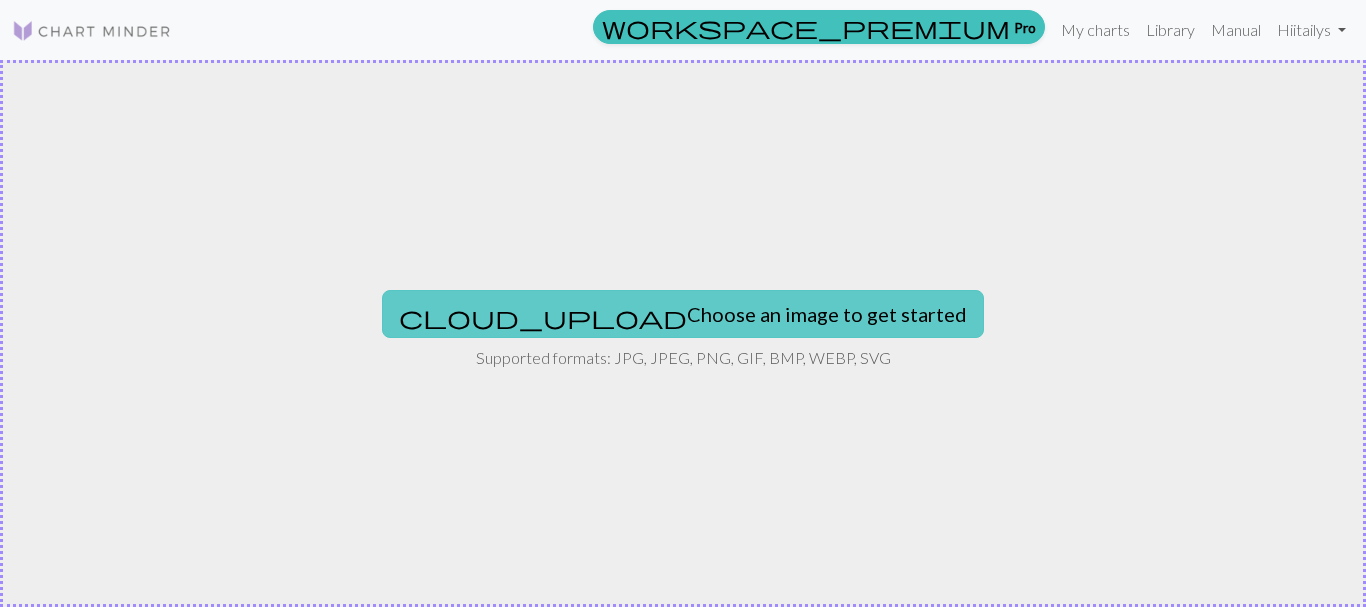 click on "cloud_upload  Choose an image to get started" at bounding box center (683, 314) 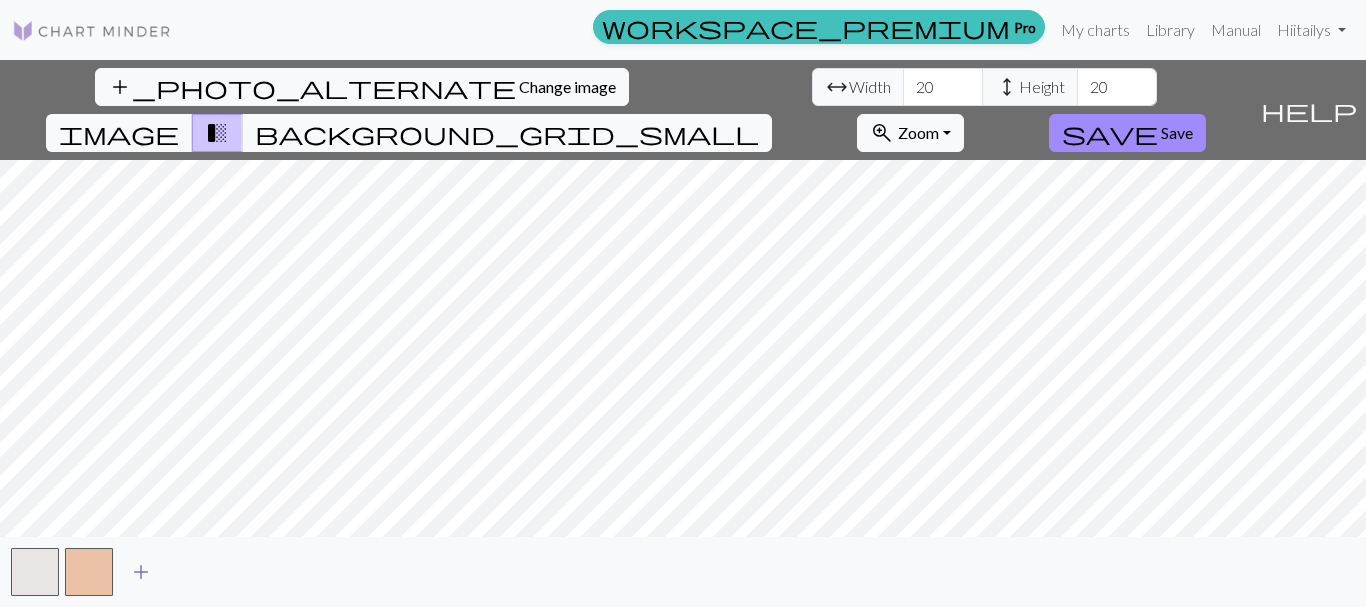 click on "add" at bounding box center [141, 572] 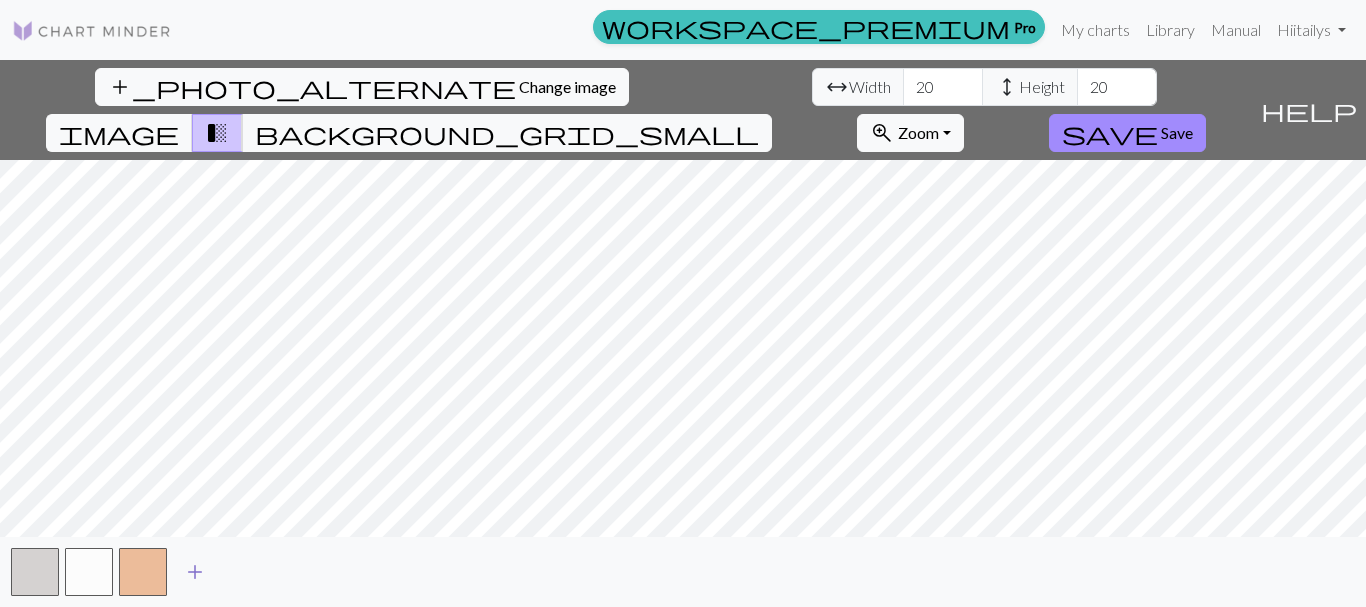 click at bounding box center [143, 572] 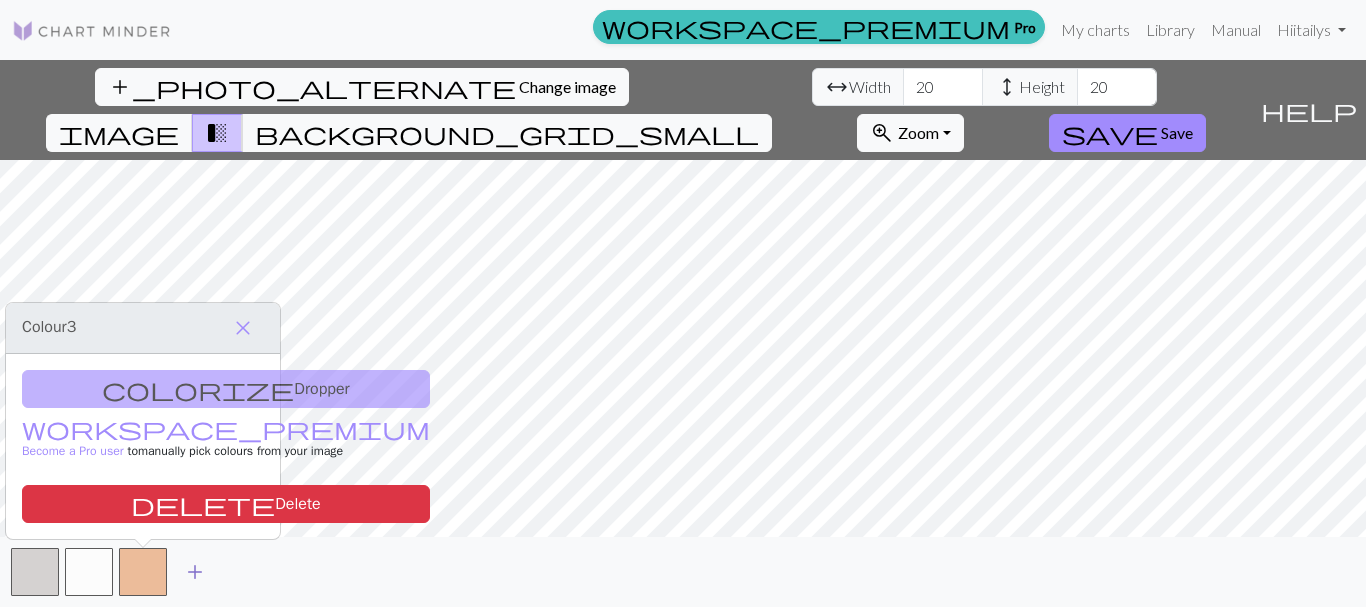 click at bounding box center [143, 572] 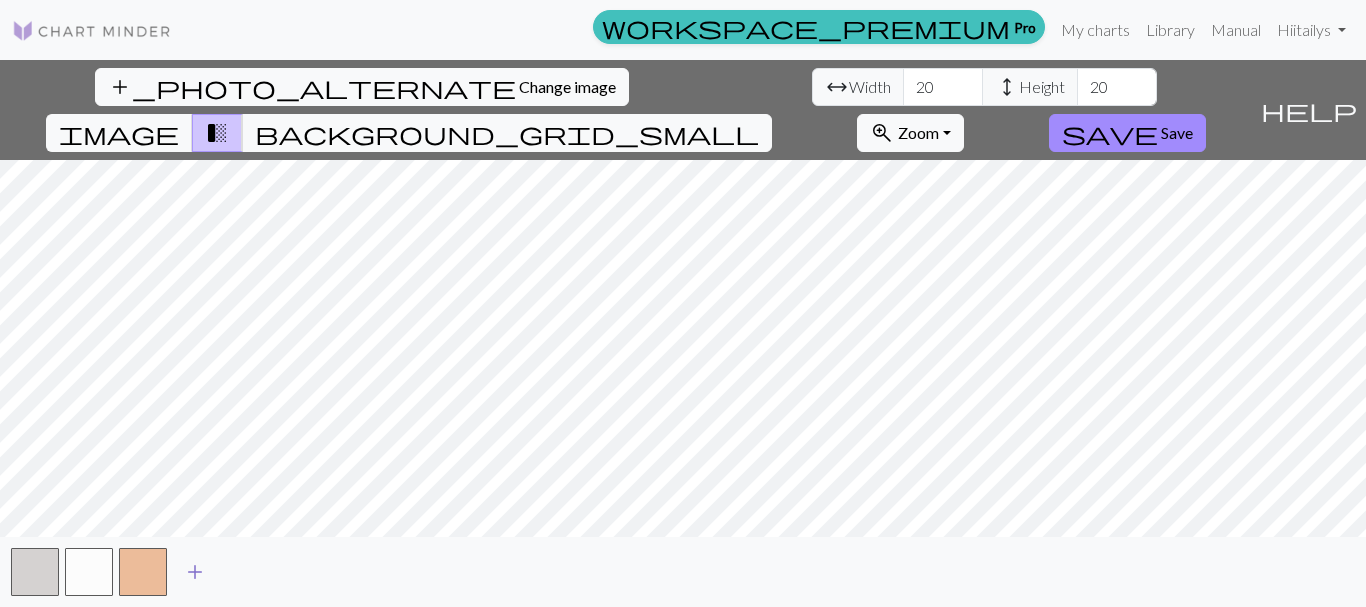 click at bounding box center [143, 572] 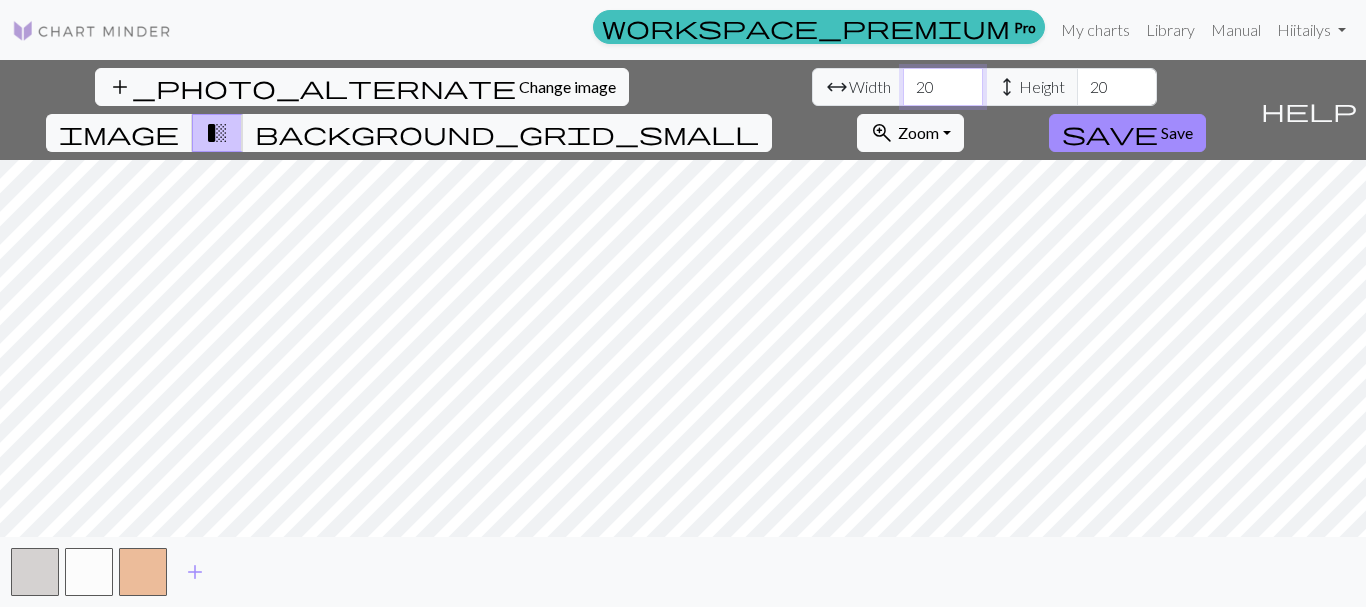 click on "20" at bounding box center (943, 87) 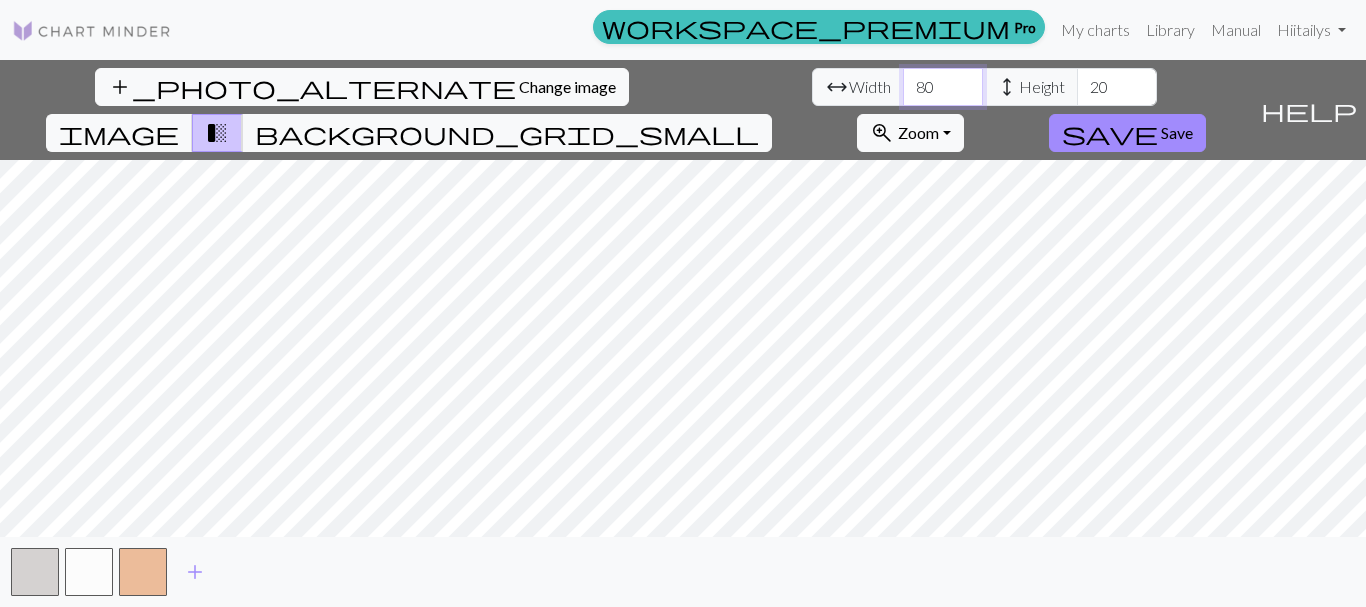 type on "80" 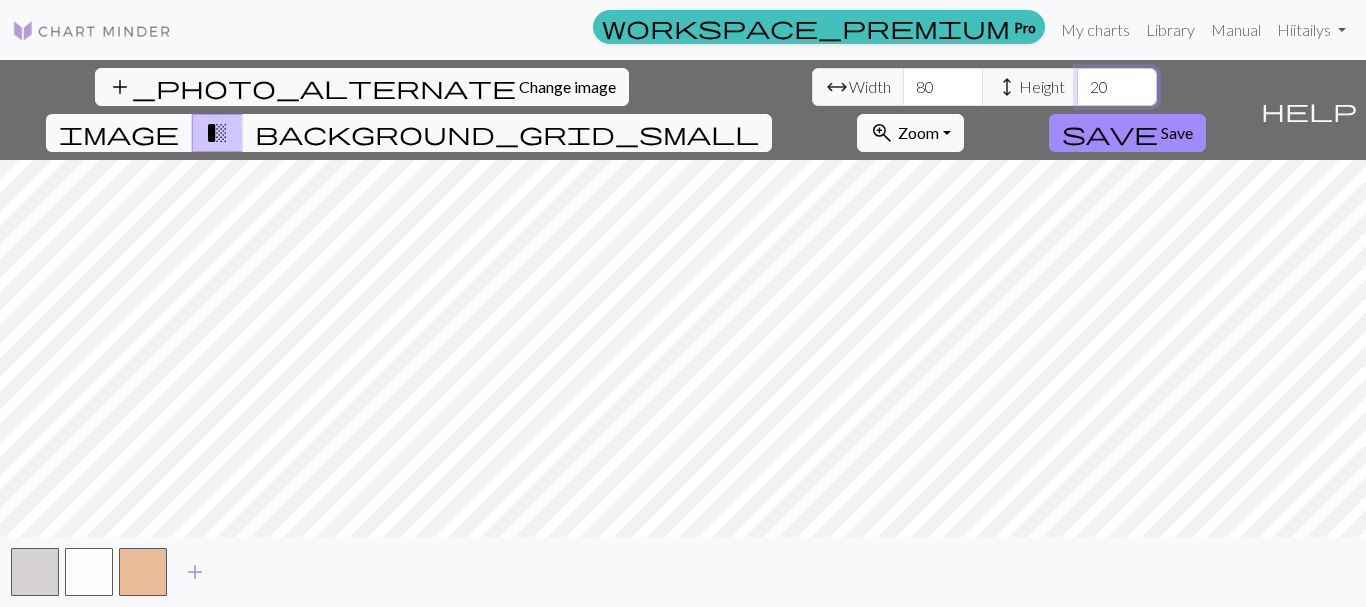 click on "20" at bounding box center (1117, 87) 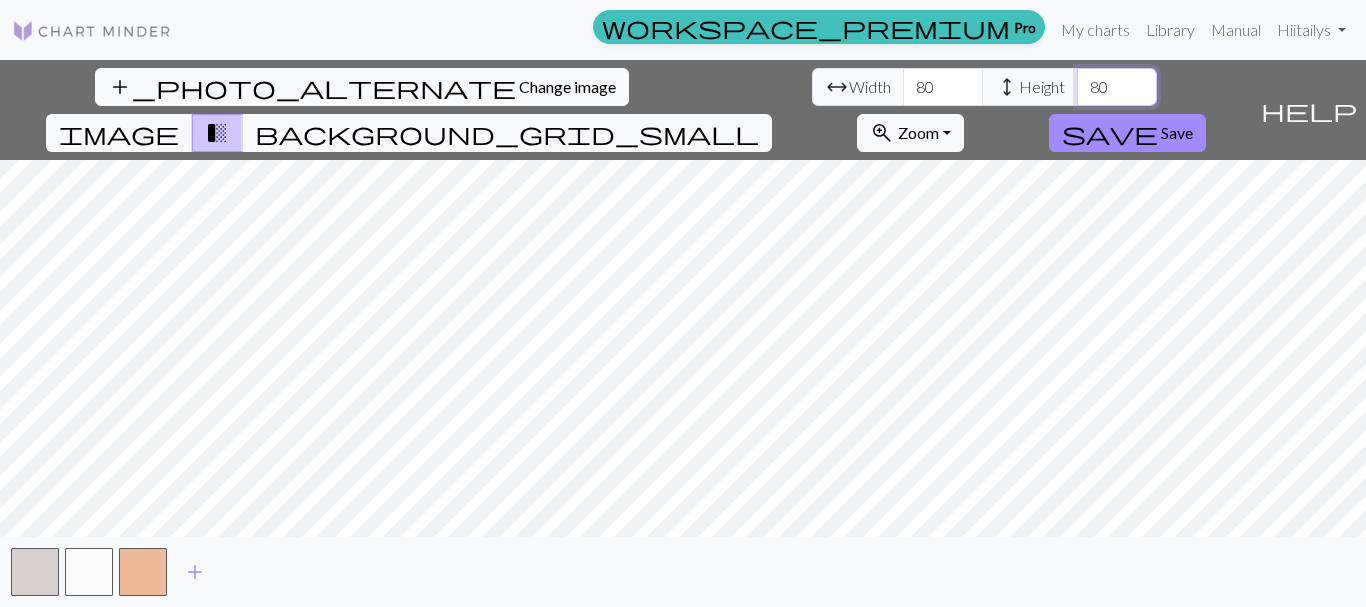 type on "80" 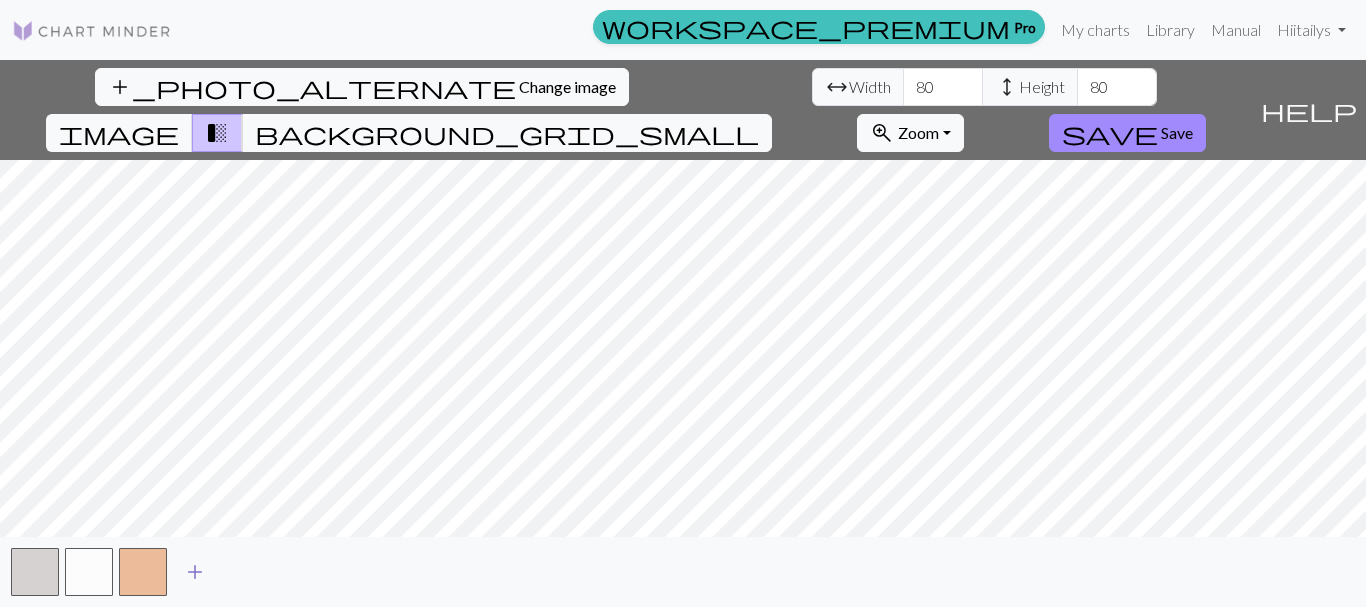 click on "add" at bounding box center (195, 572) 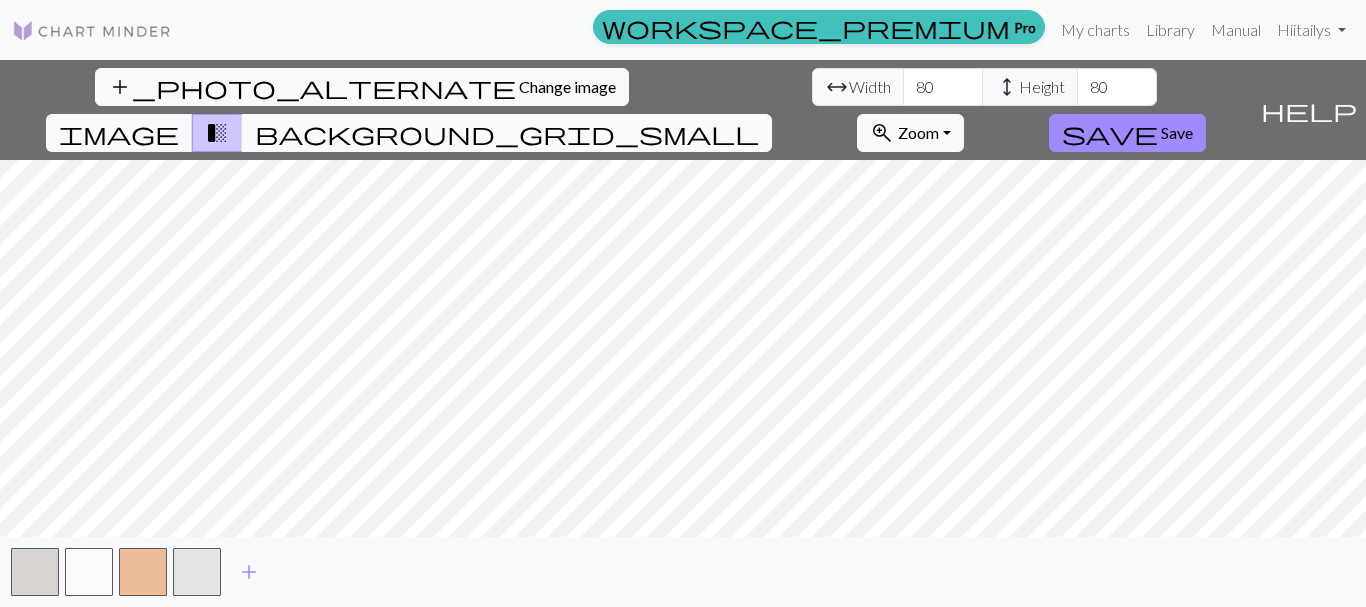 click on "background_grid_small" at bounding box center [507, 133] 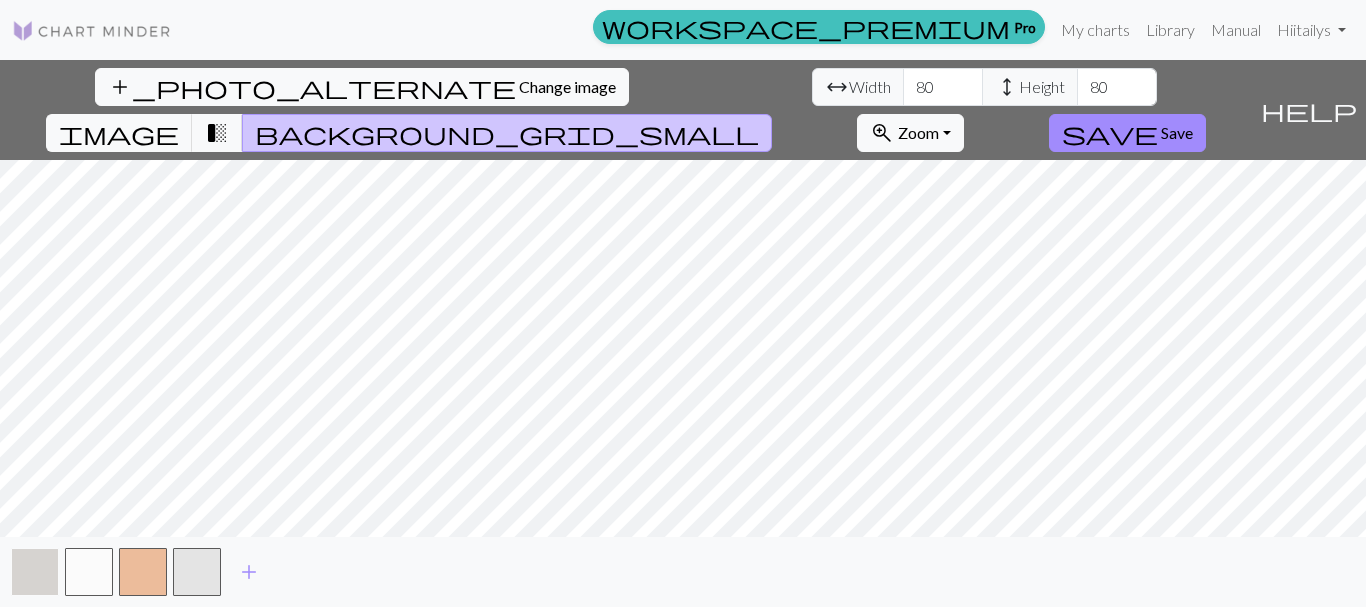click at bounding box center [35, 572] 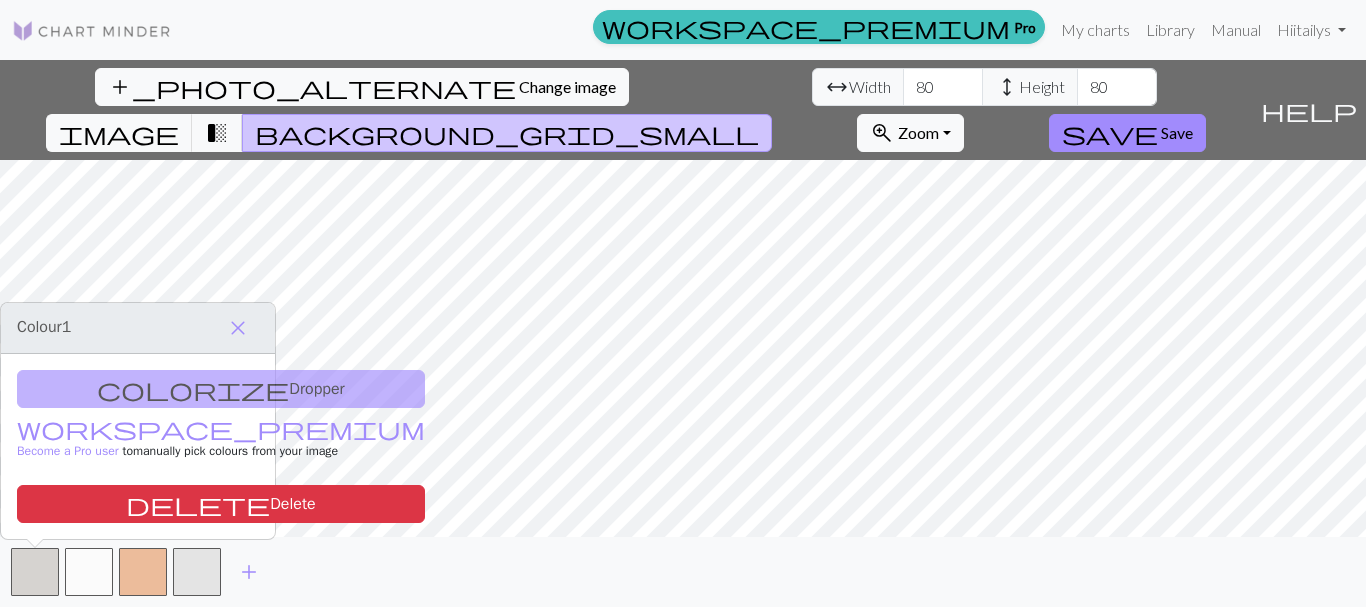 drag, startPoint x: 27, startPoint y: 568, endPoint x: 230, endPoint y: 598, distance: 205.20477 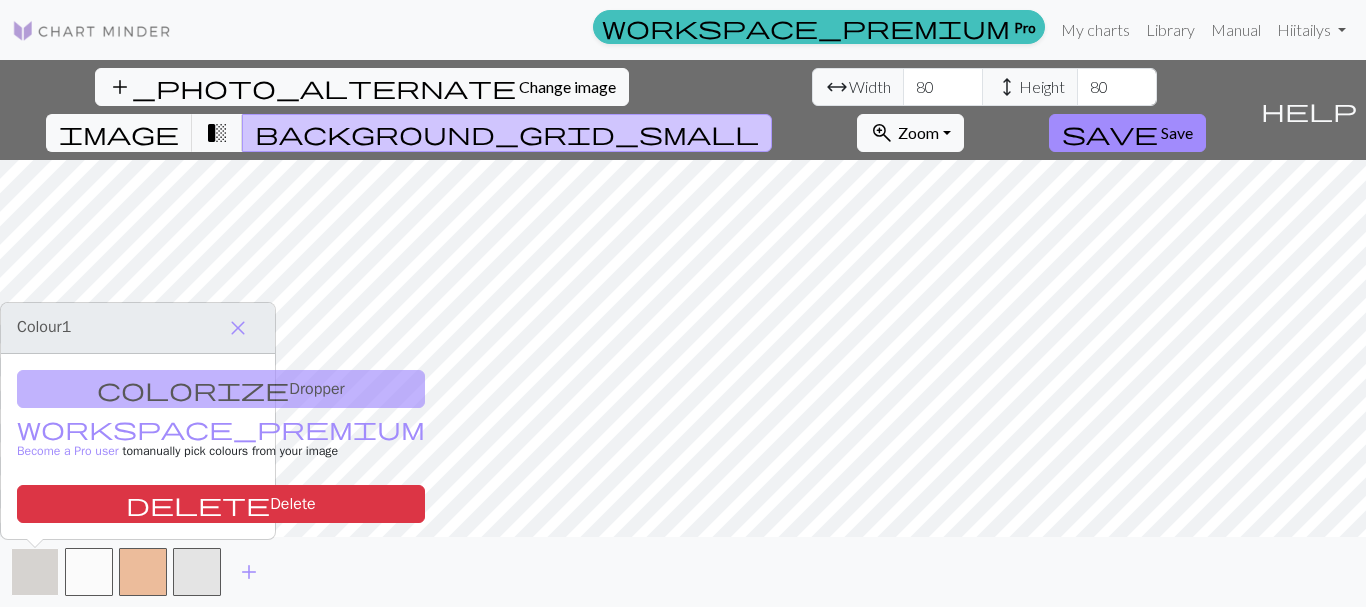 click at bounding box center (35, 572) 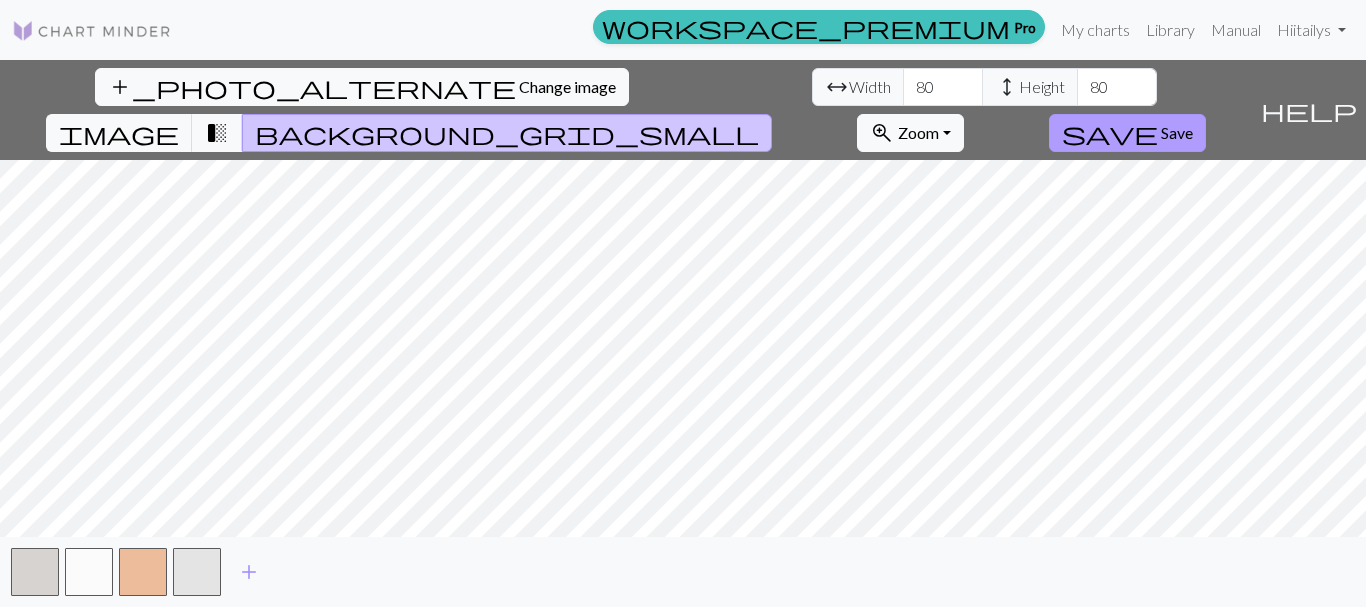 click on "save" at bounding box center [1110, 133] 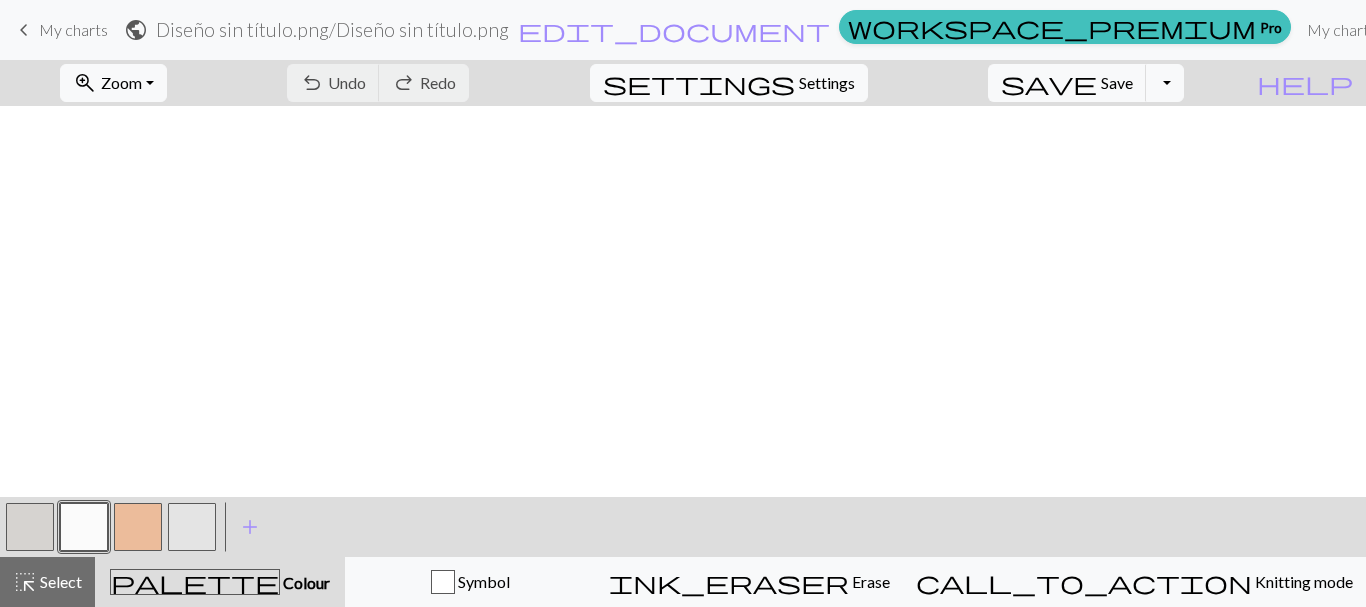scroll, scrollTop: 0, scrollLeft: 0, axis: both 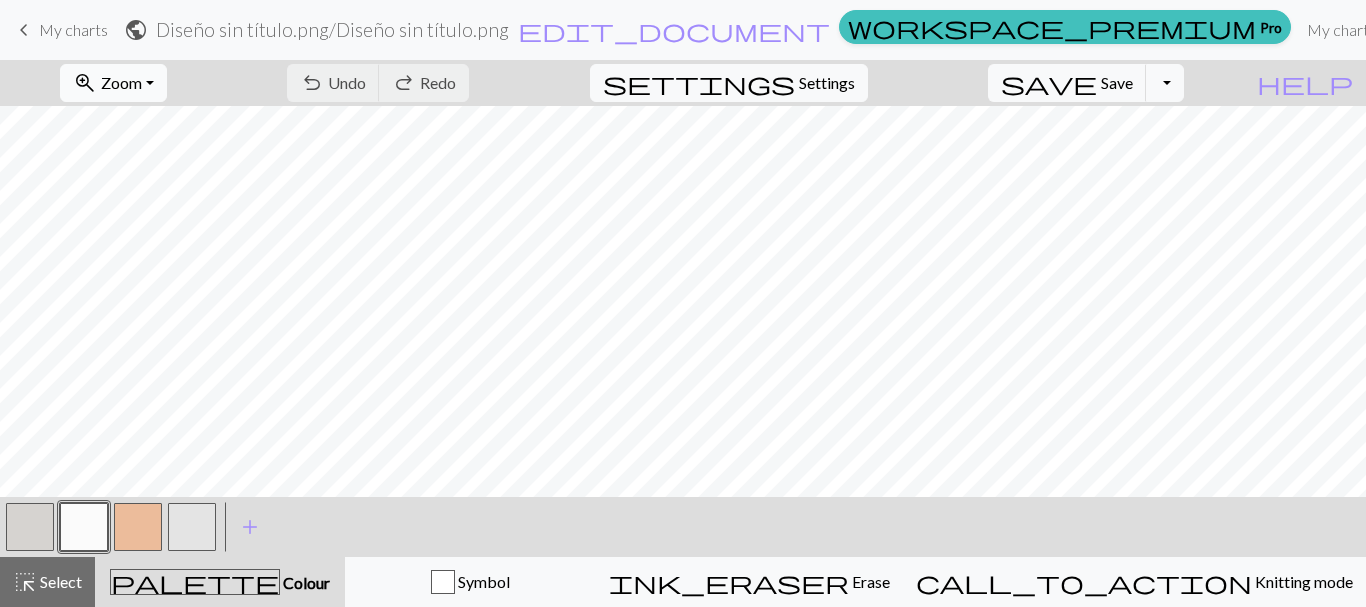 click on "Zoom" at bounding box center (121, 82) 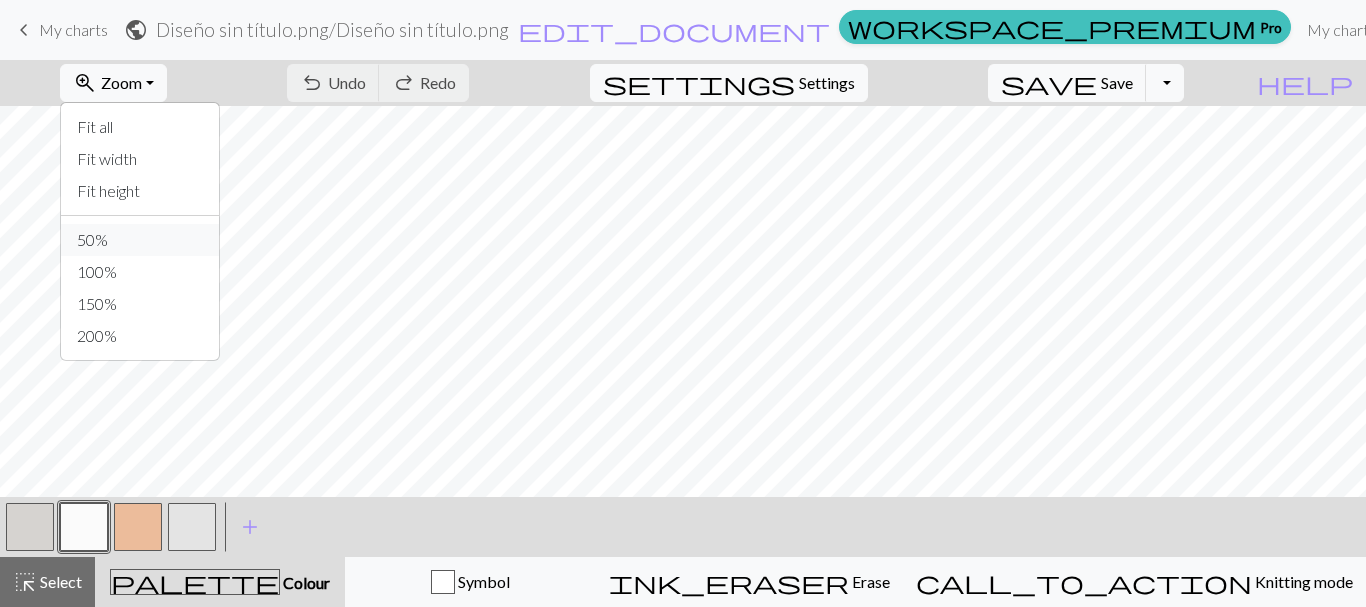 click on "50%" at bounding box center [140, 240] 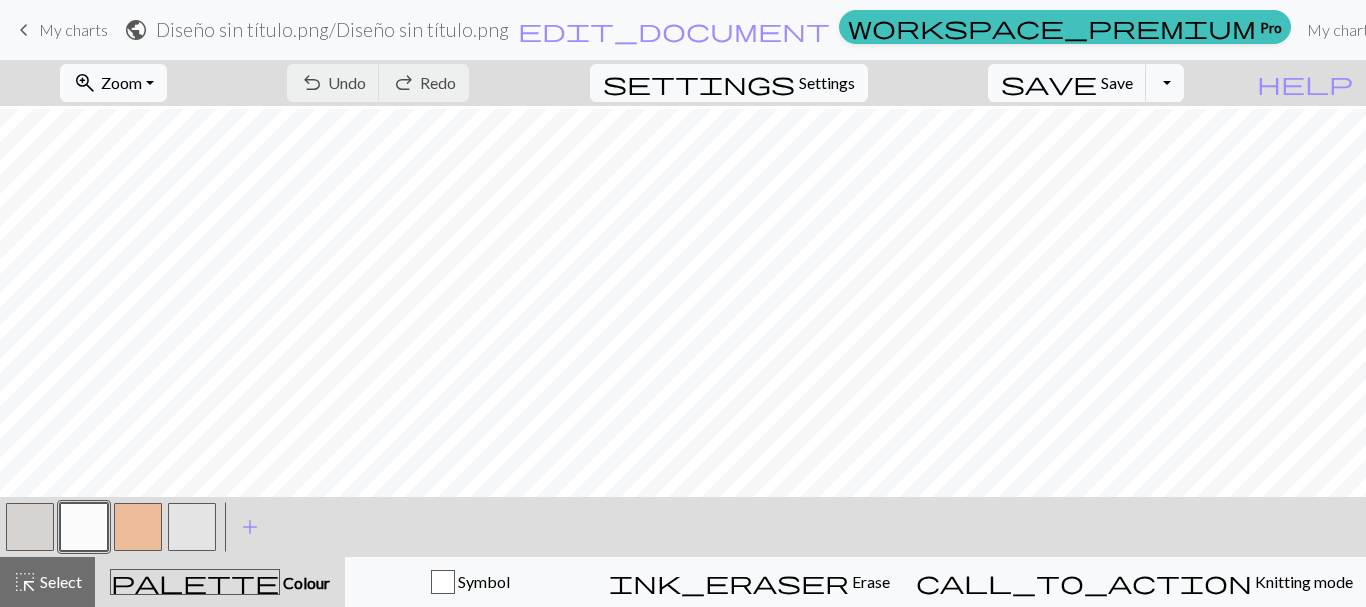 scroll, scrollTop: 146, scrollLeft: 0, axis: vertical 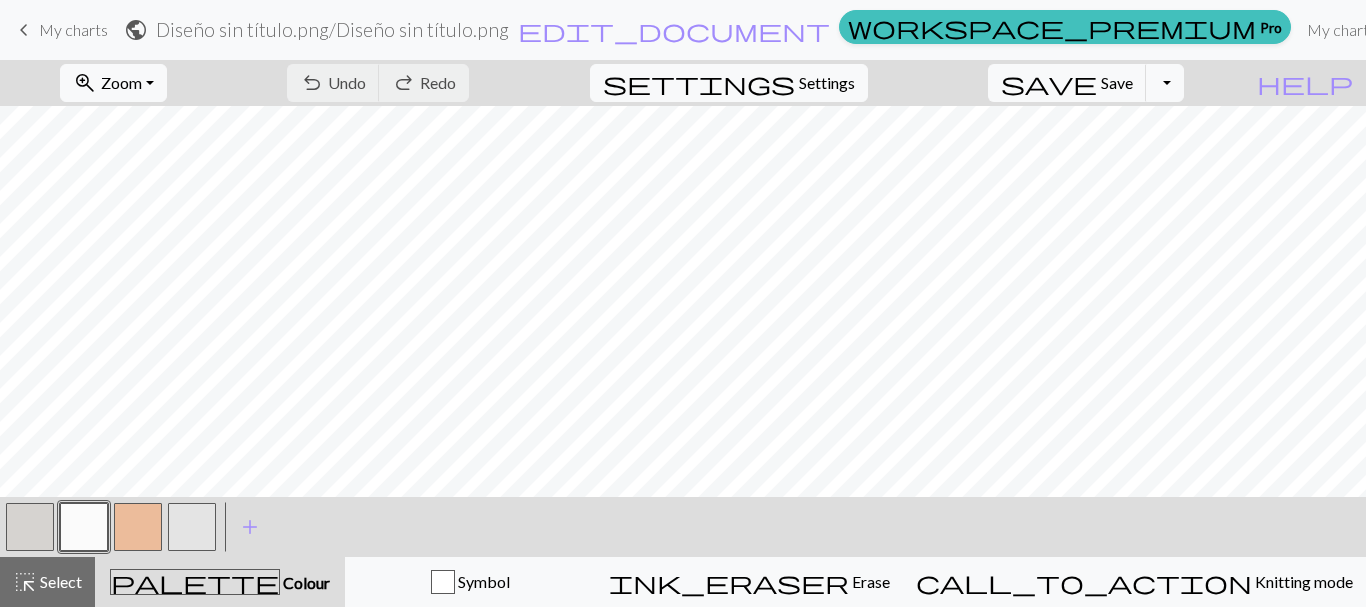 click at bounding box center (30, 527) 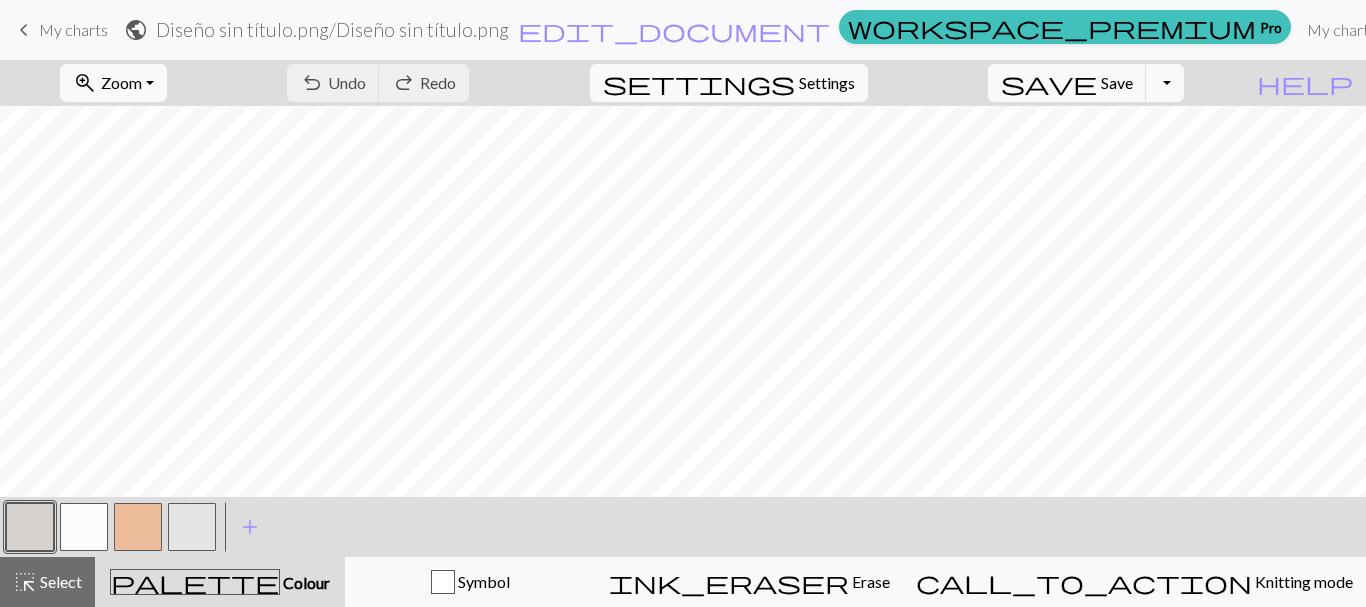 click at bounding box center [30, 527] 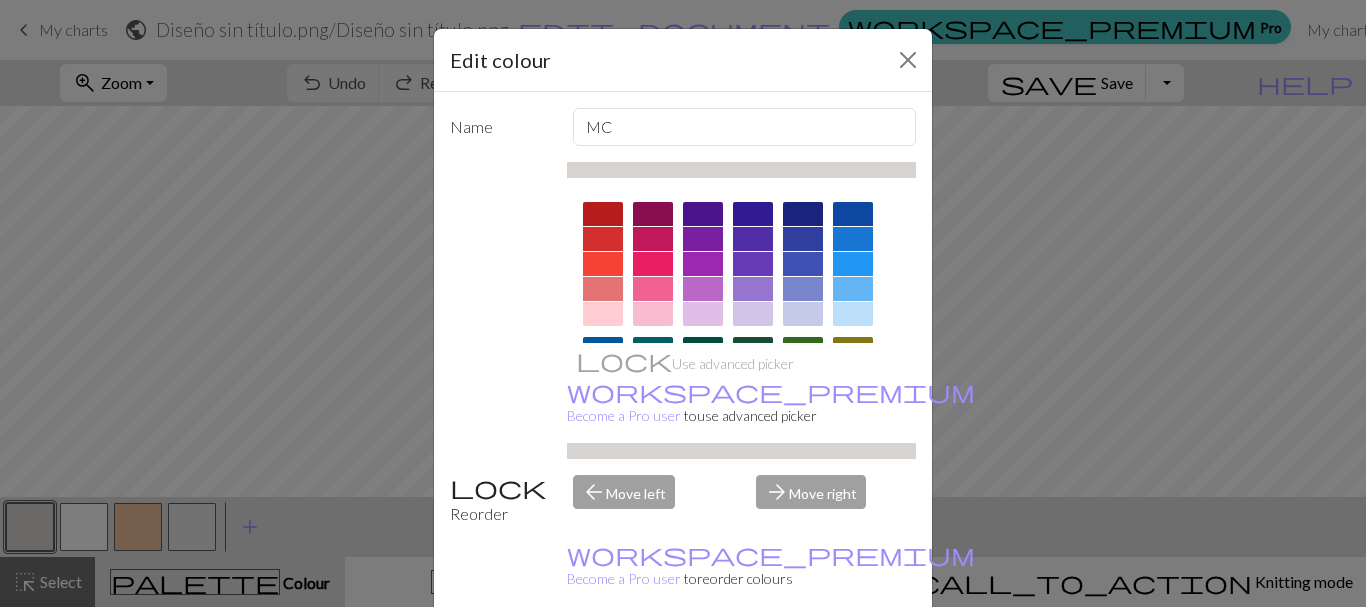 click on "Delete" at bounding box center [486, 658] 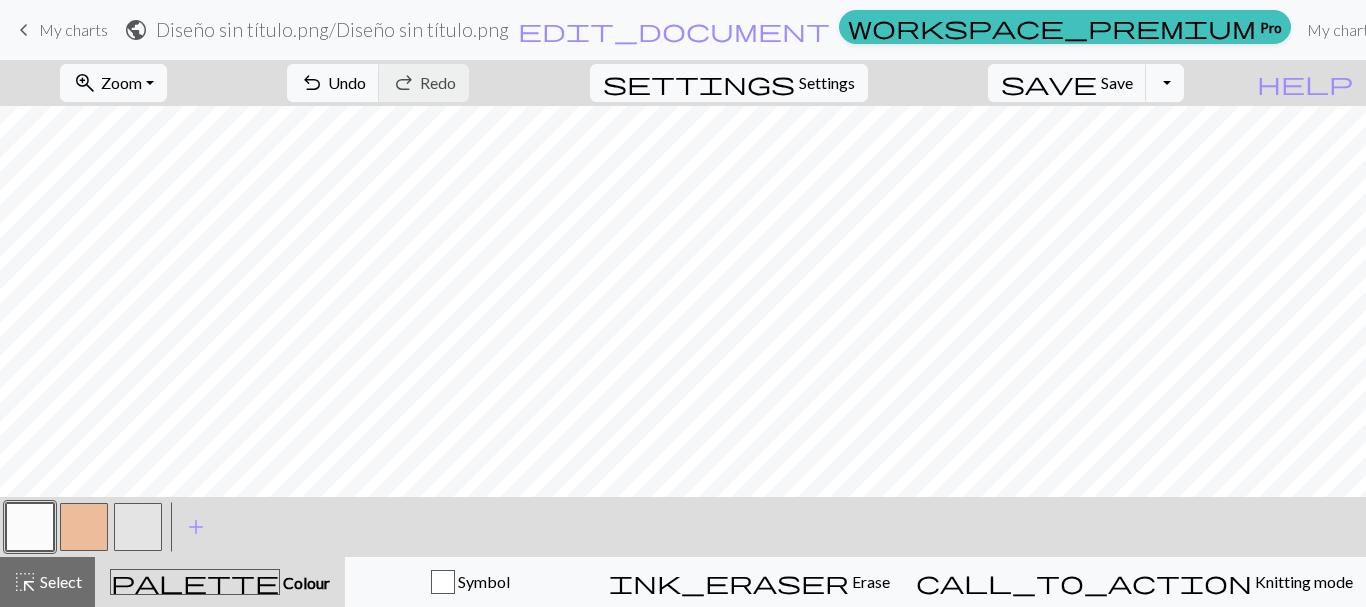 click at bounding box center (84, 527) 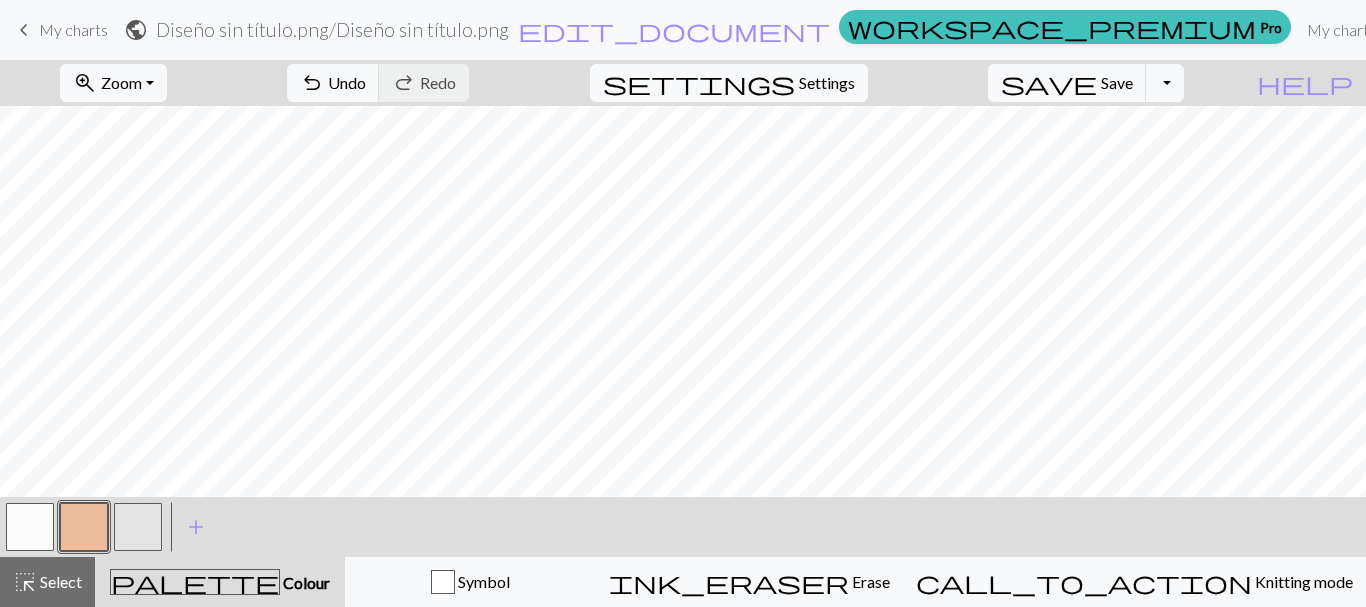 click at bounding box center [84, 527] 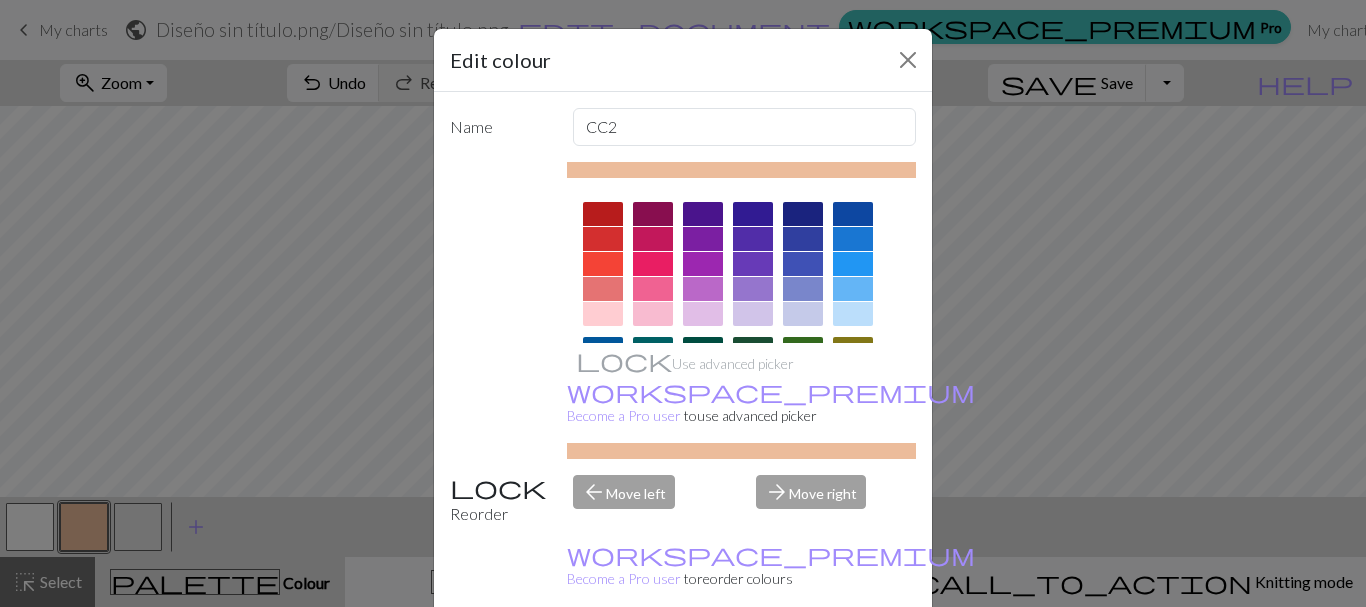 click at bounding box center [653, 214] 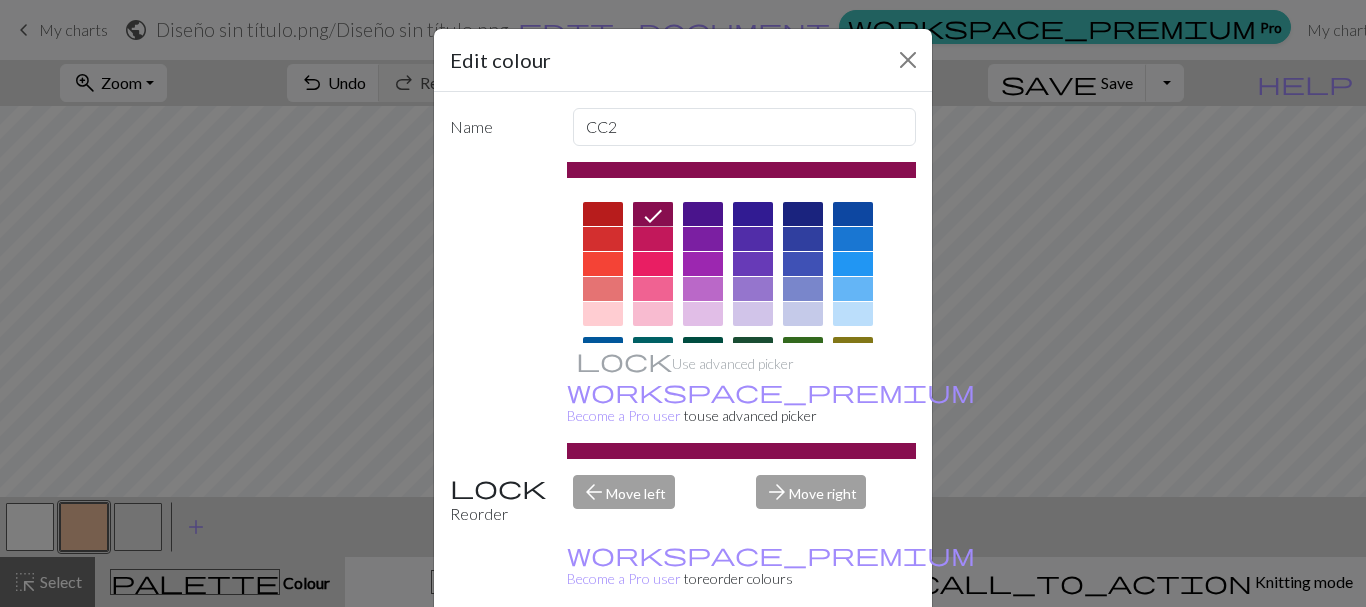 click on "Done" at bounding box center [803, 658] 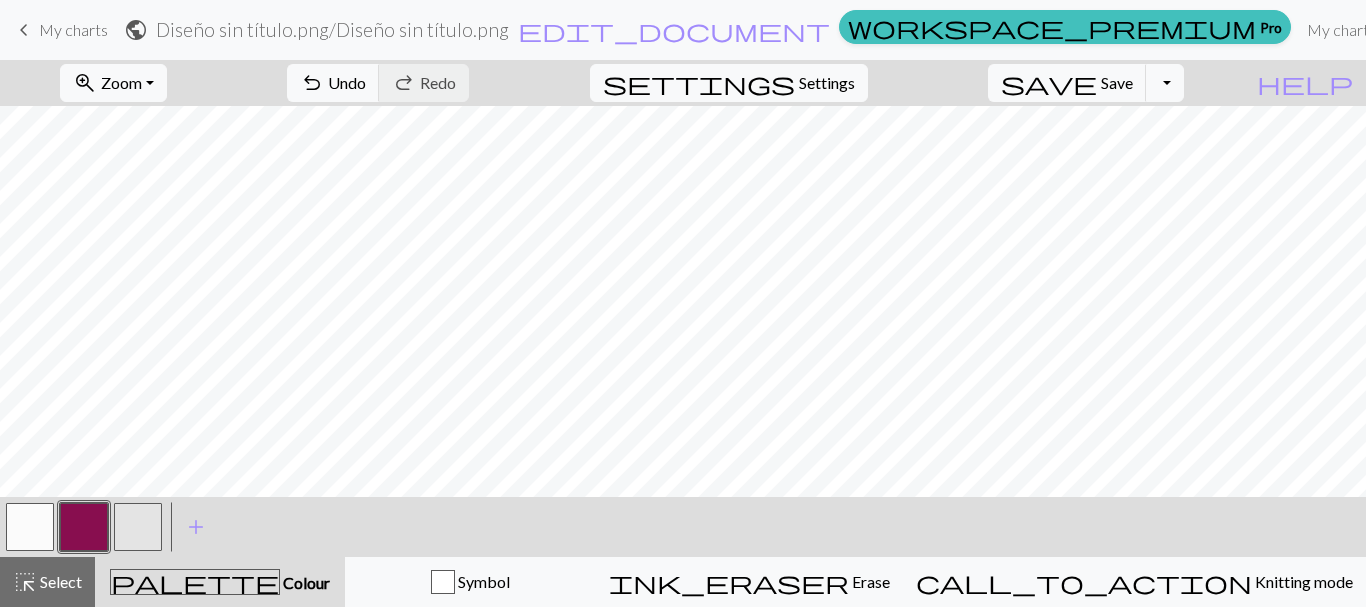 click at bounding box center [138, 527] 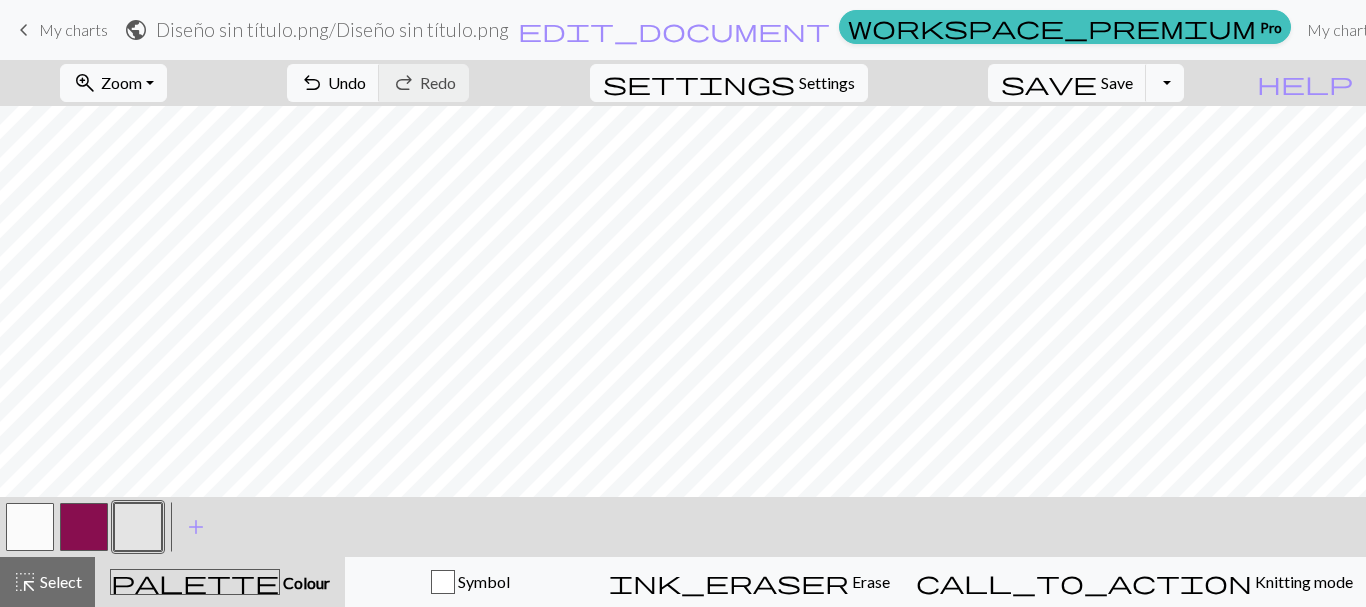 click at bounding box center [30, 527] 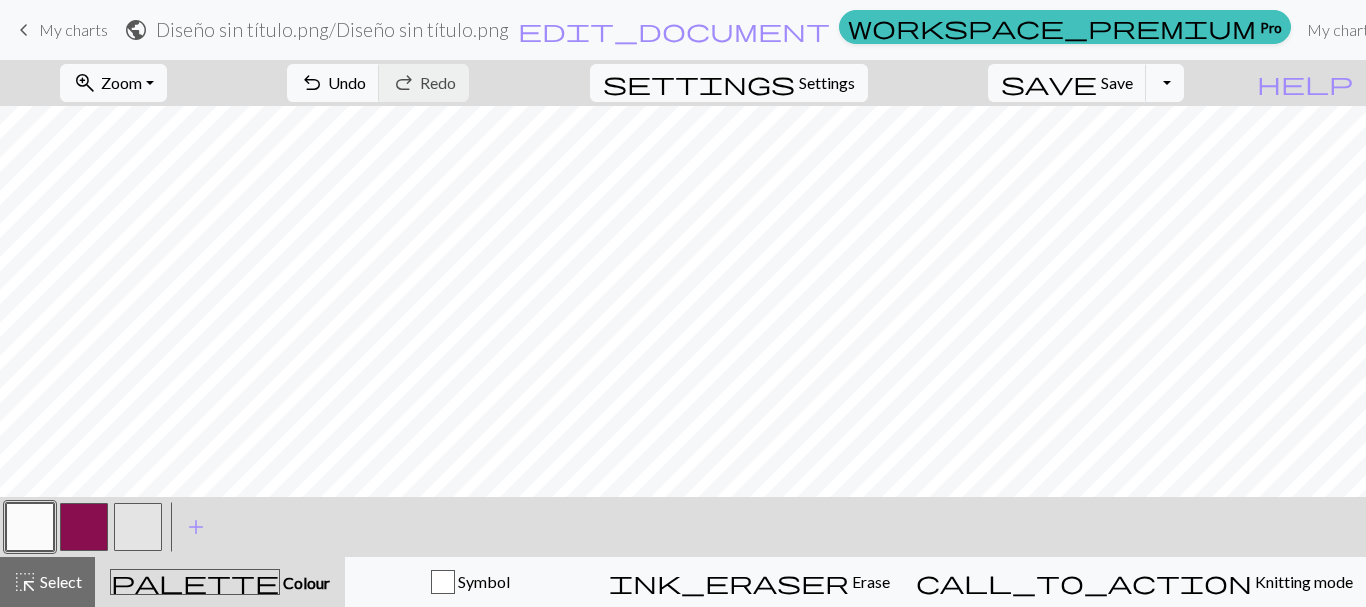 click at bounding box center [84, 527] 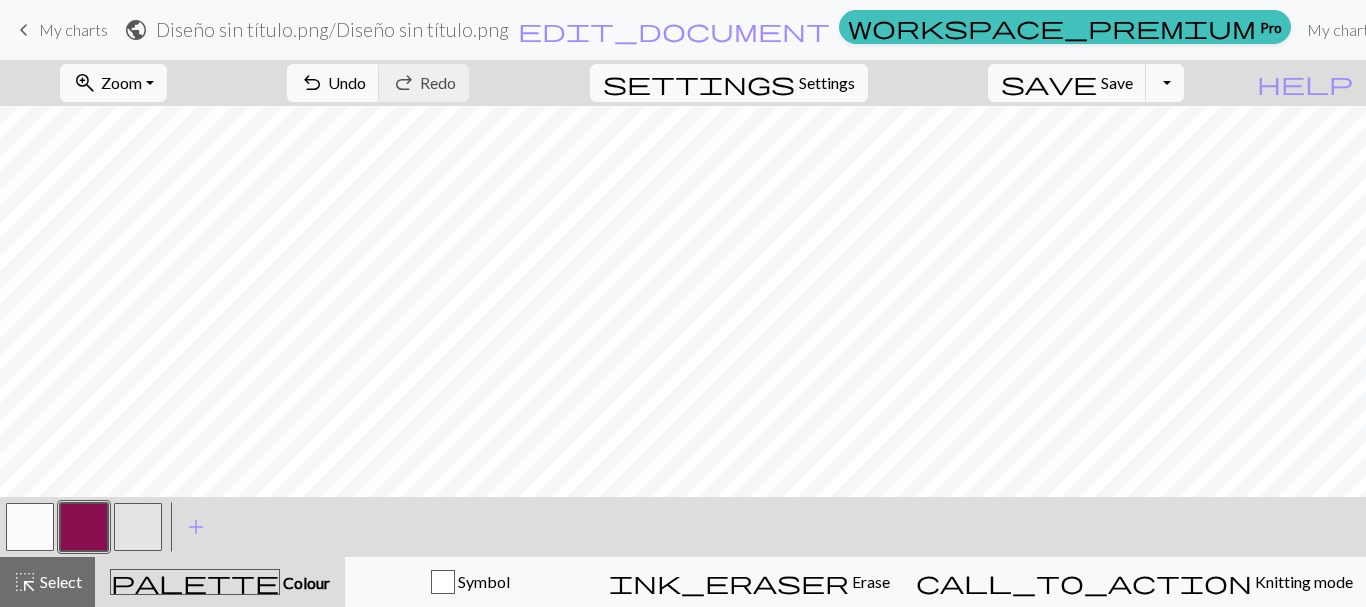 click at bounding box center (30, 527) 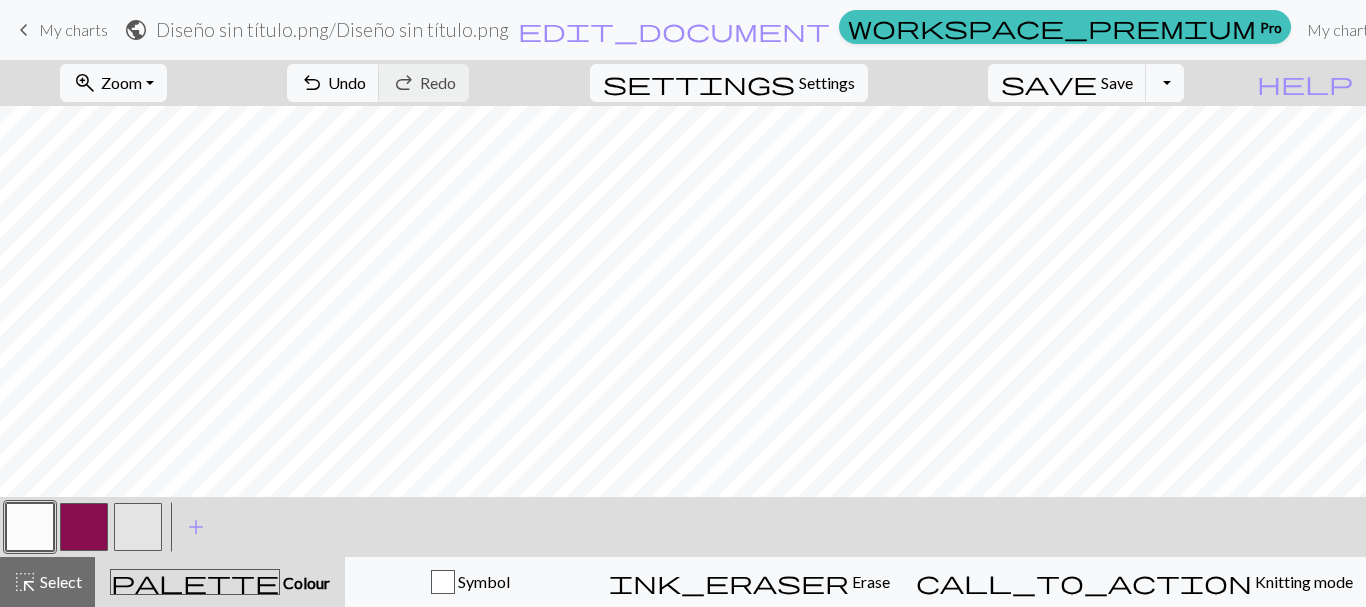 click at bounding box center (84, 527) 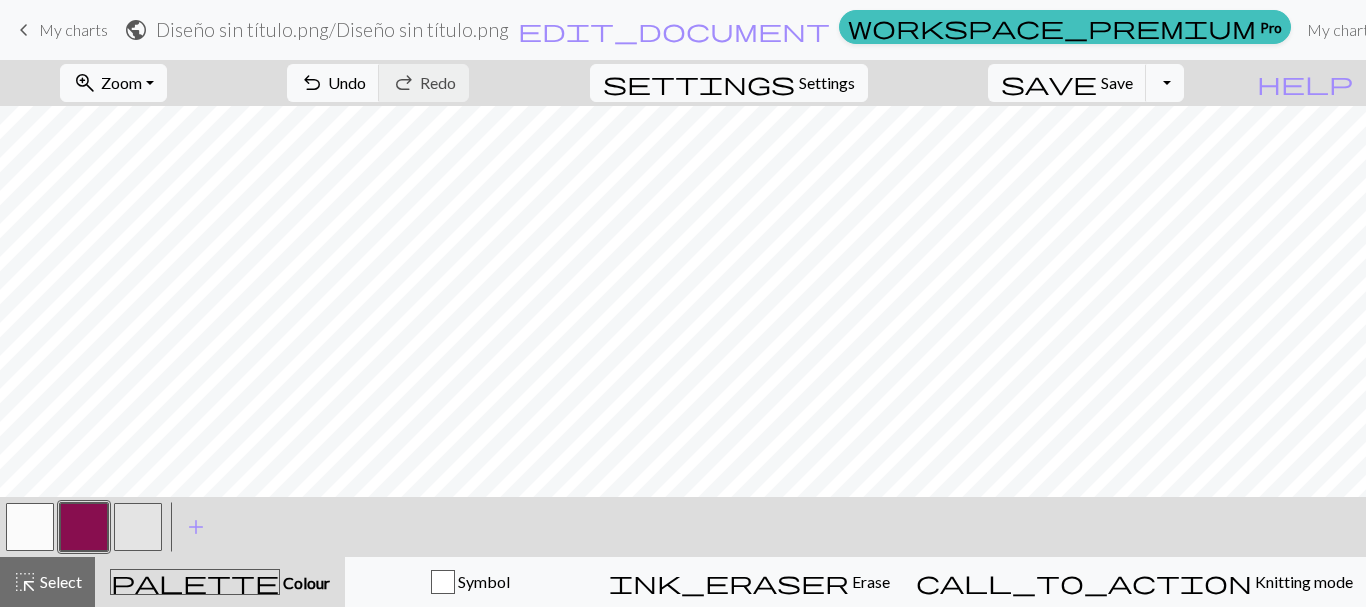 click at bounding box center (30, 527) 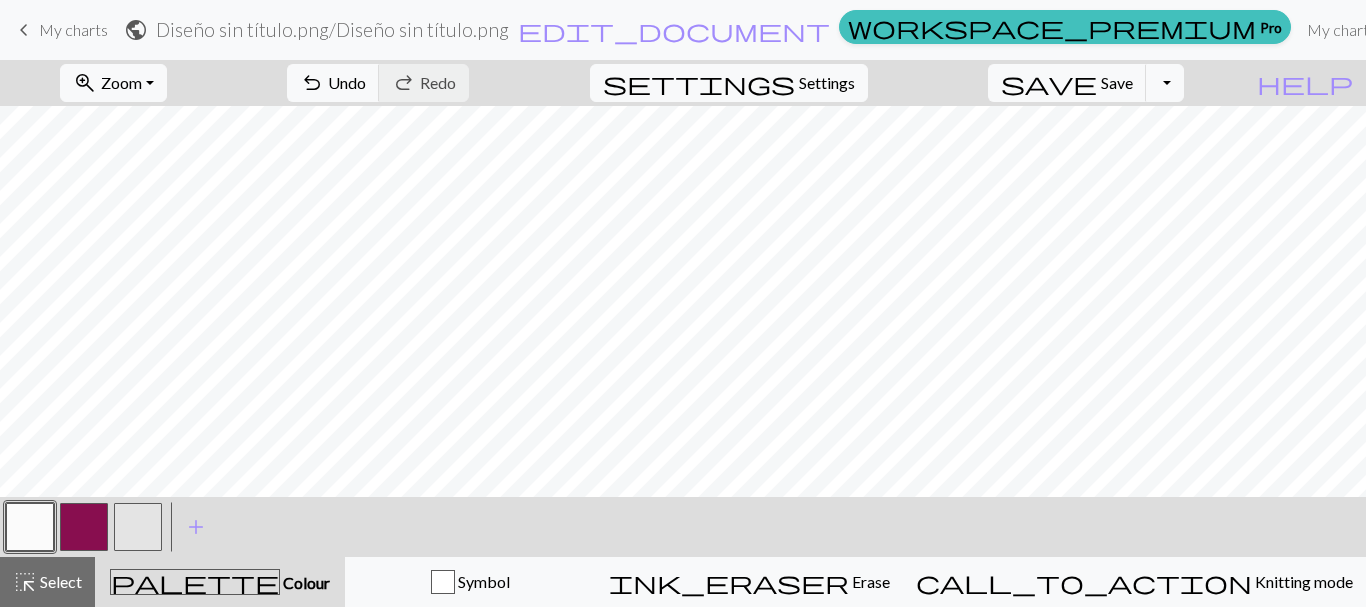 click at bounding box center (138, 527) 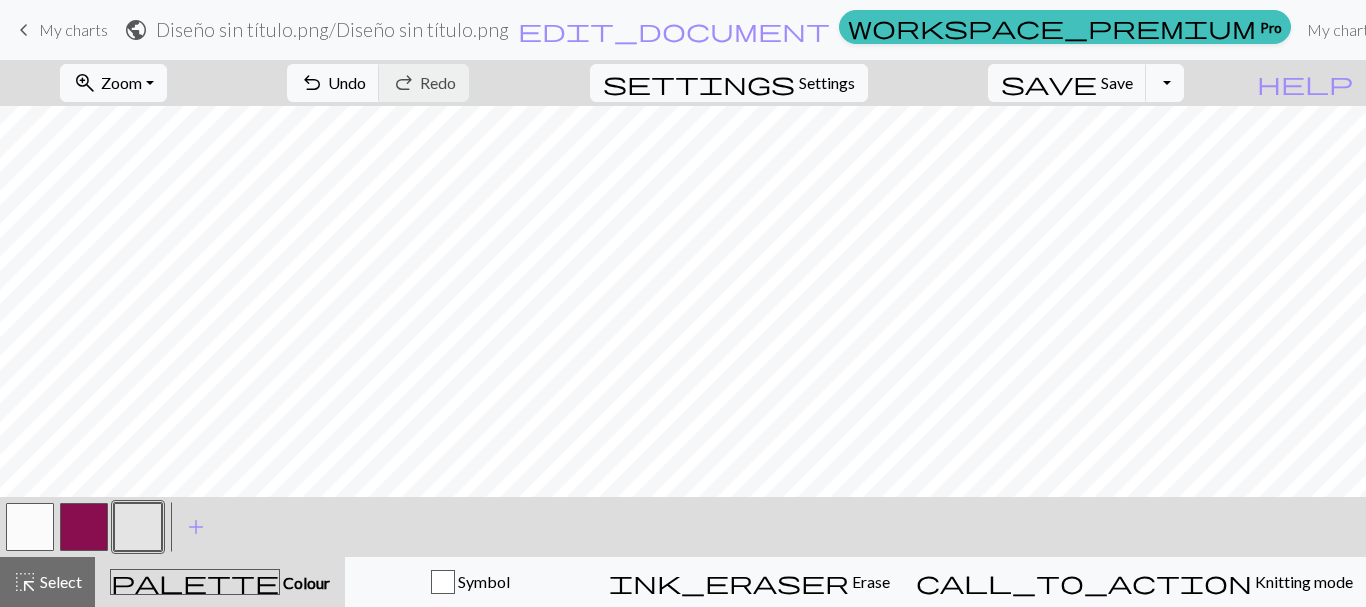 click at bounding box center (138, 527) 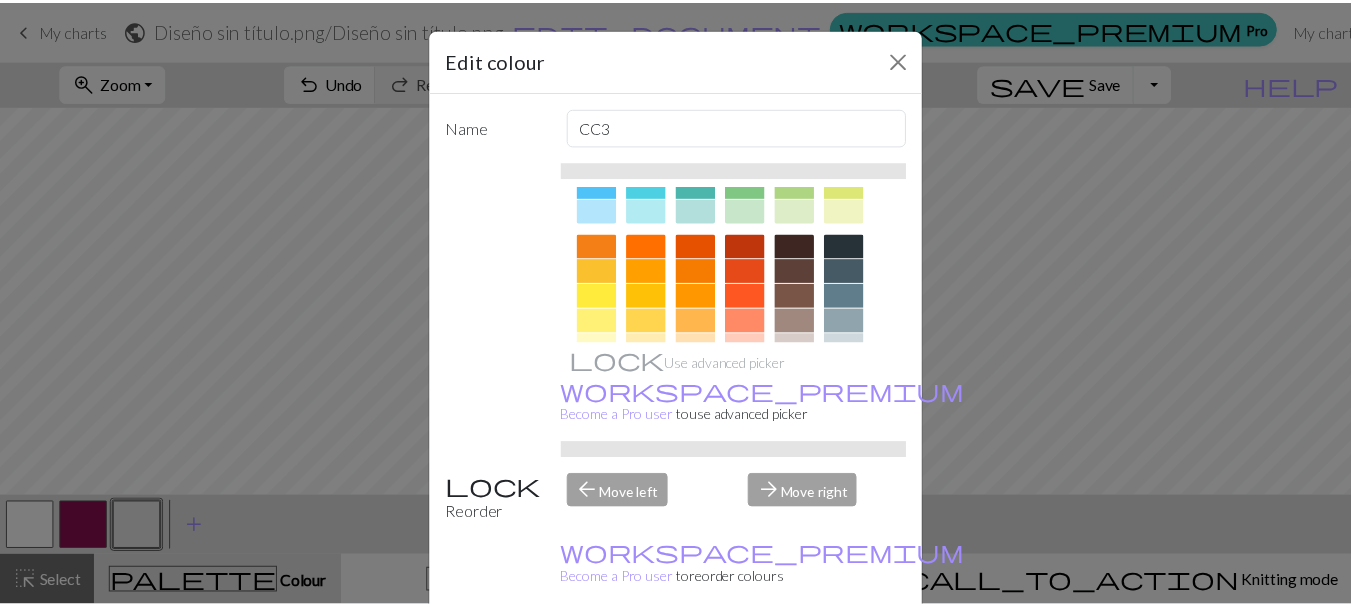 scroll, scrollTop: 411, scrollLeft: 0, axis: vertical 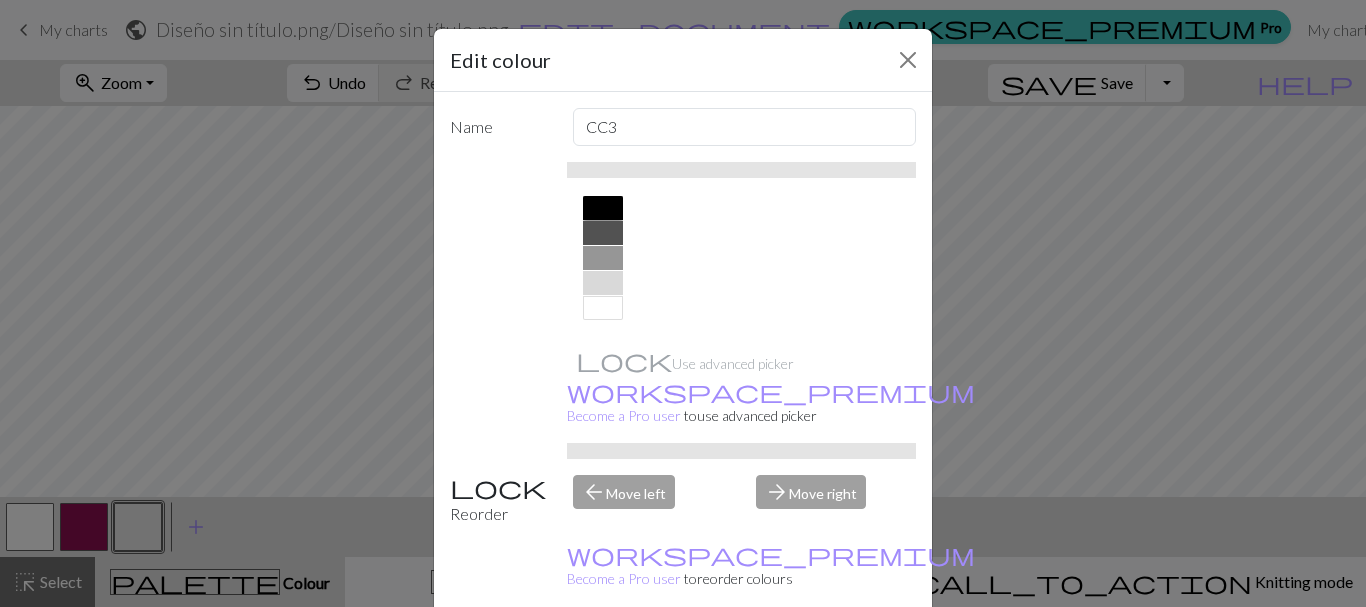 click at bounding box center [603, 208] 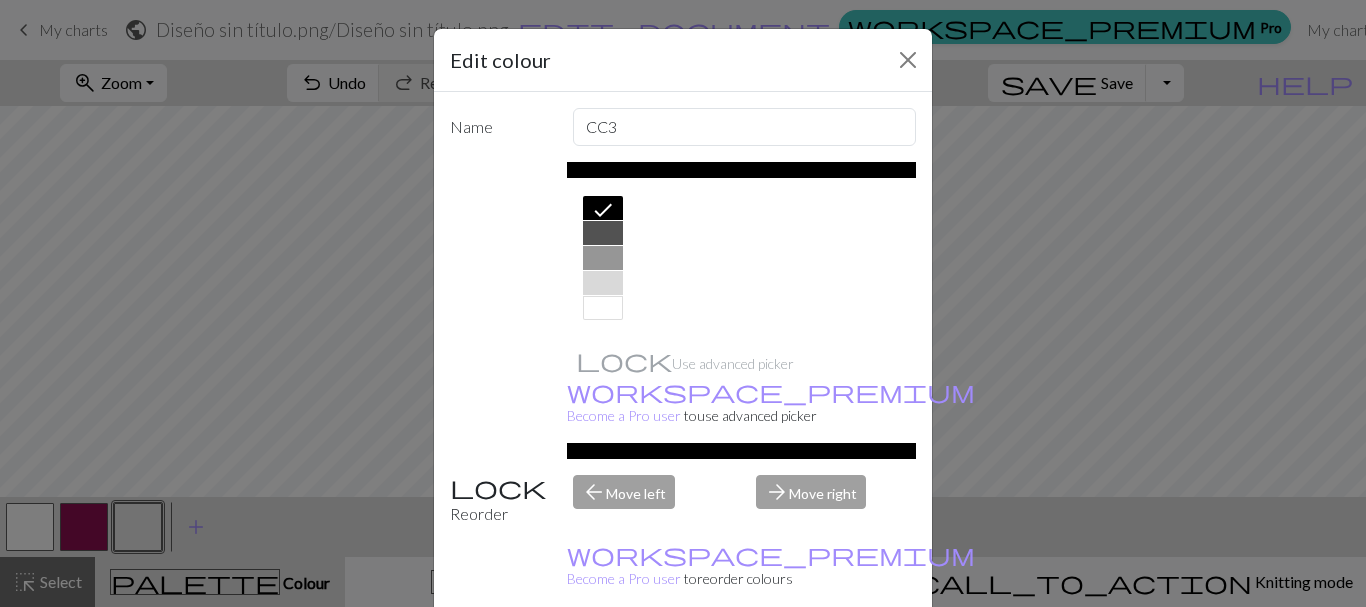 click on "Done" at bounding box center [803, 658] 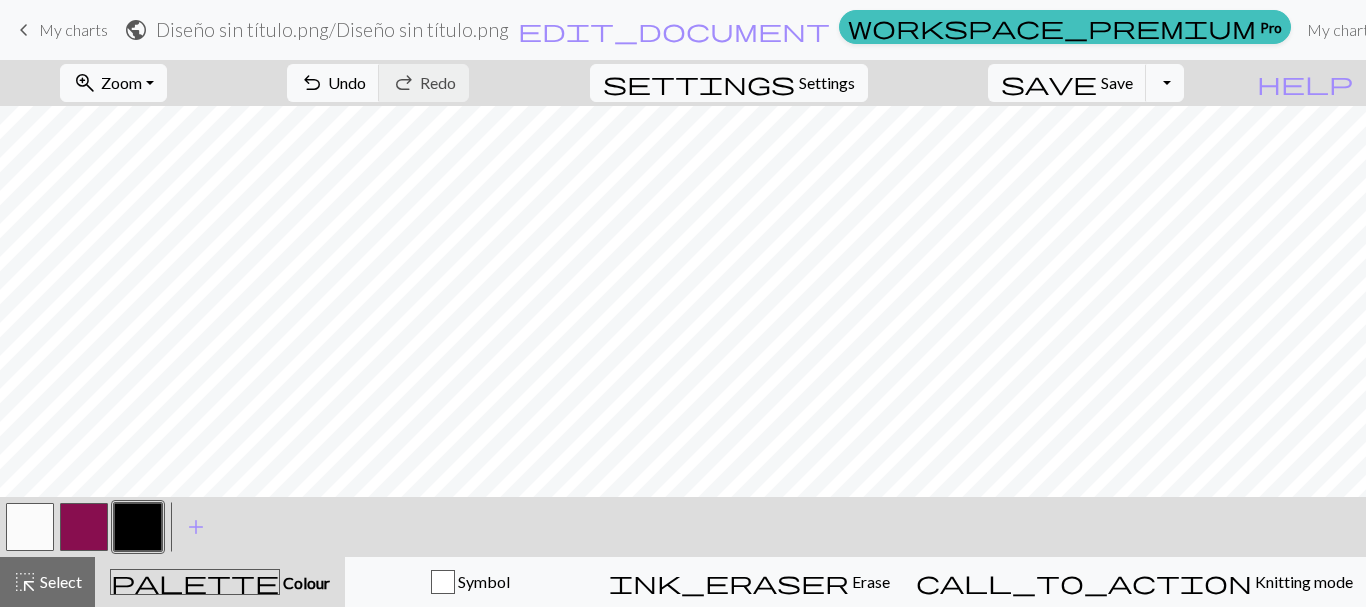 click at bounding box center (30, 527) 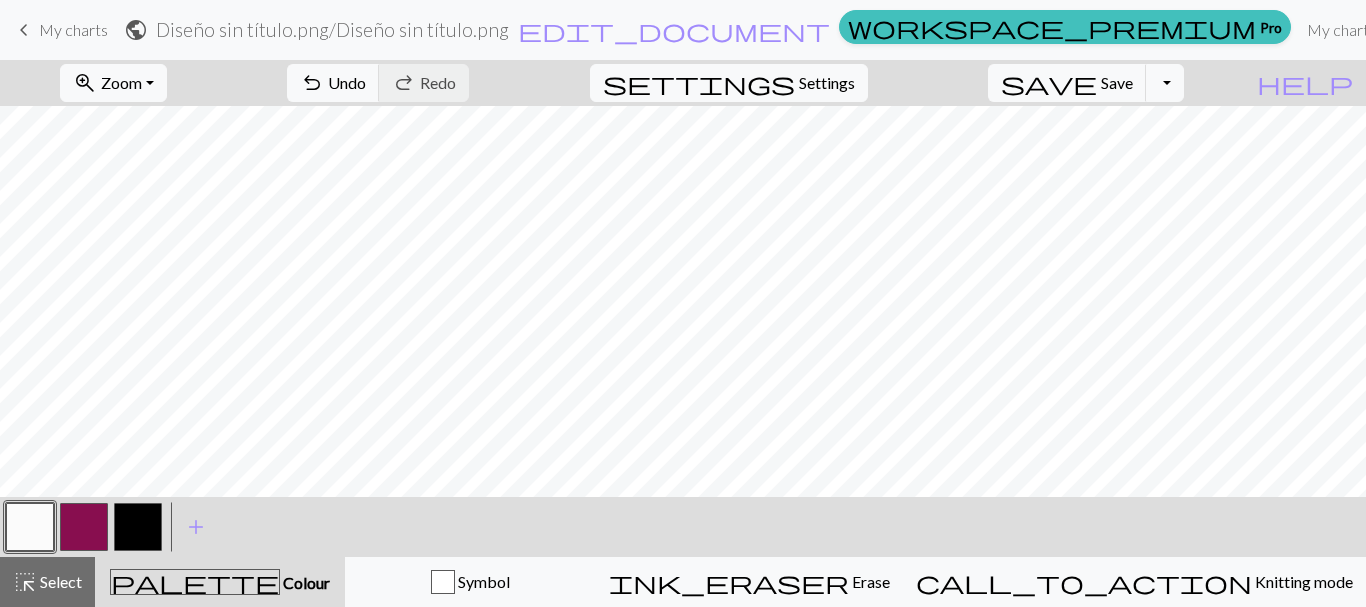 click at bounding box center [138, 527] 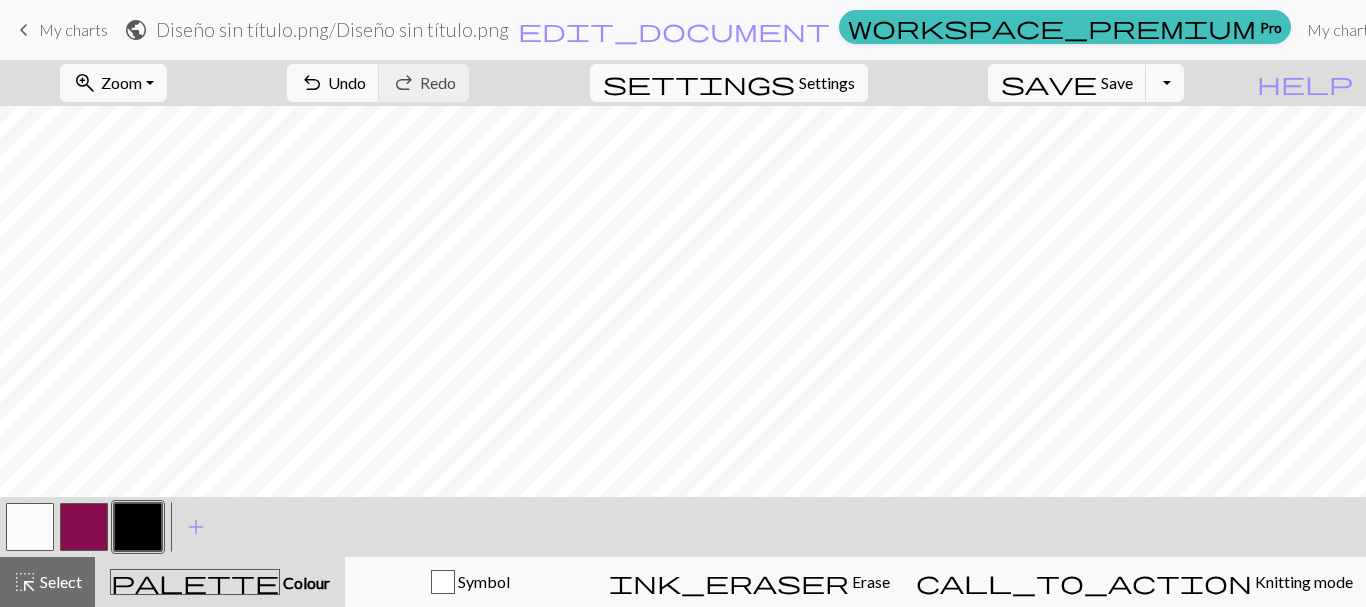 click at bounding box center [84, 527] 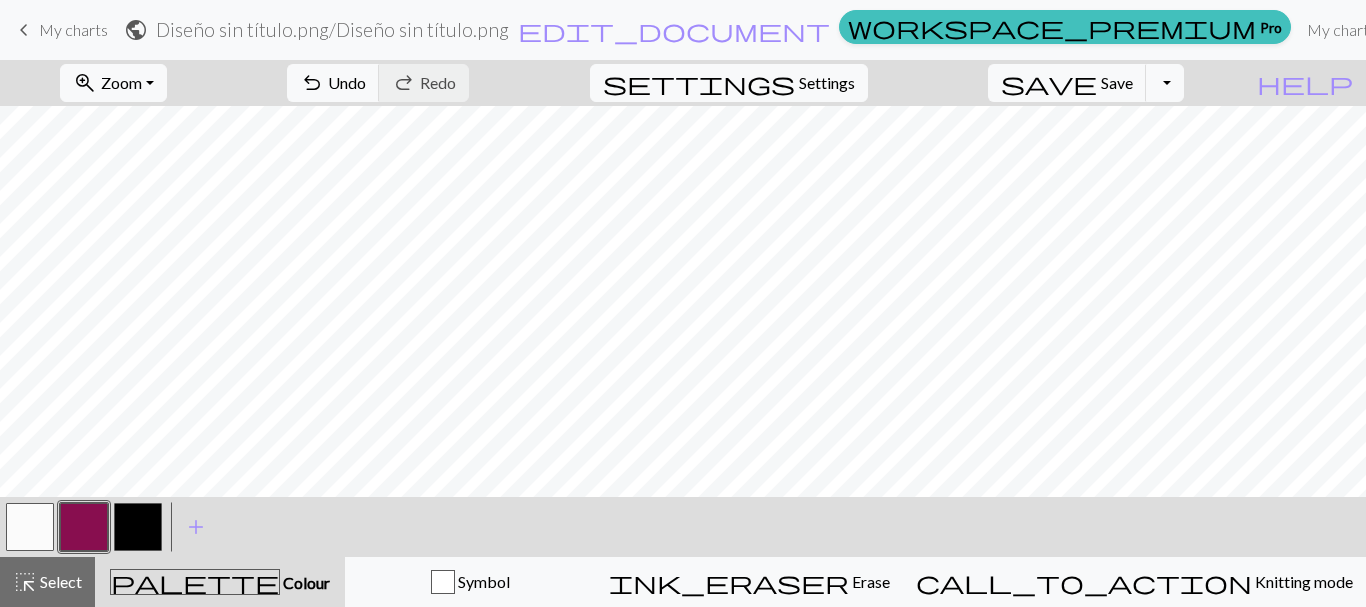click at bounding box center [30, 527] 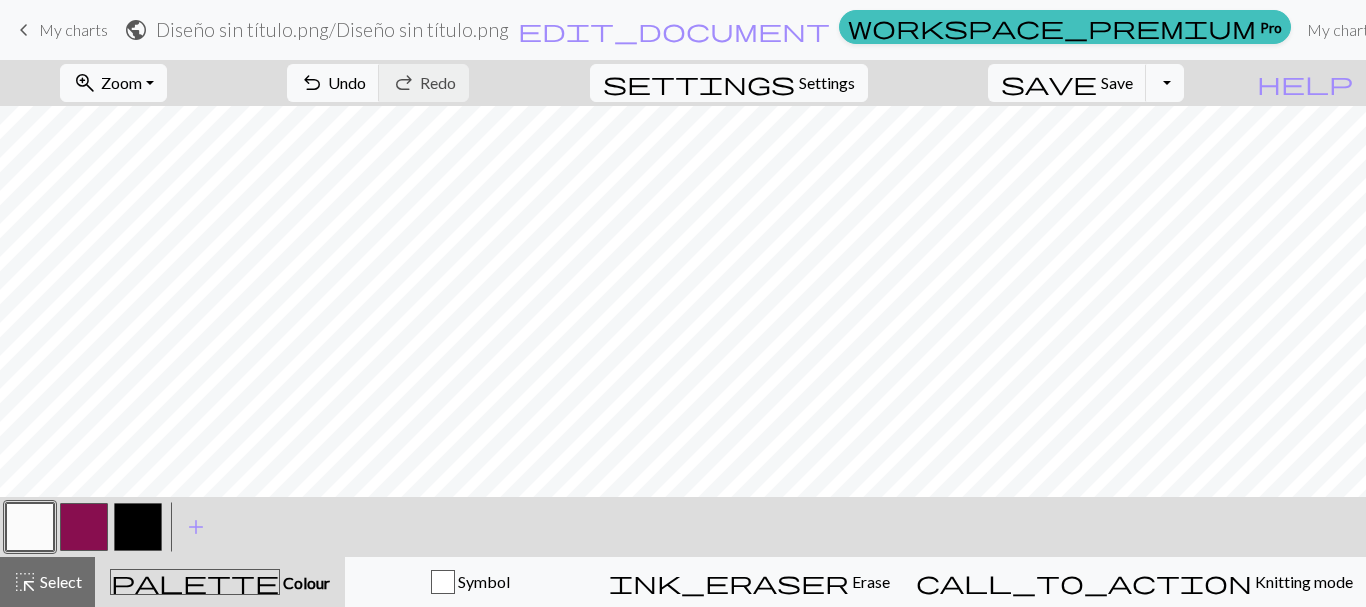 click at bounding box center (84, 527) 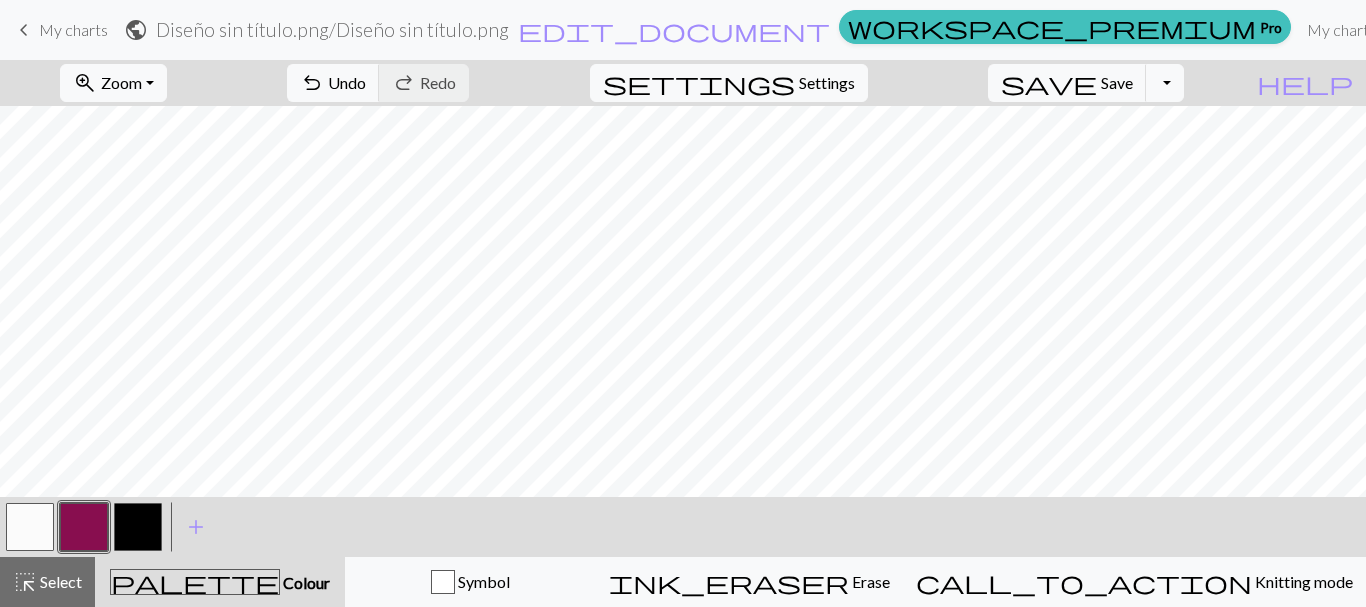 click at bounding box center [30, 527] 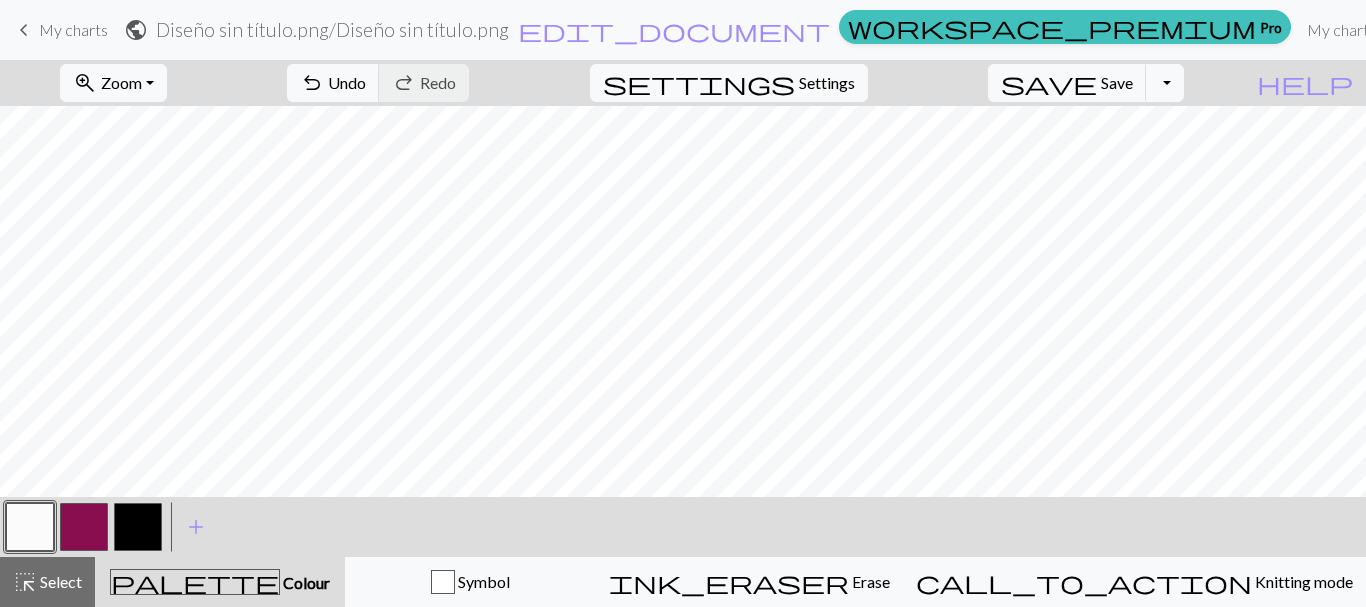 click at bounding box center [84, 527] 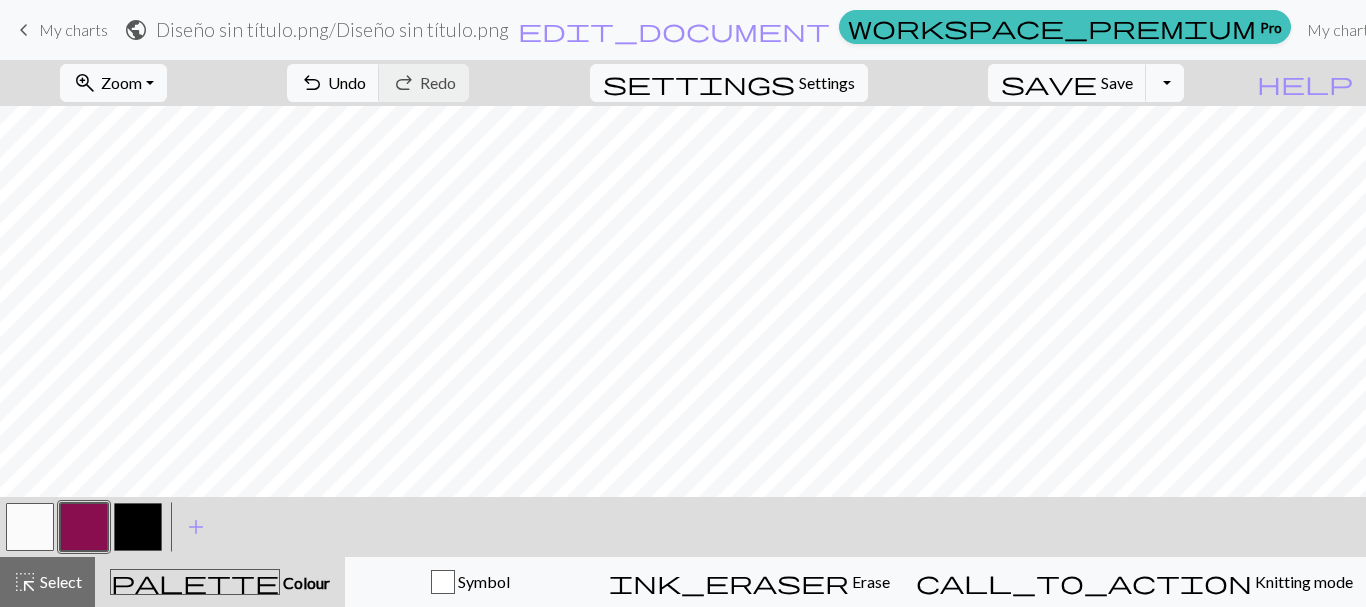click at bounding box center (30, 527) 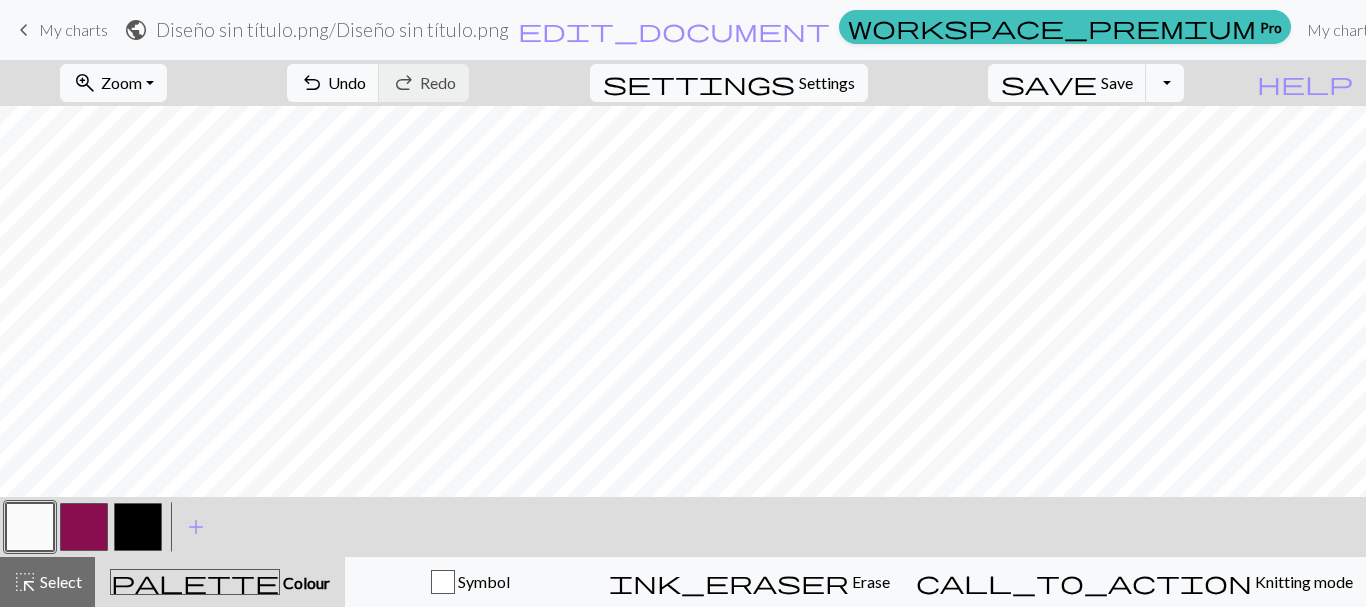 click at bounding box center (84, 527) 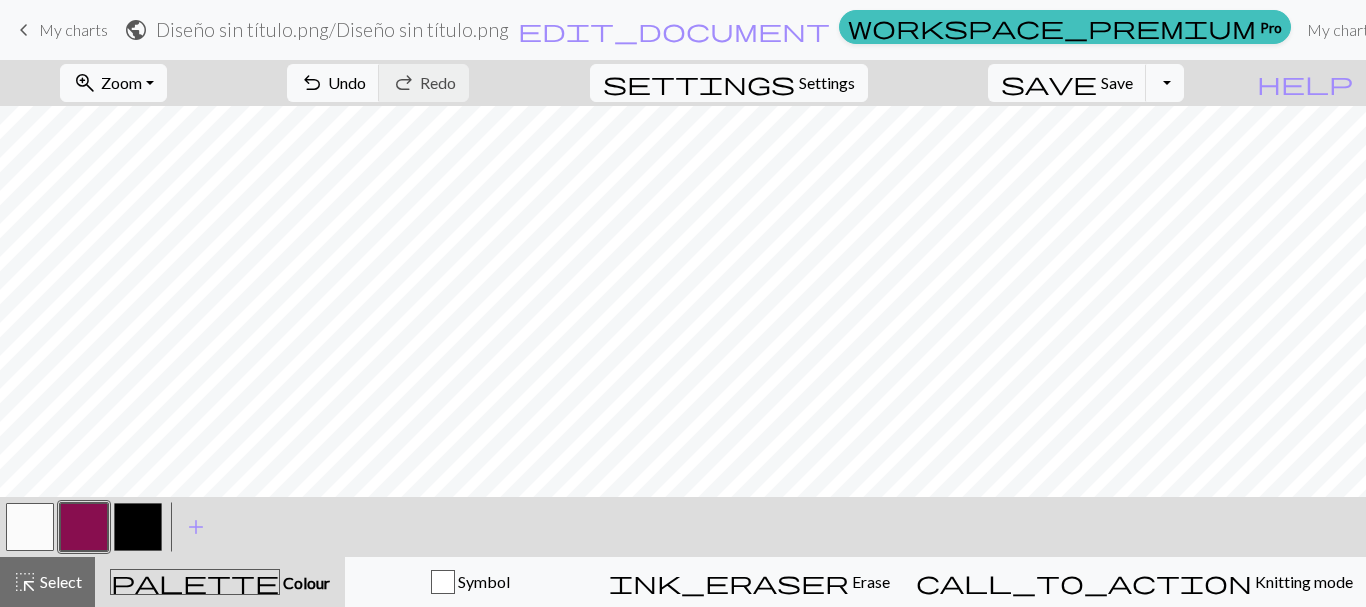 click at bounding box center (30, 527) 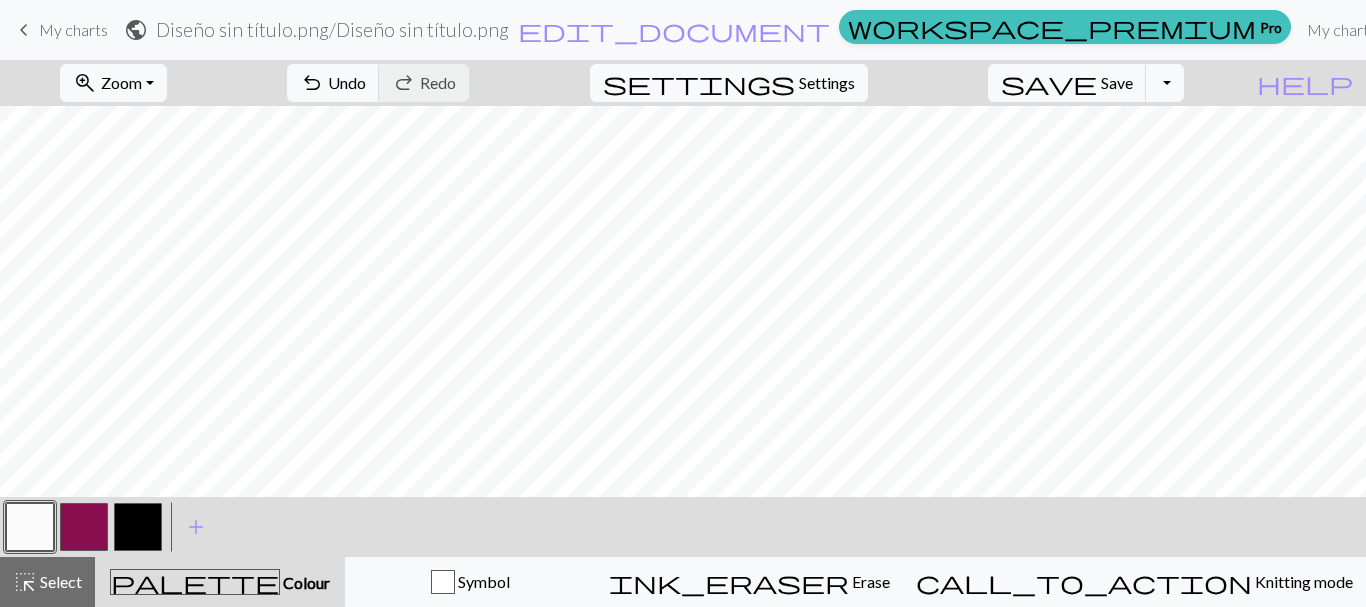 click at bounding box center (84, 527) 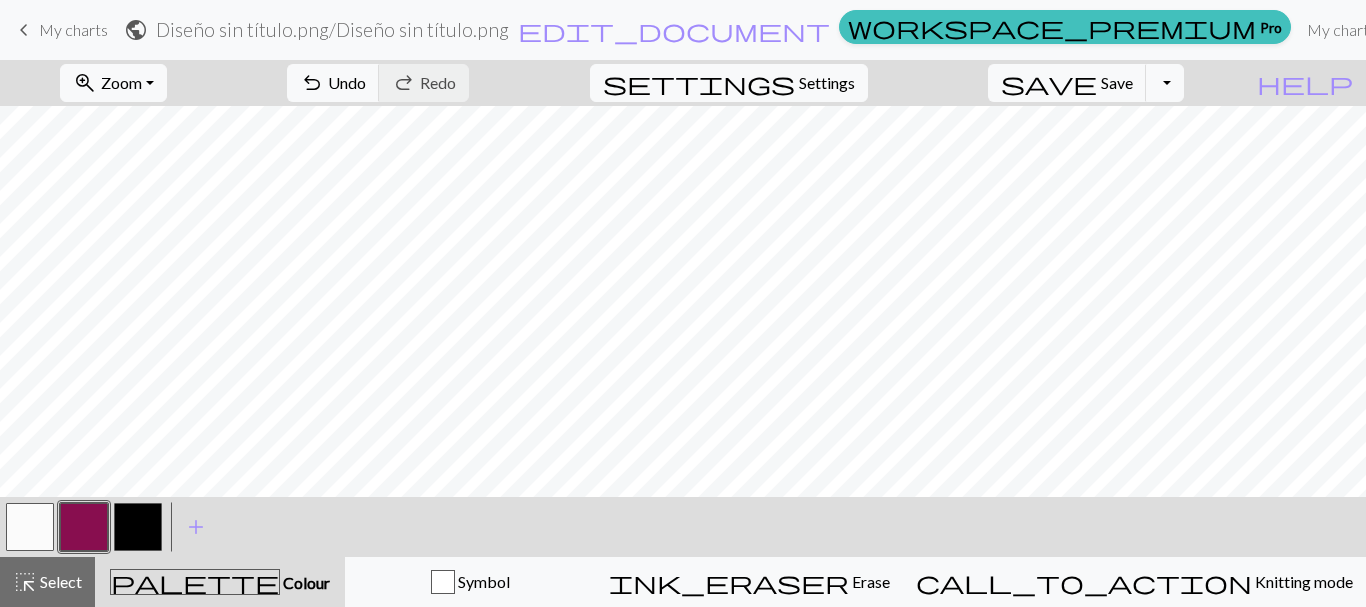 click at bounding box center (30, 527) 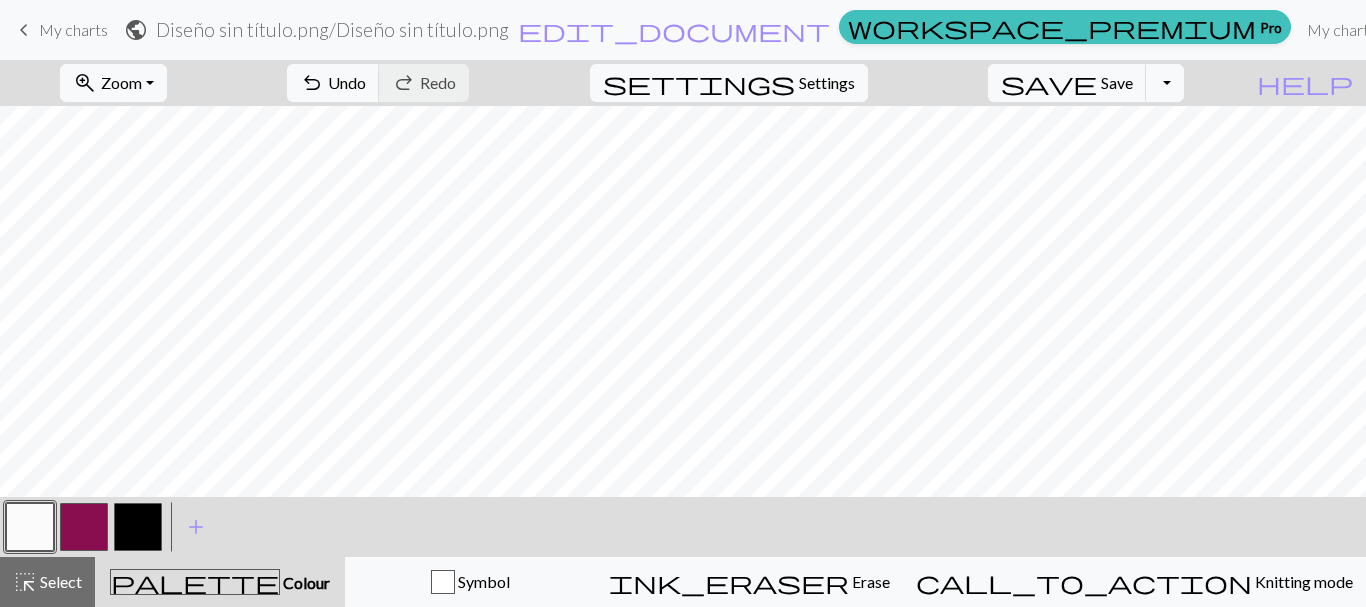 click at bounding box center (84, 527) 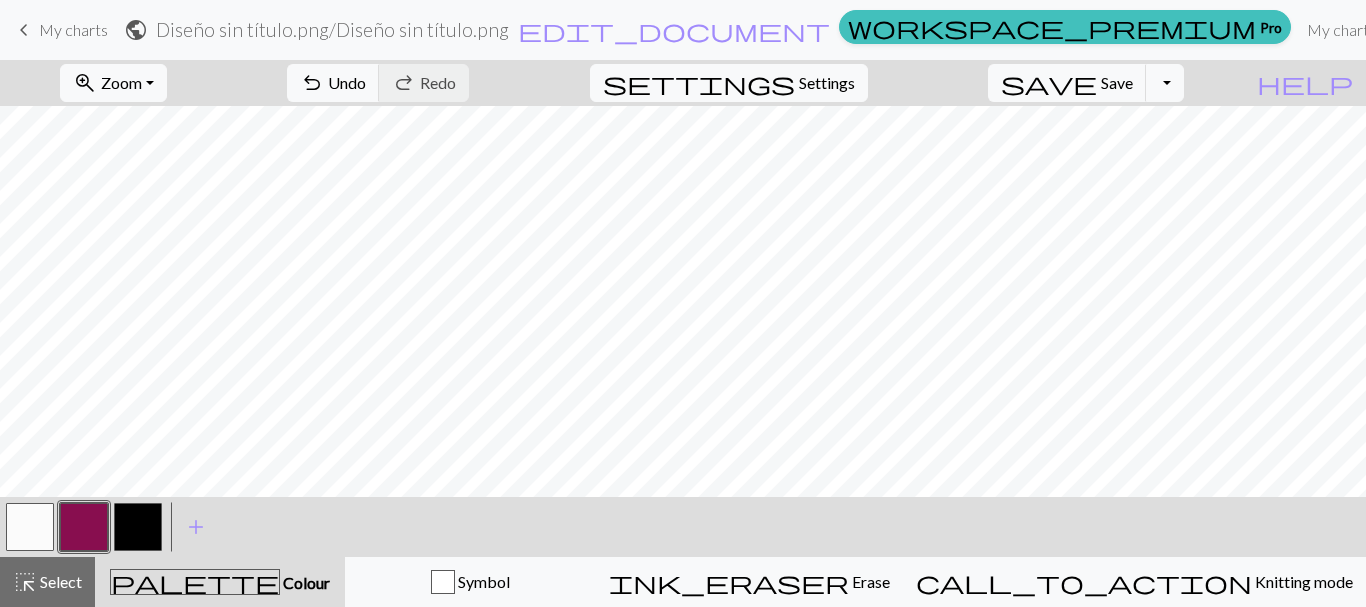 click at bounding box center [30, 527] 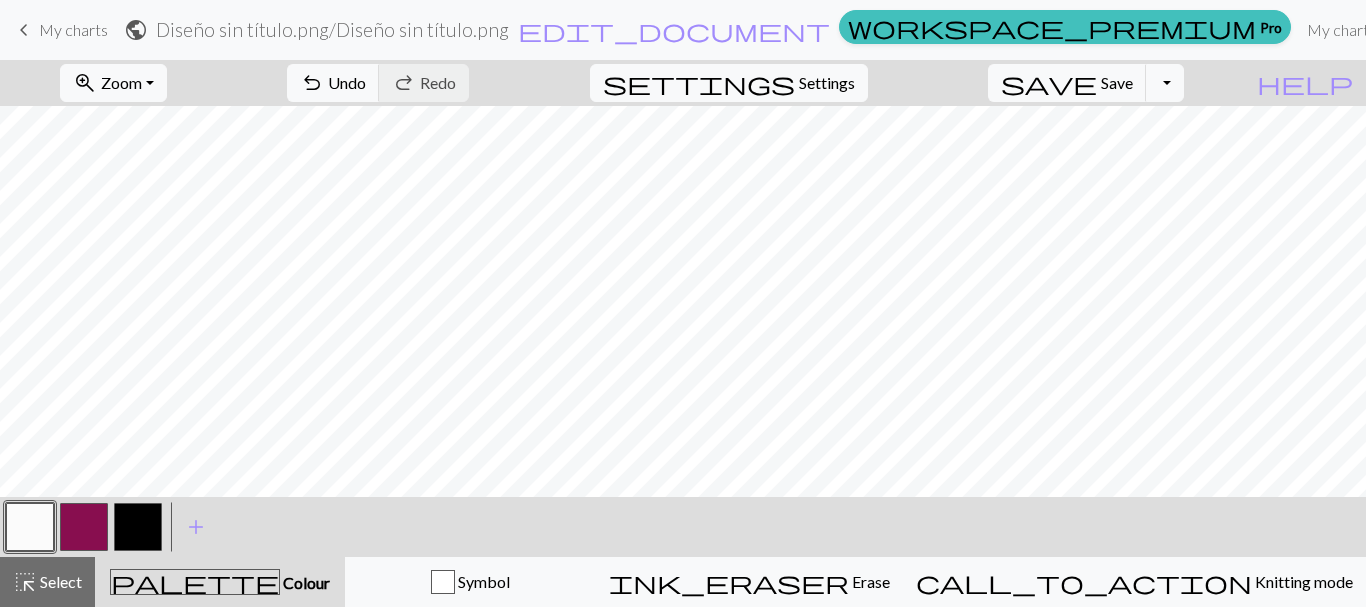 click at bounding box center (84, 527) 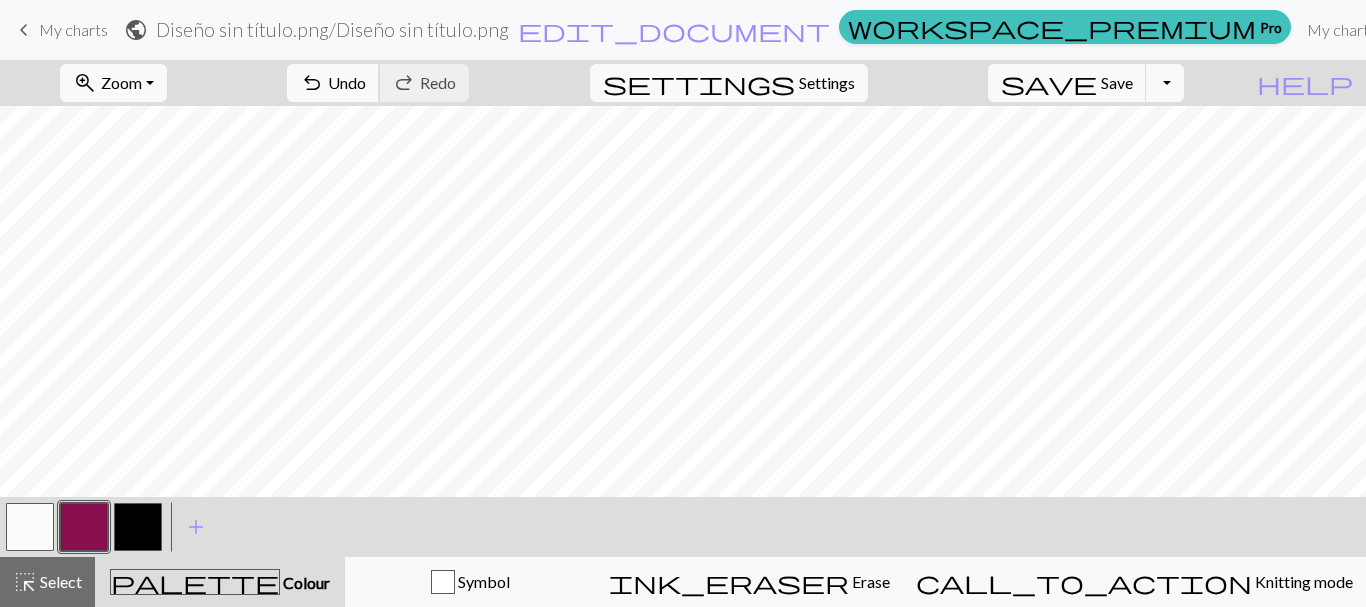 click on "undo" at bounding box center (312, 83) 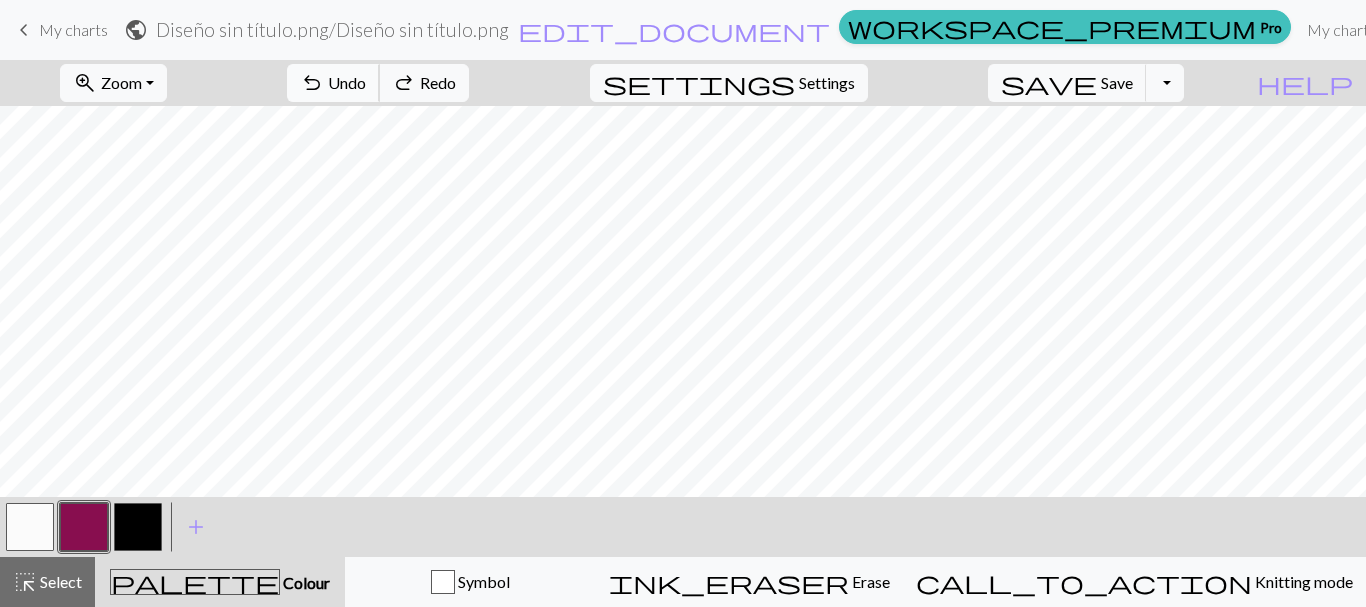 click on "undo" at bounding box center [312, 83] 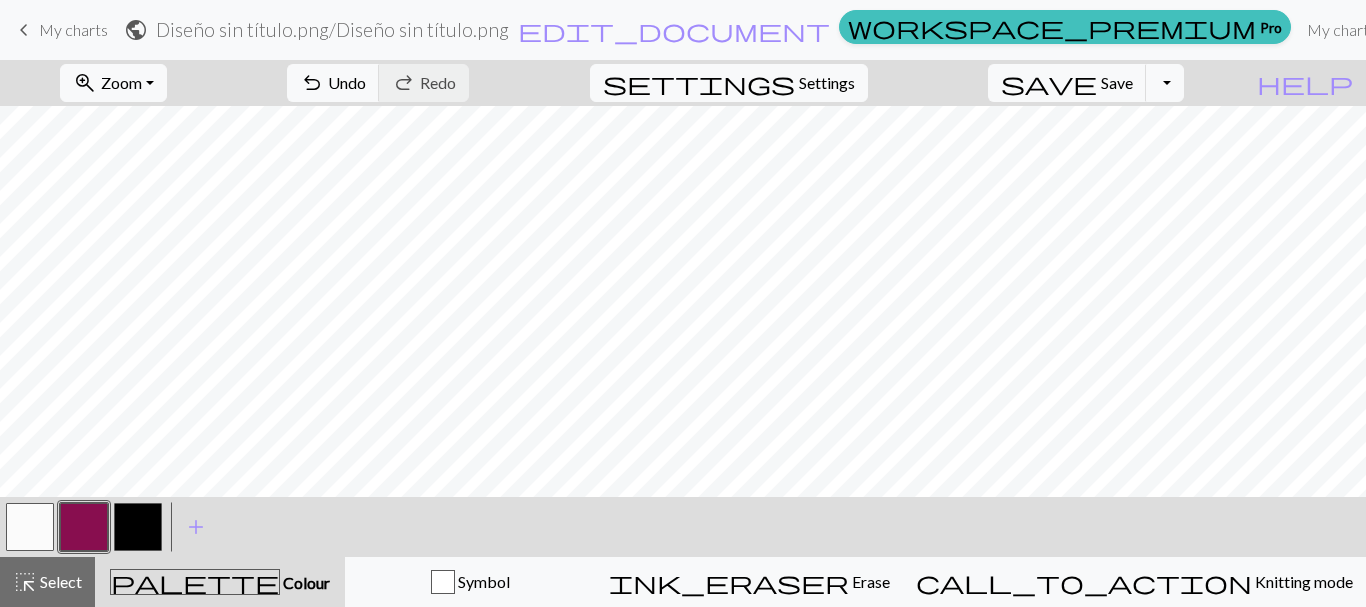 click on "keyboard_arrow_left" at bounding box center [24, 30] 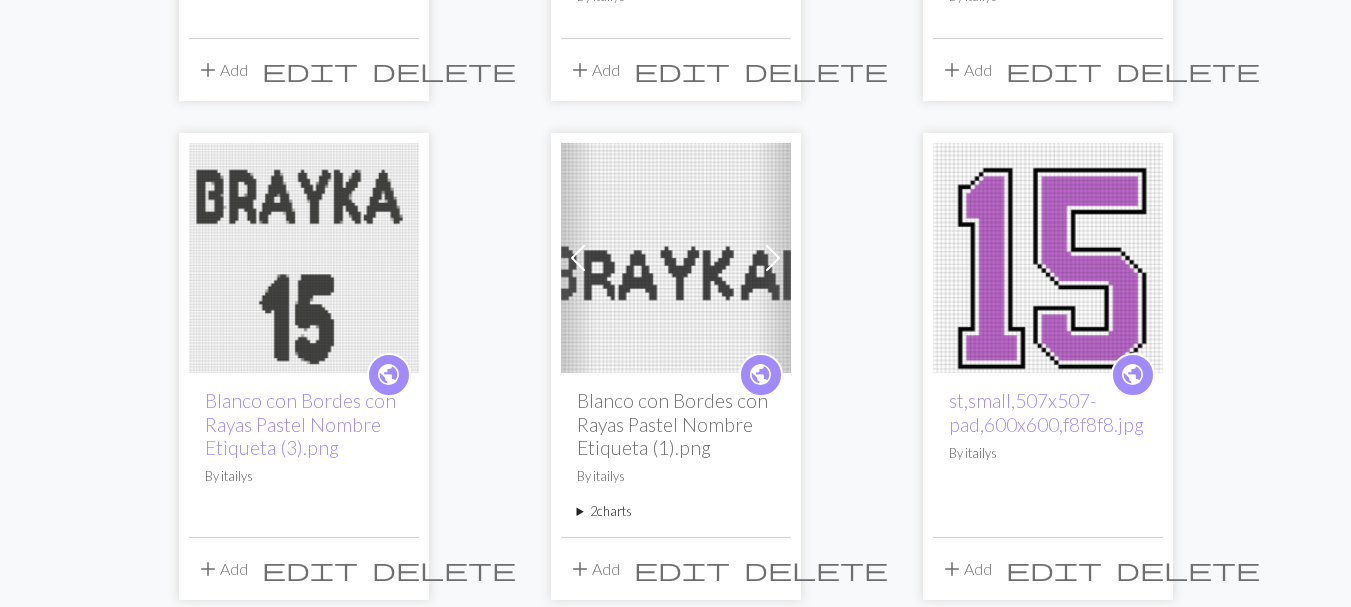scroll, scrollTop: 551, scrollLeft: 0, axis: vertical 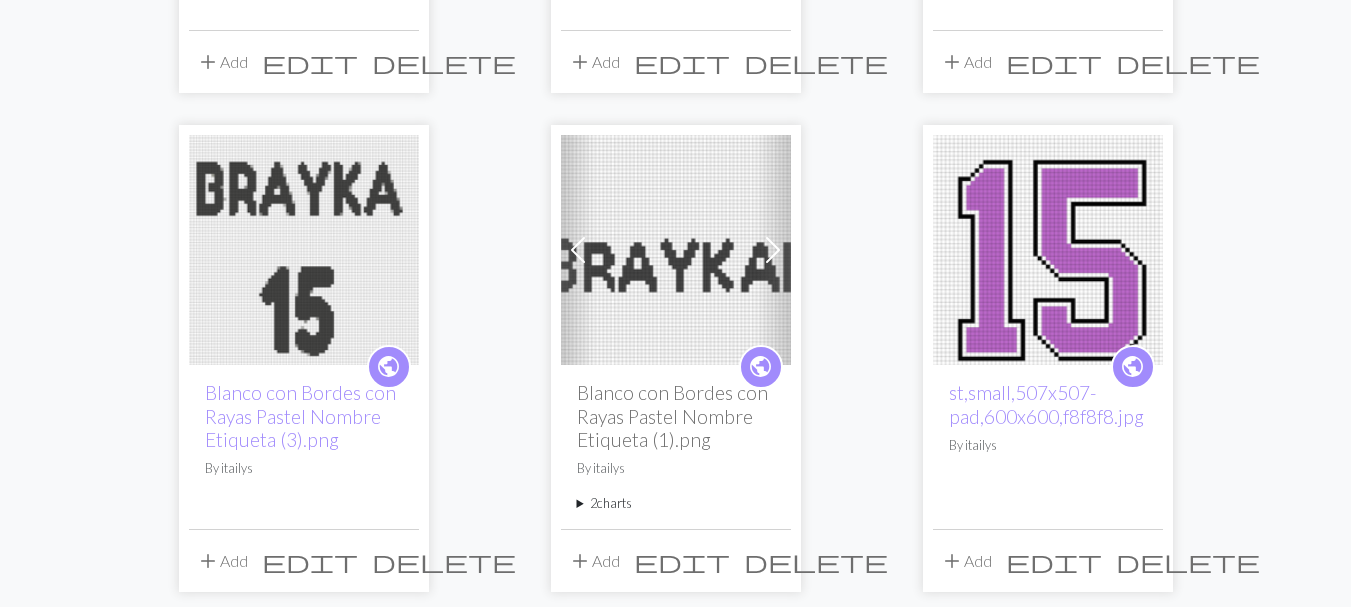 click on "delete" at bounding box center [1188, 561] 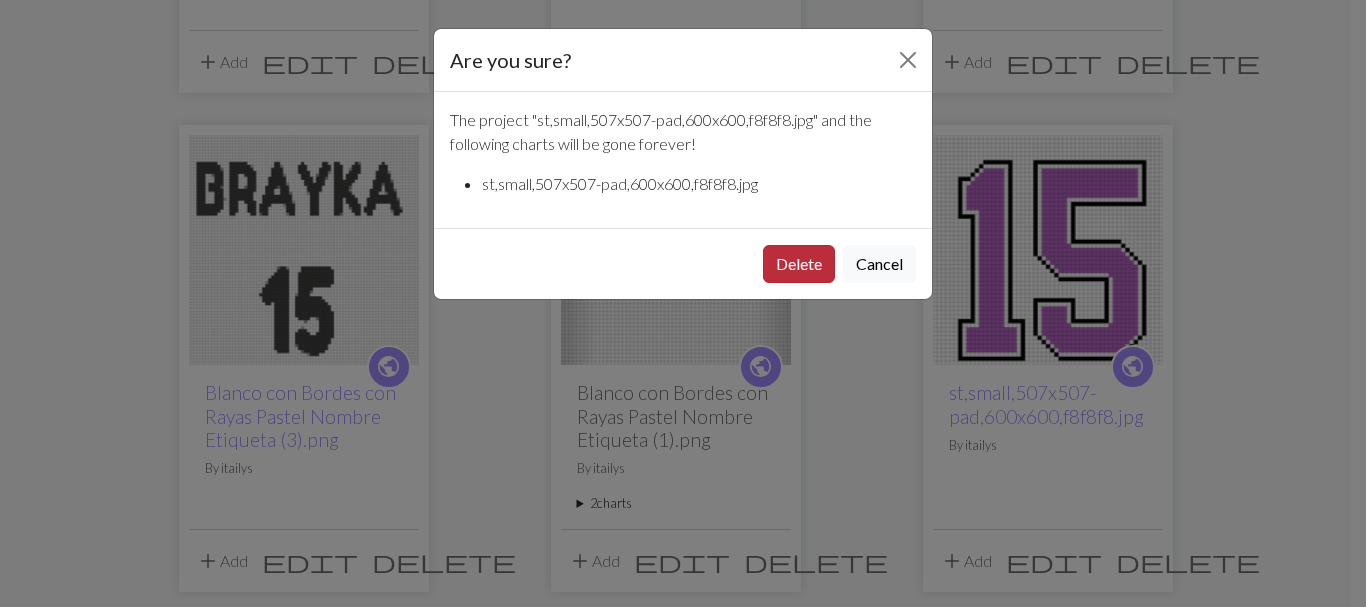 click on "Delete" at bounding box center [799, 264] 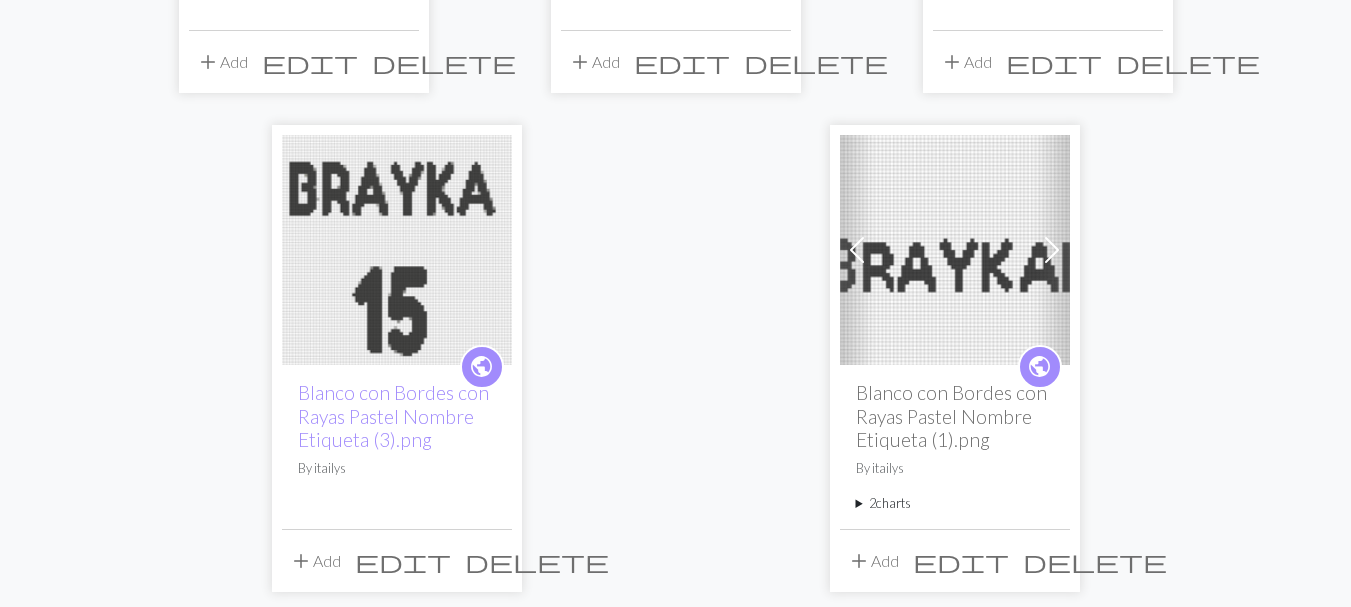 scroll, scrollTop: 551, scrollLeft: 0, axis: vertical 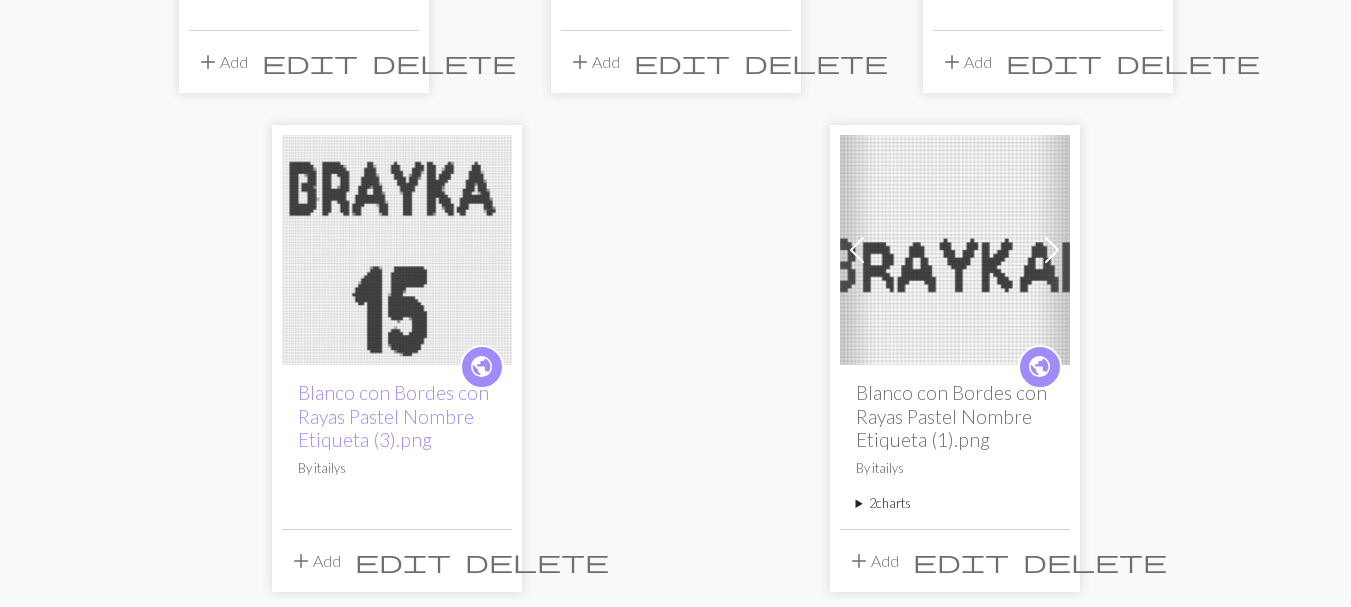 click on "delete" at bounding box center [1095, 561] 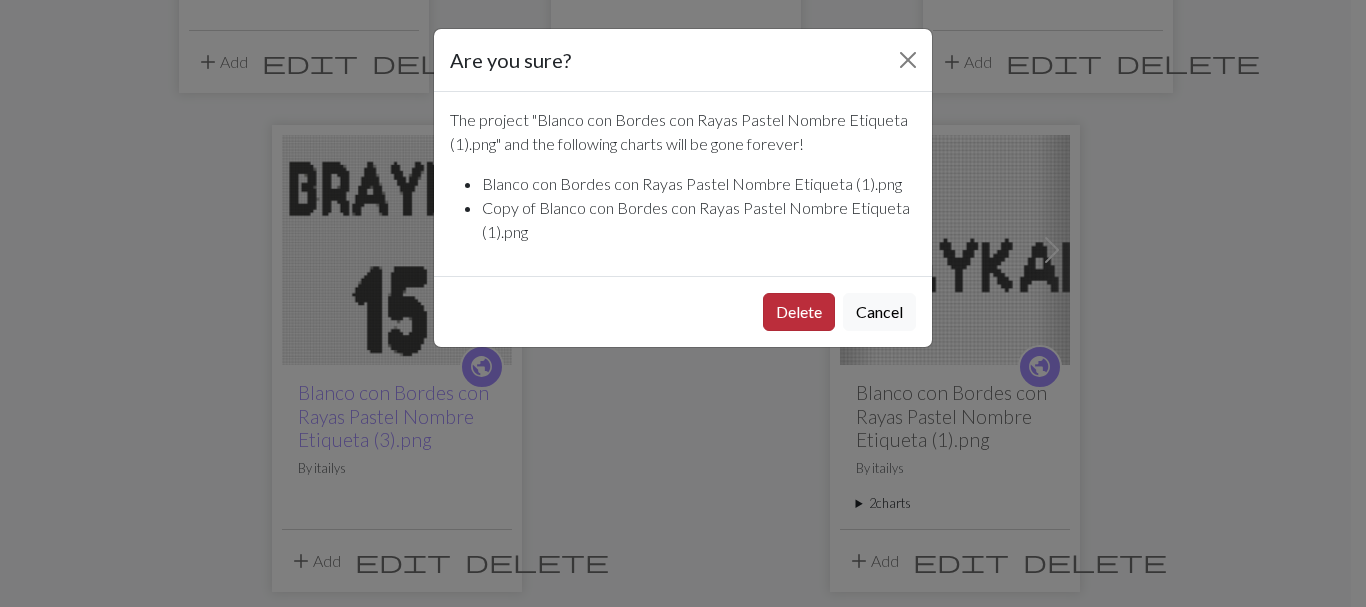 click on "Delete" at bounding box center [799, 312] 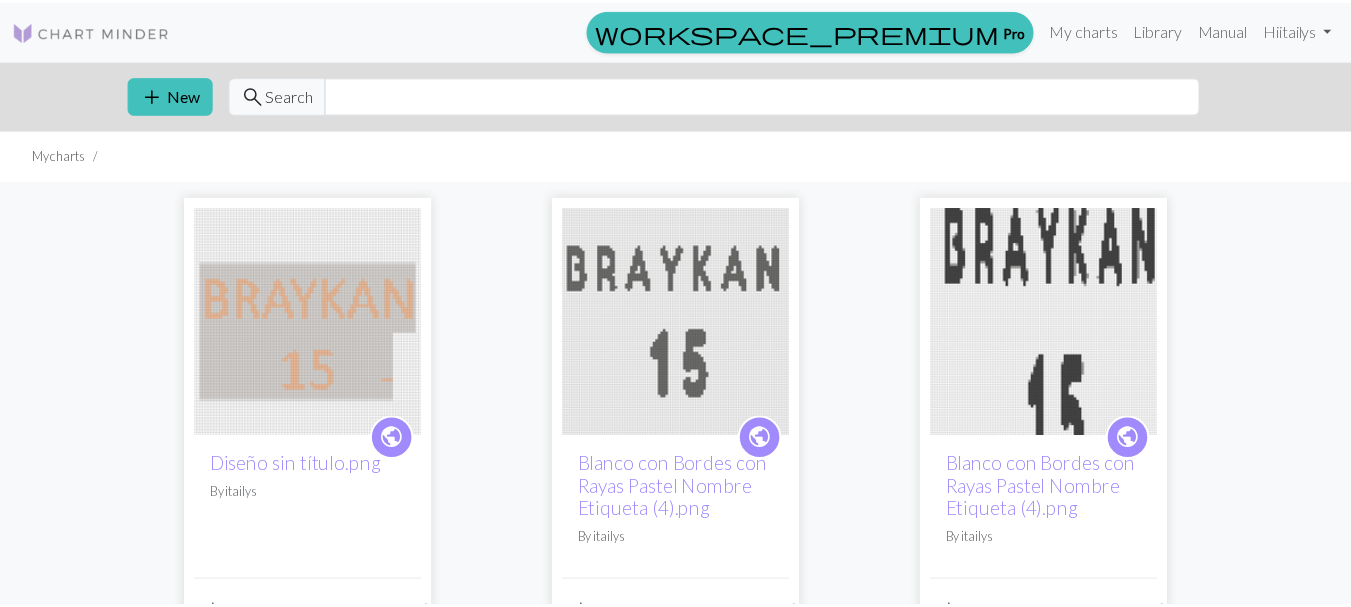 scroll, scrollTop: 551, scrollLeft: 0, axis: vertical 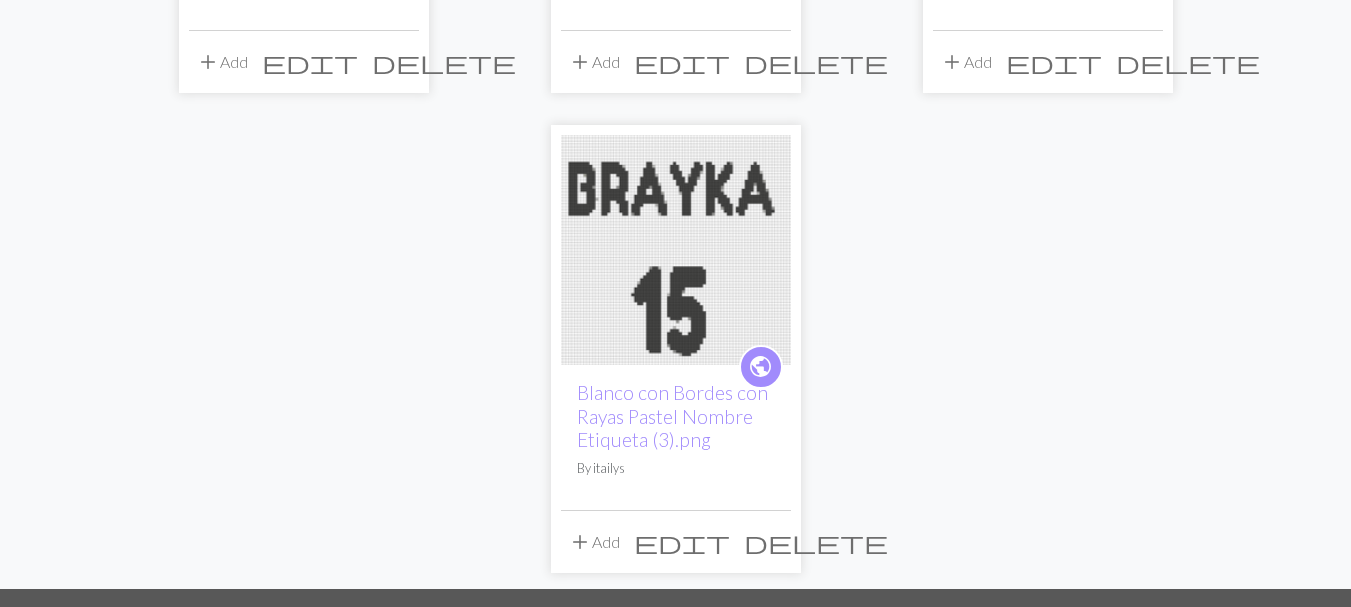click on "delete" at bounding box center (816, 542) 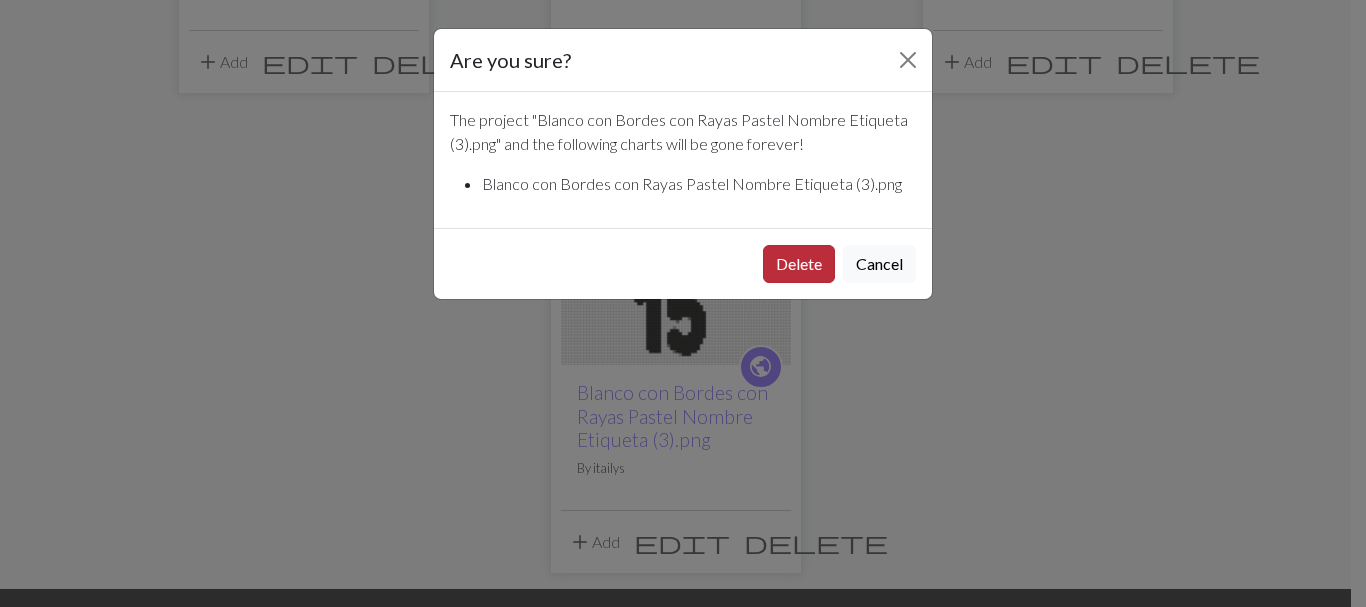 click on "Delete" at bounding box center (799, 264) 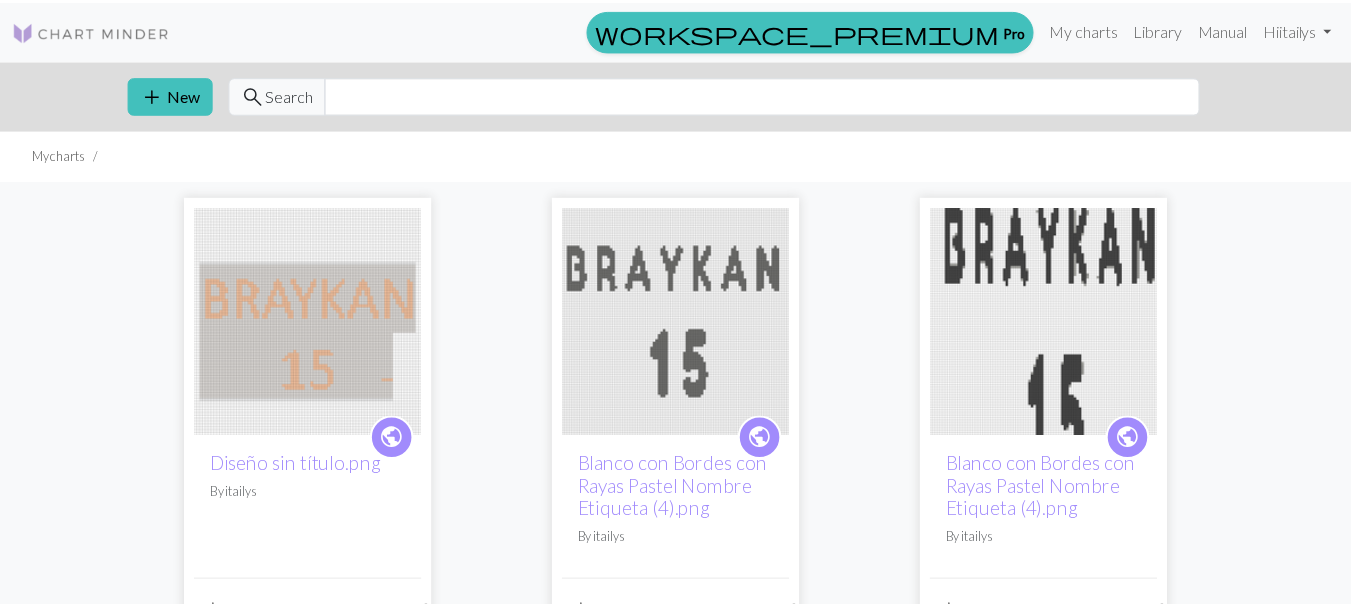 scroll, scrollTop: 364, scrollLeft: 0, axis: vertical 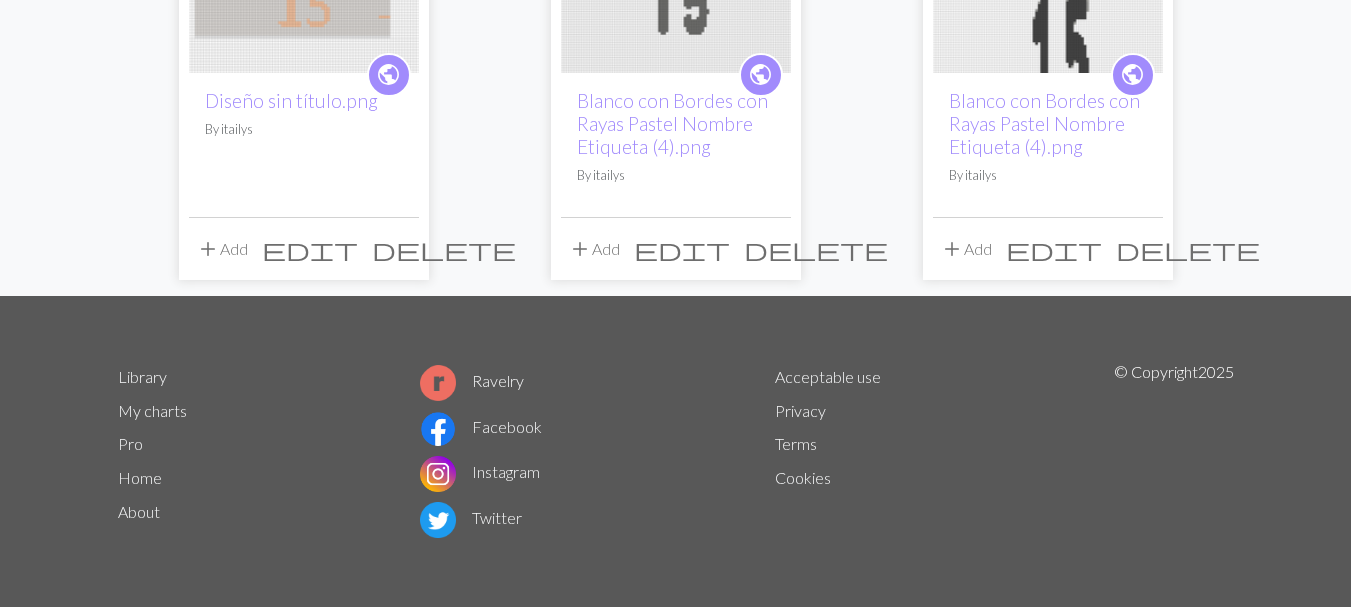 click on "delete" at bounding box center (1188, 249) 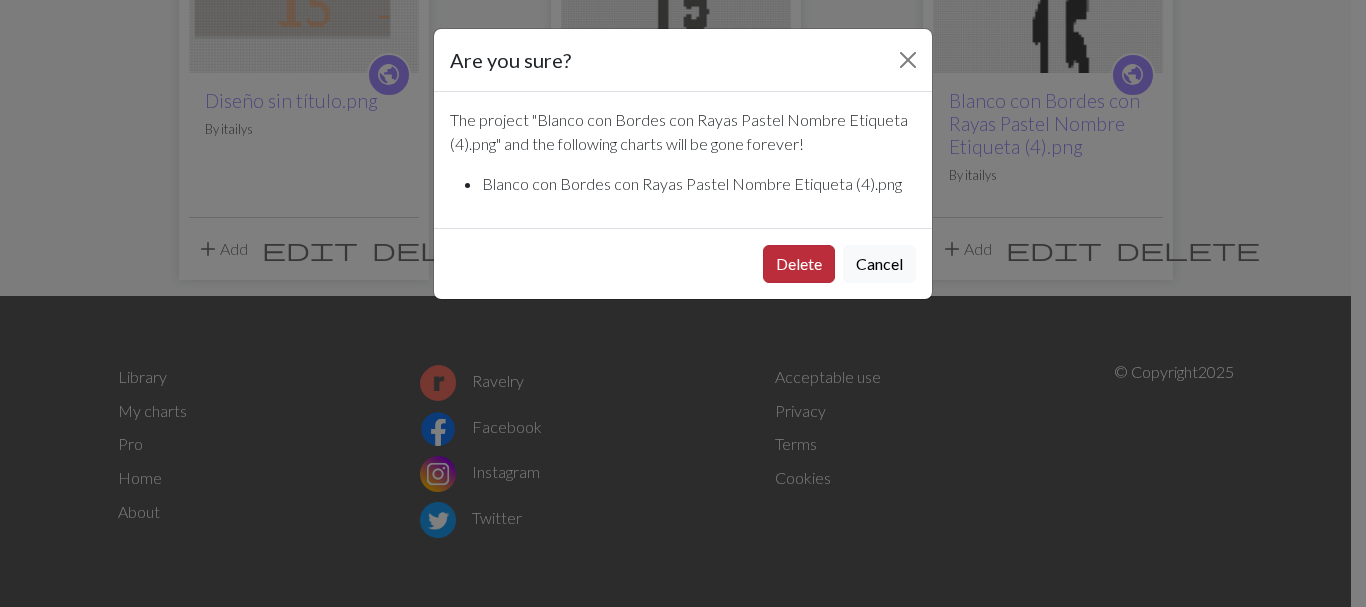 click on "Delete" at bounding box center (799, 264) 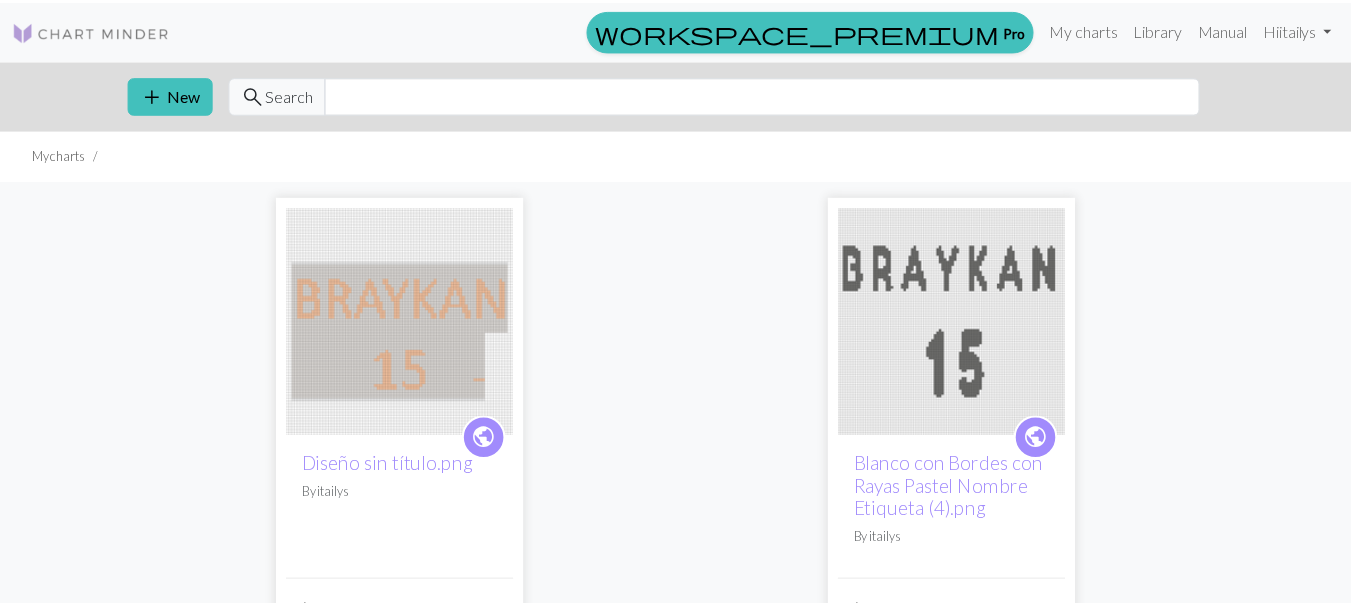 scroll, scrollTop: 364, scrollLeft: 0, axis: vertical 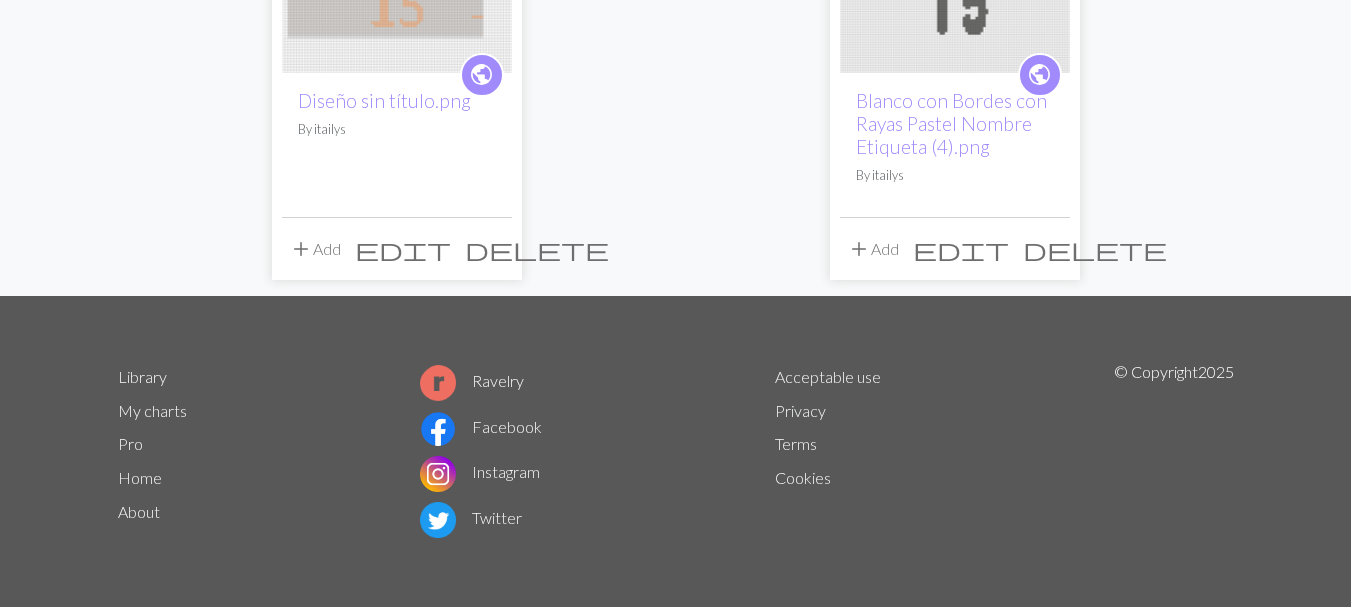 click on "delete" at bounding box center (1095, 249) 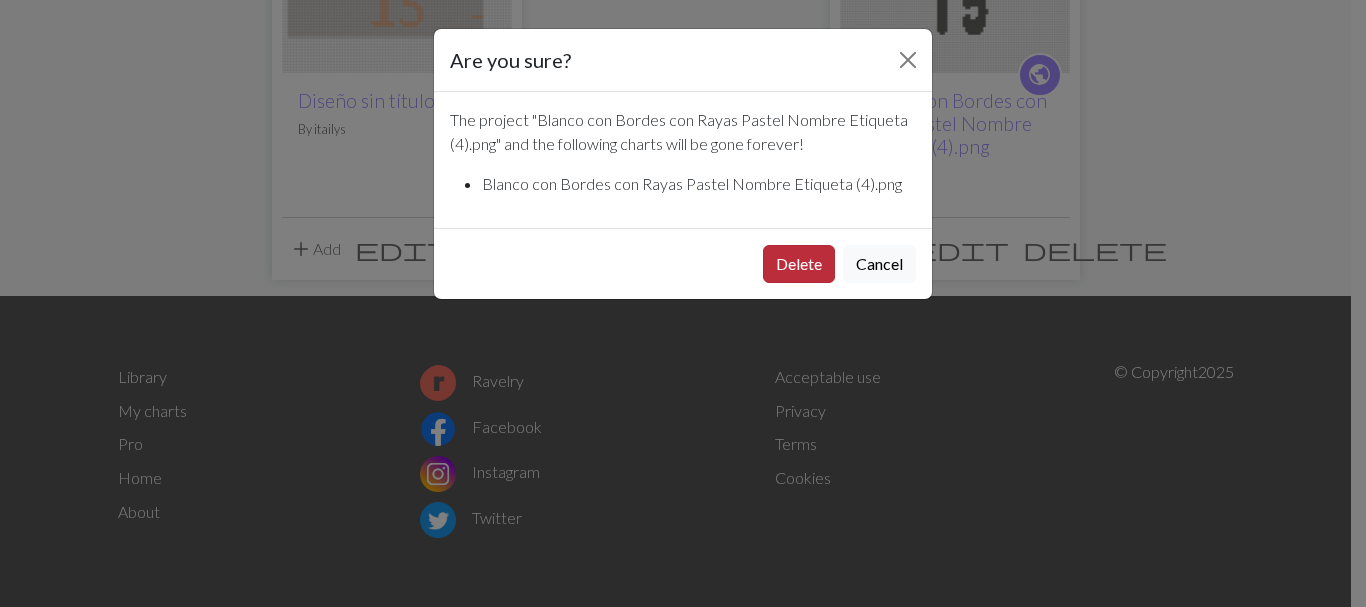 click on "Delete" at bounding box center [799, 264] 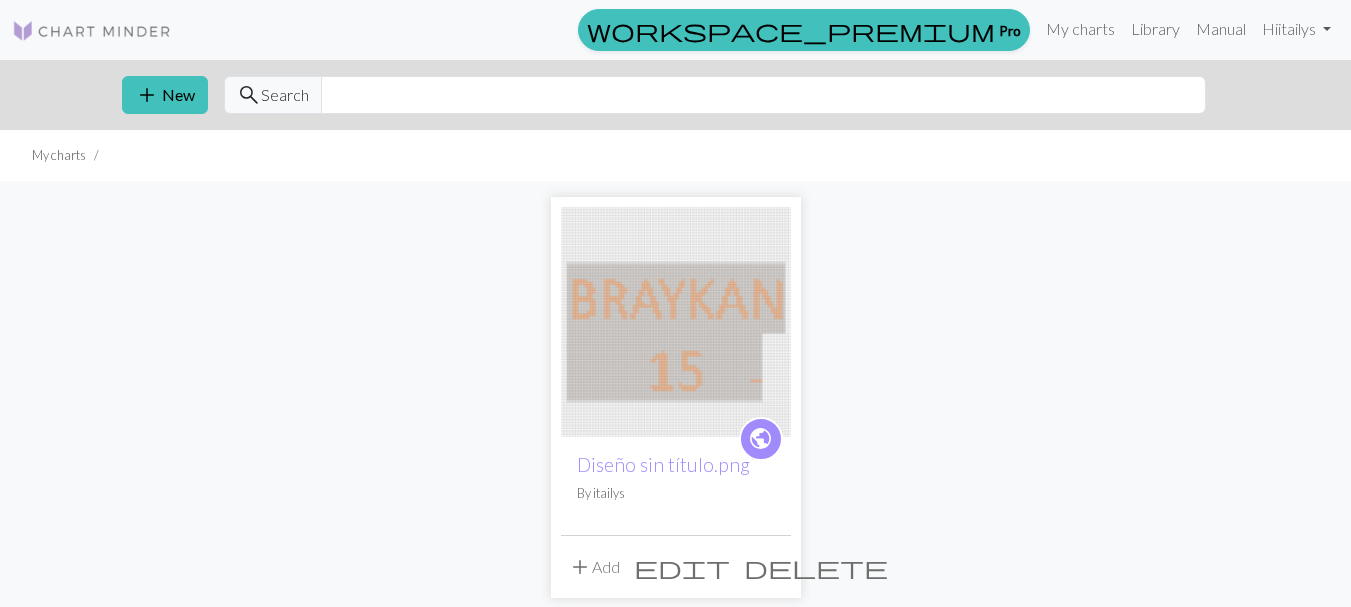 scroll, scrollTop: 318, scrollLeft: 0, axis: vertical 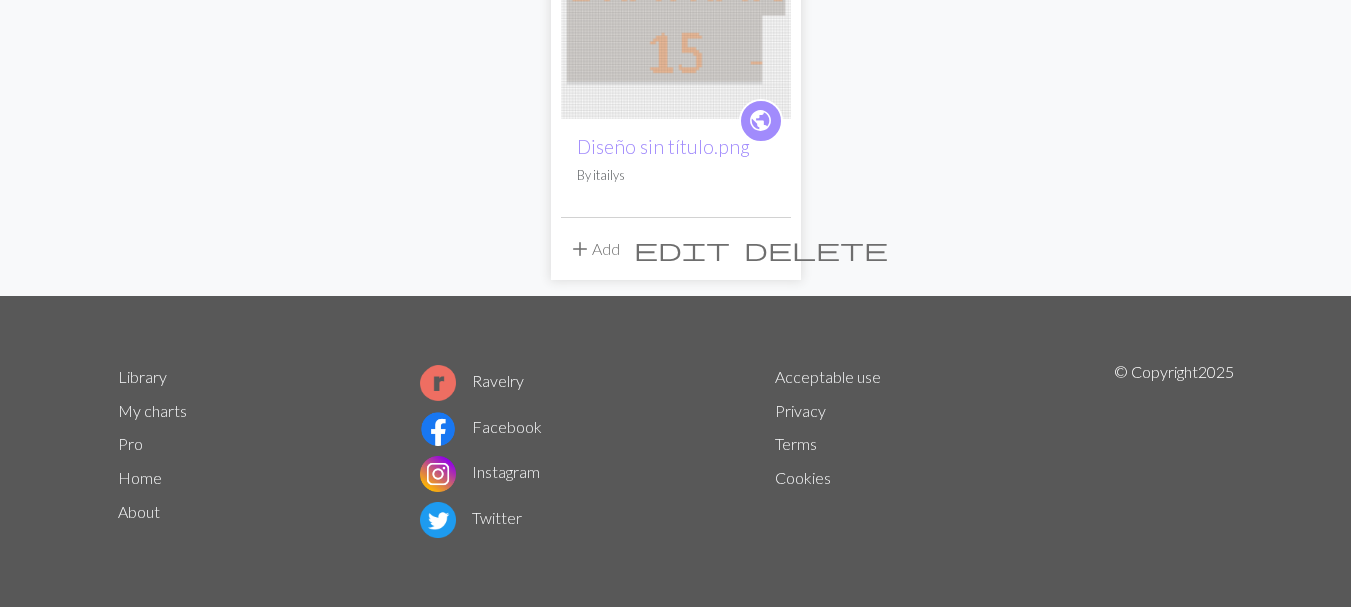 click on "delete" at bounding box center (816, 249) 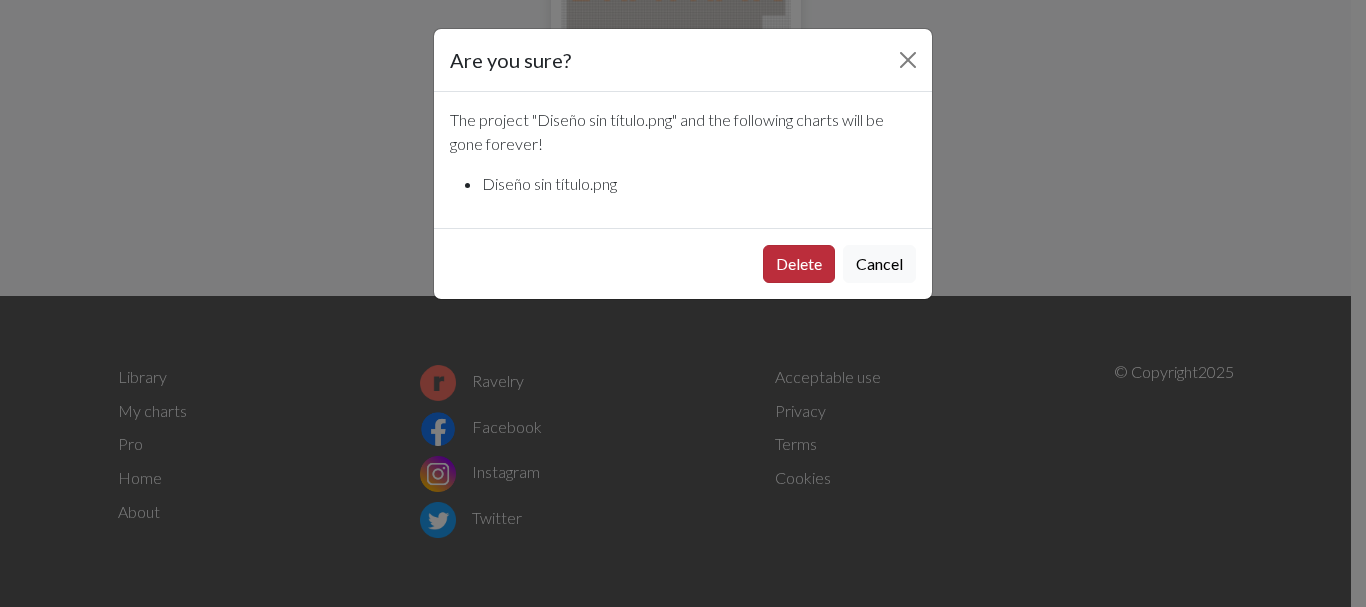 click on "Delete" at bounding box center [799, 264] 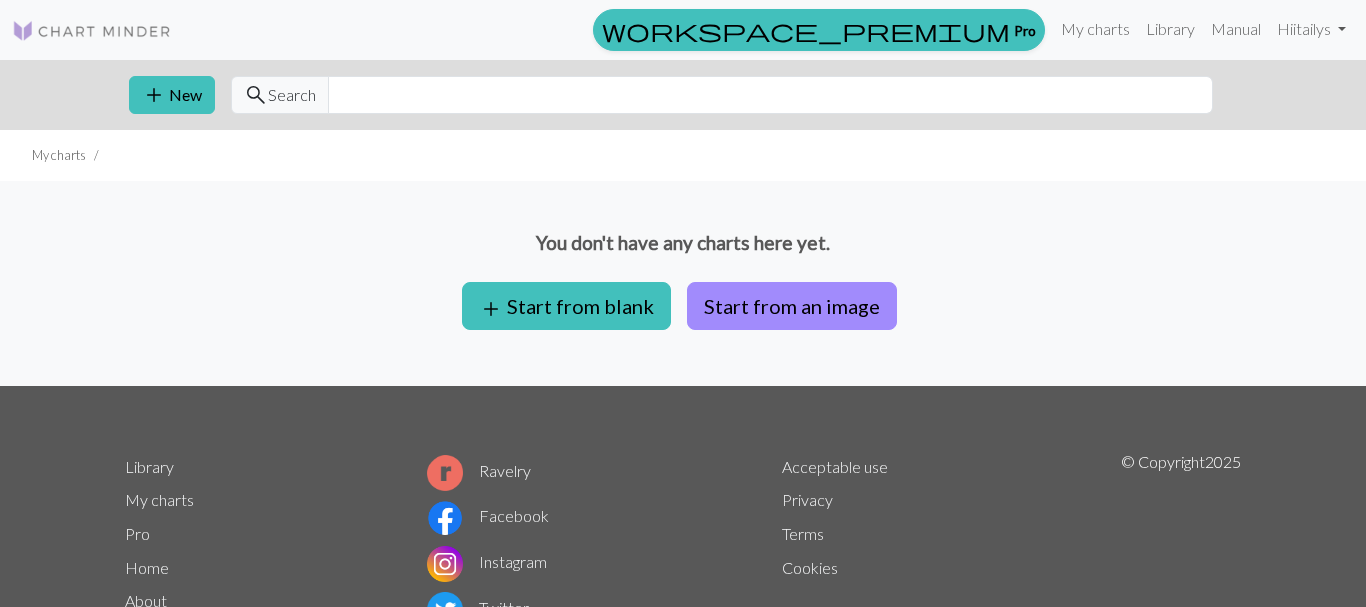 scroll, scrollTop: 89, scrollLeft: 0, axis: vertical 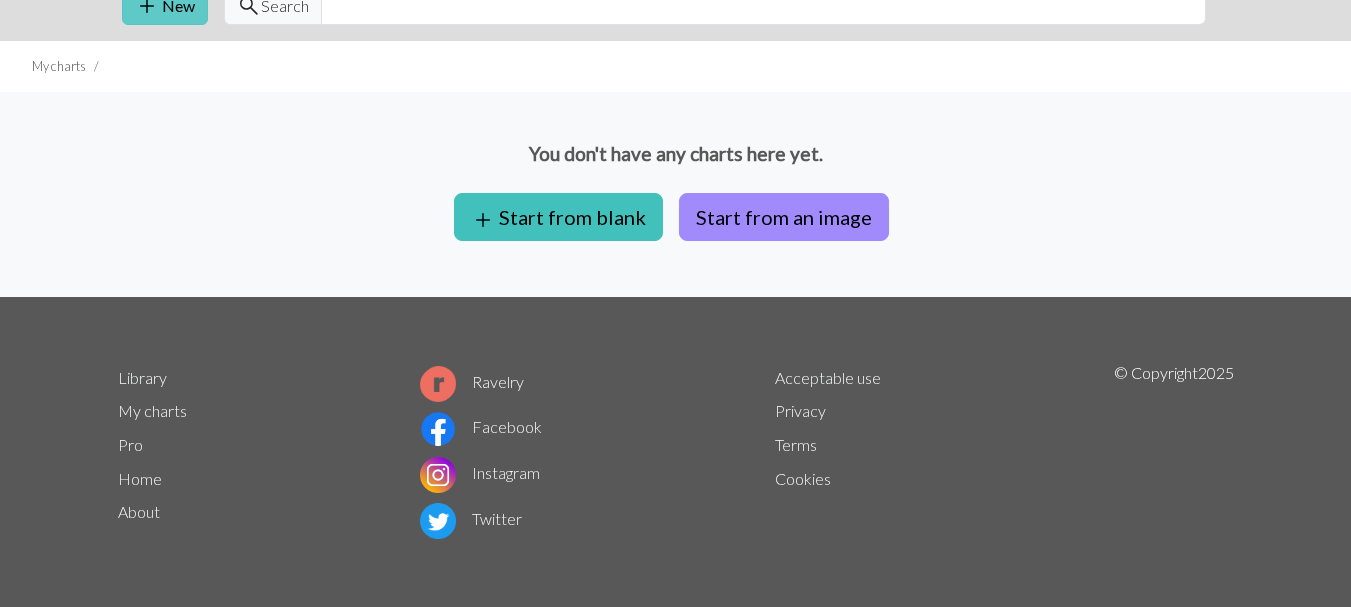 click on "add   New" at bounding box center [165, 6] 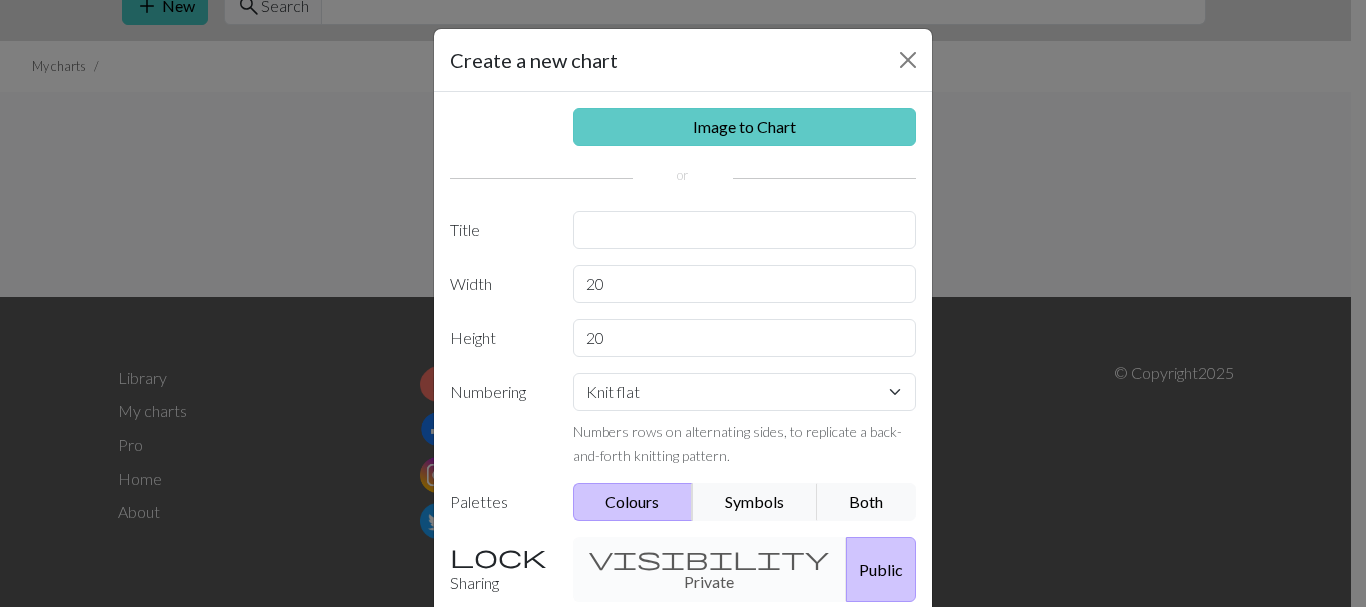click on "Image to Chart" at bounding box center [745, 127] 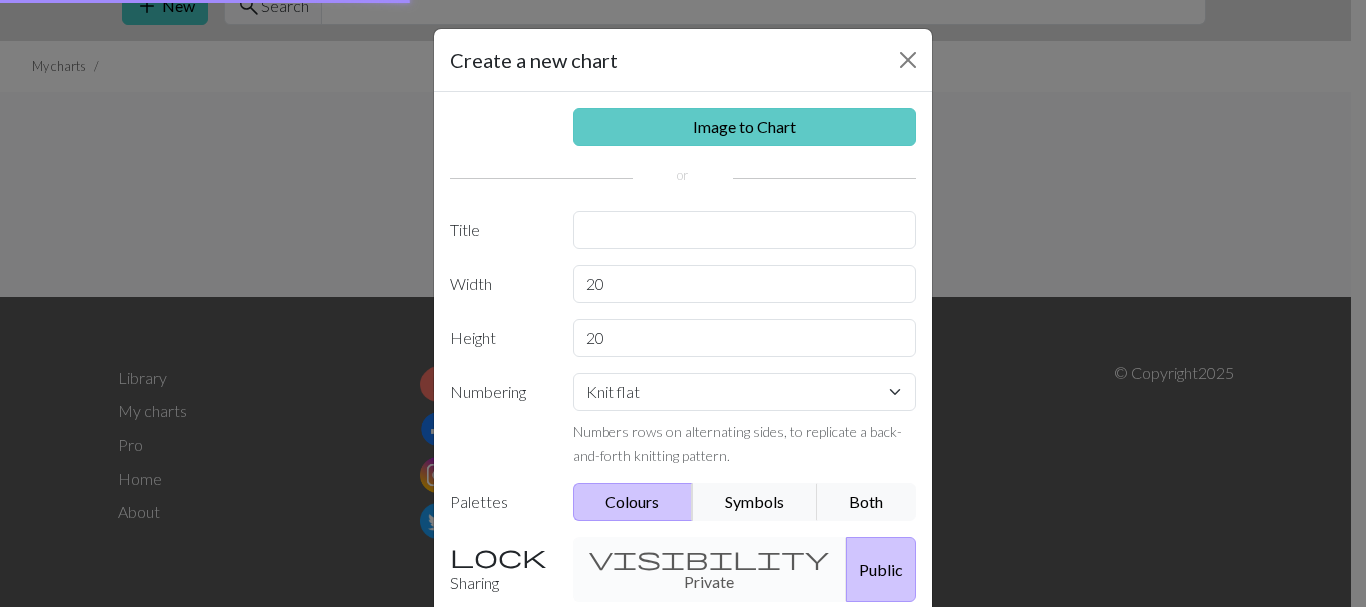 scroll, scrollTop: 0, scrollLeft: 0, axis: both 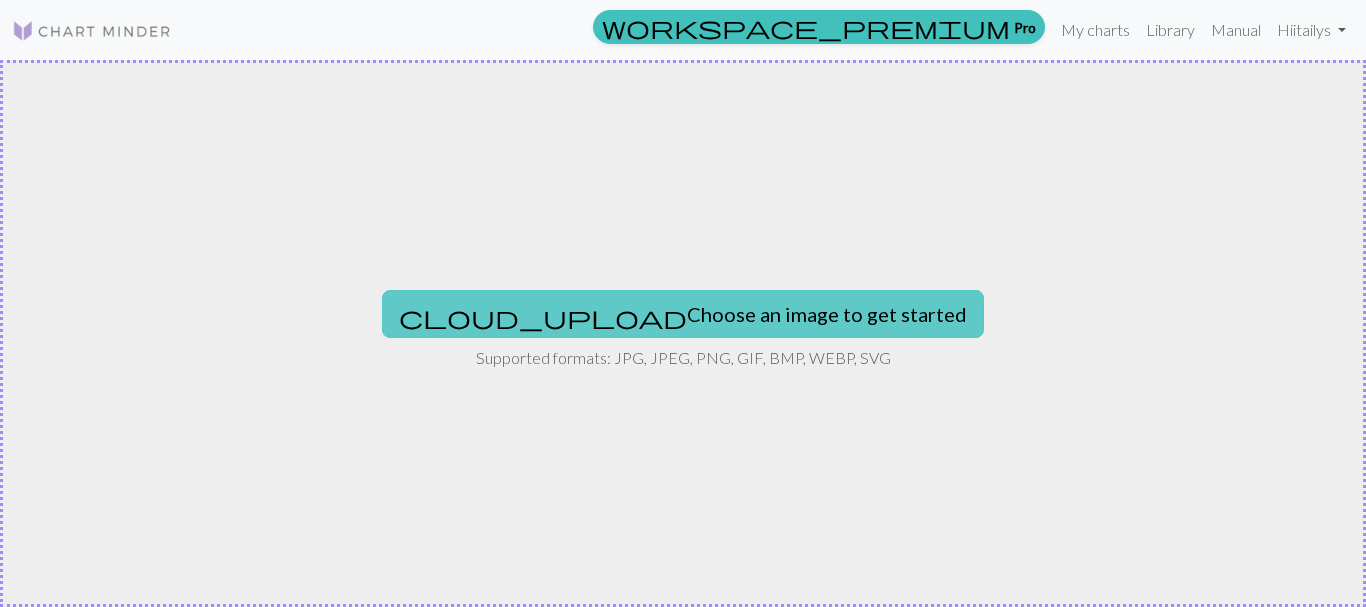 click on "cloud_upload  Choose an image to get started" at bounding box center (683, 314) 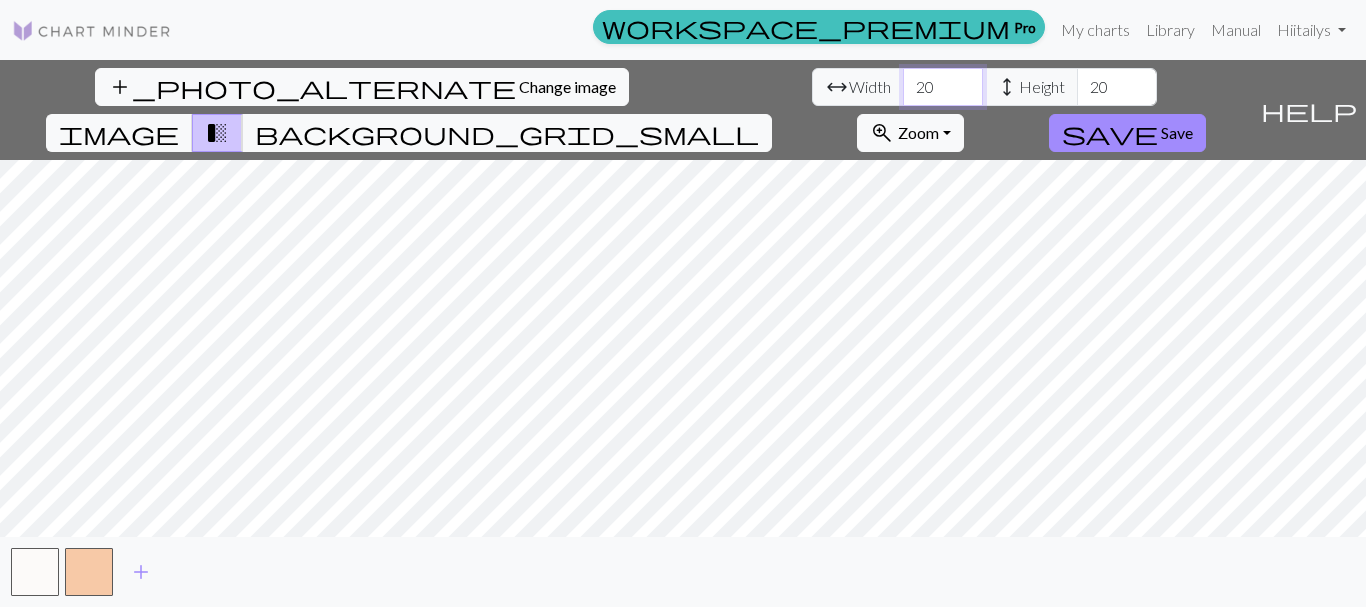 click on "20" at bounding box center (943, 87) 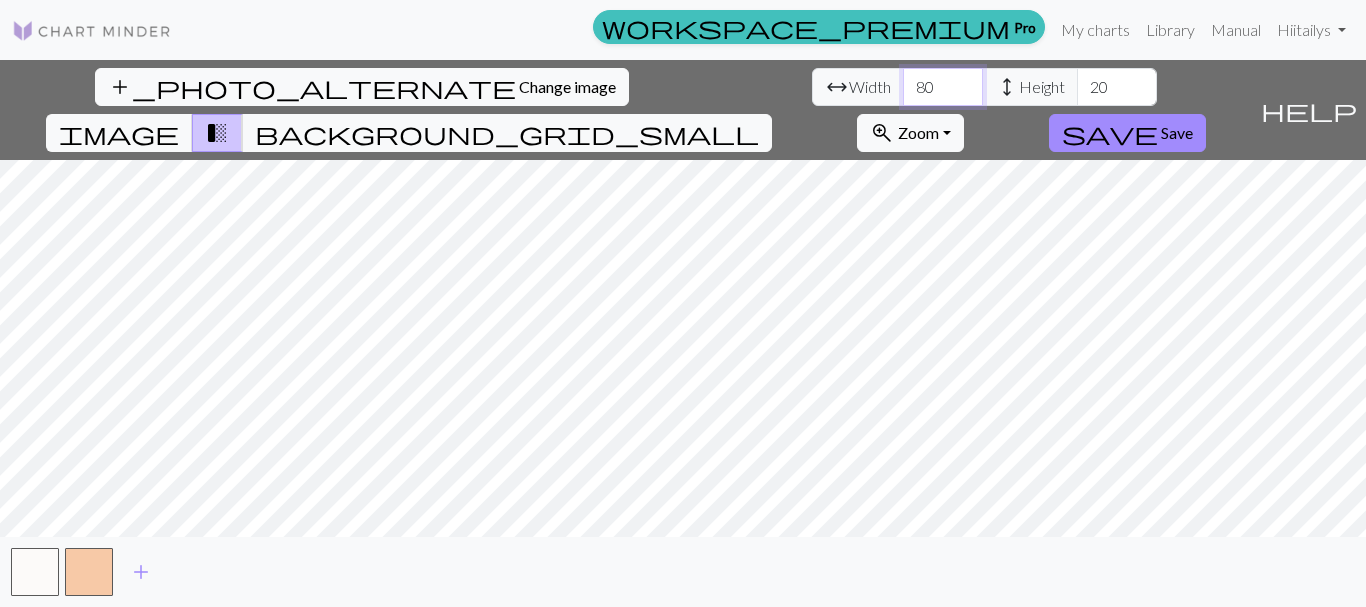 type on "80" 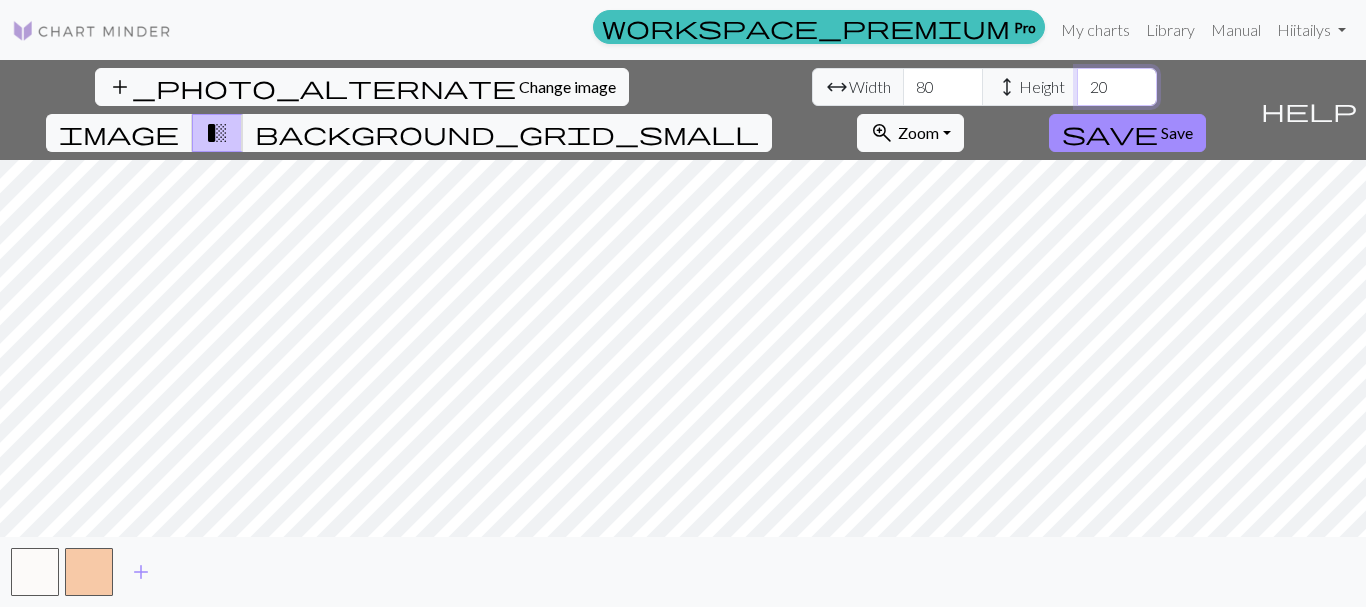 click on "20" at bounding box center [1117, 87] 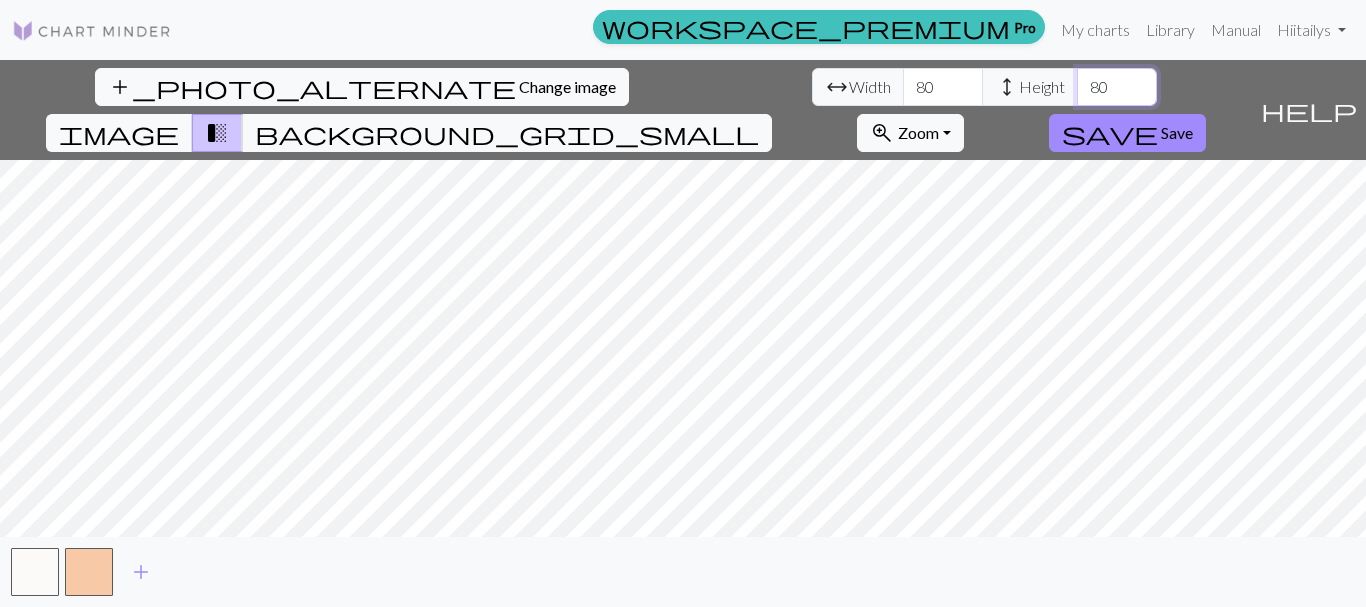 type on "80" 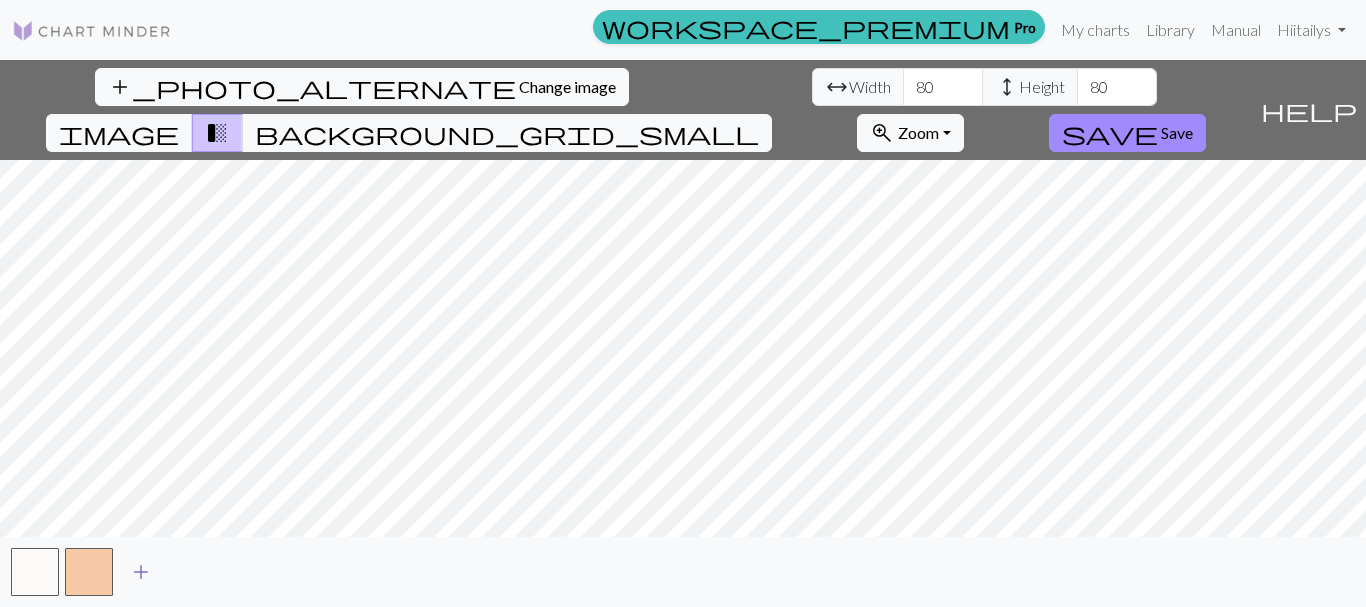 click on "add" at bounding box center [141, 572] 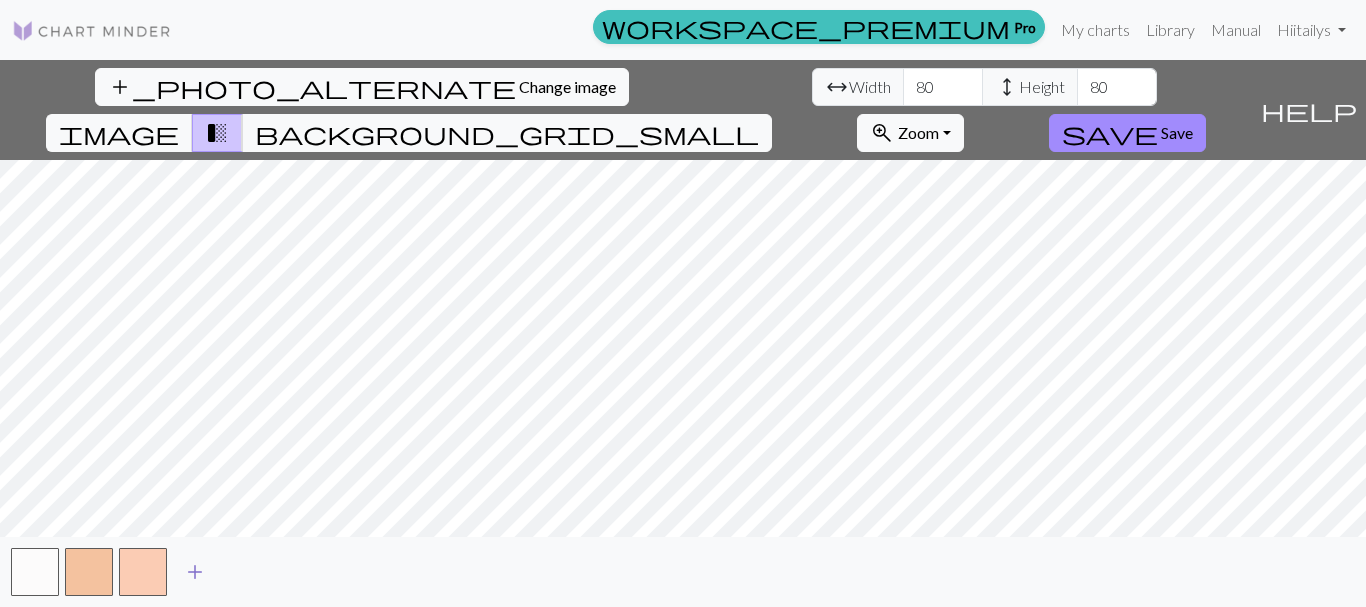 click at bounding box center [143, 572] 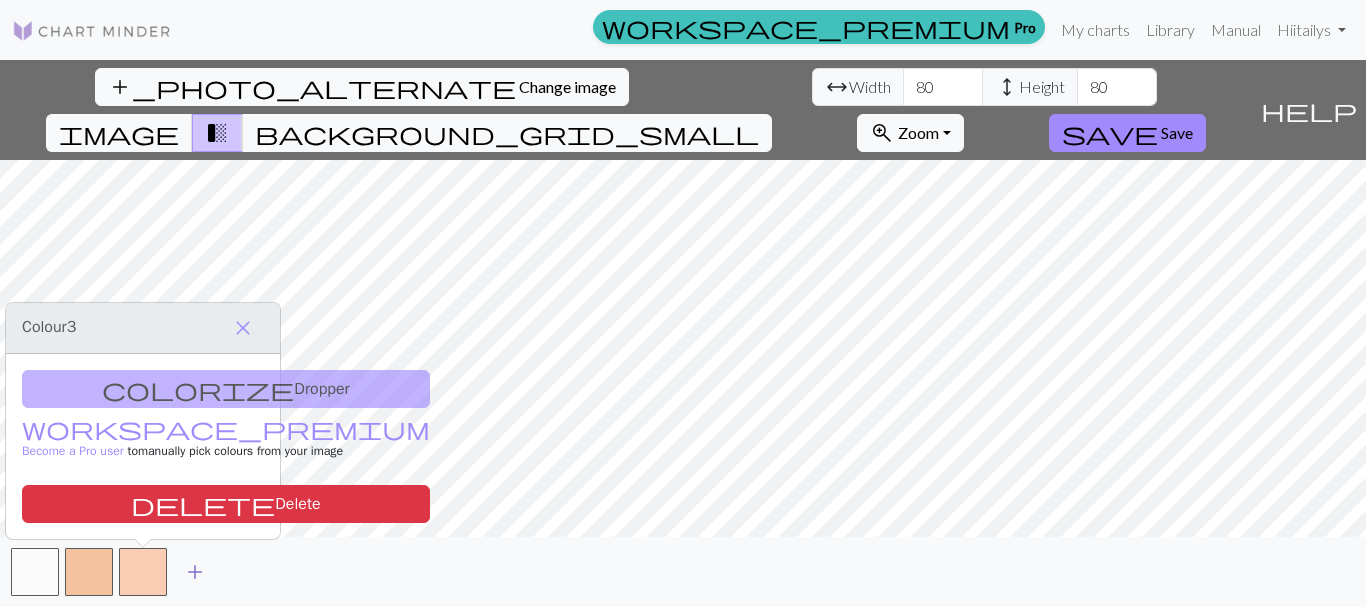 click on "add" at bounding box center [195, 572] 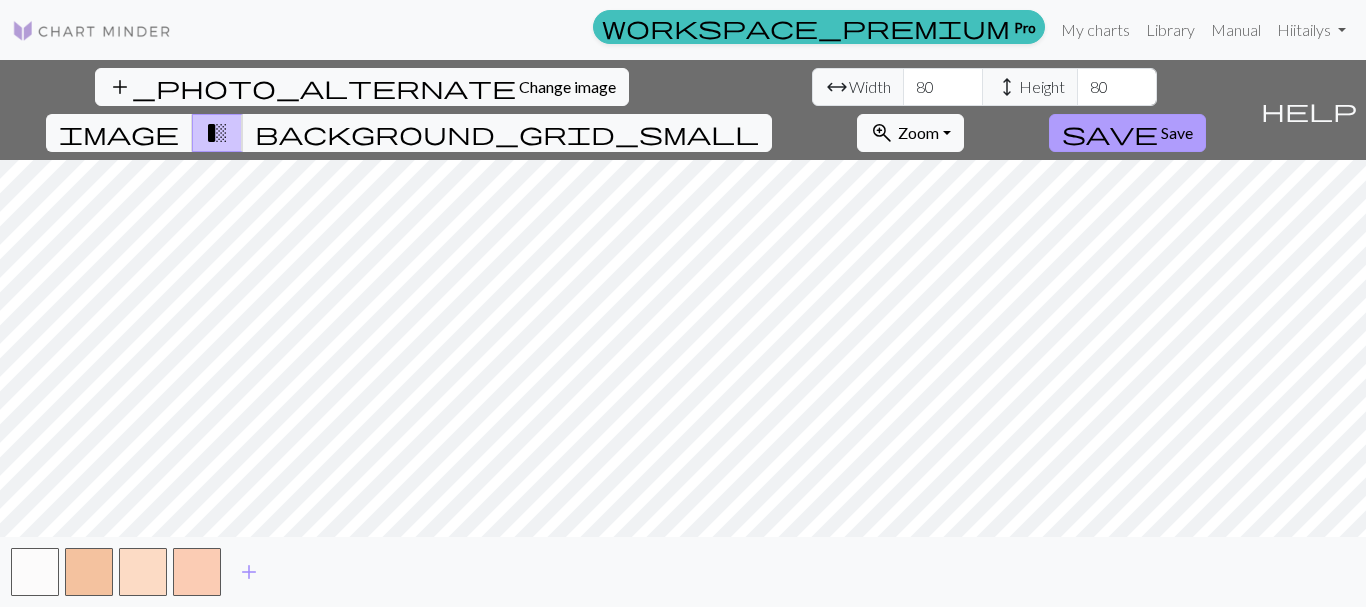 click on "save   Save" at bounding box center [1127, 133] 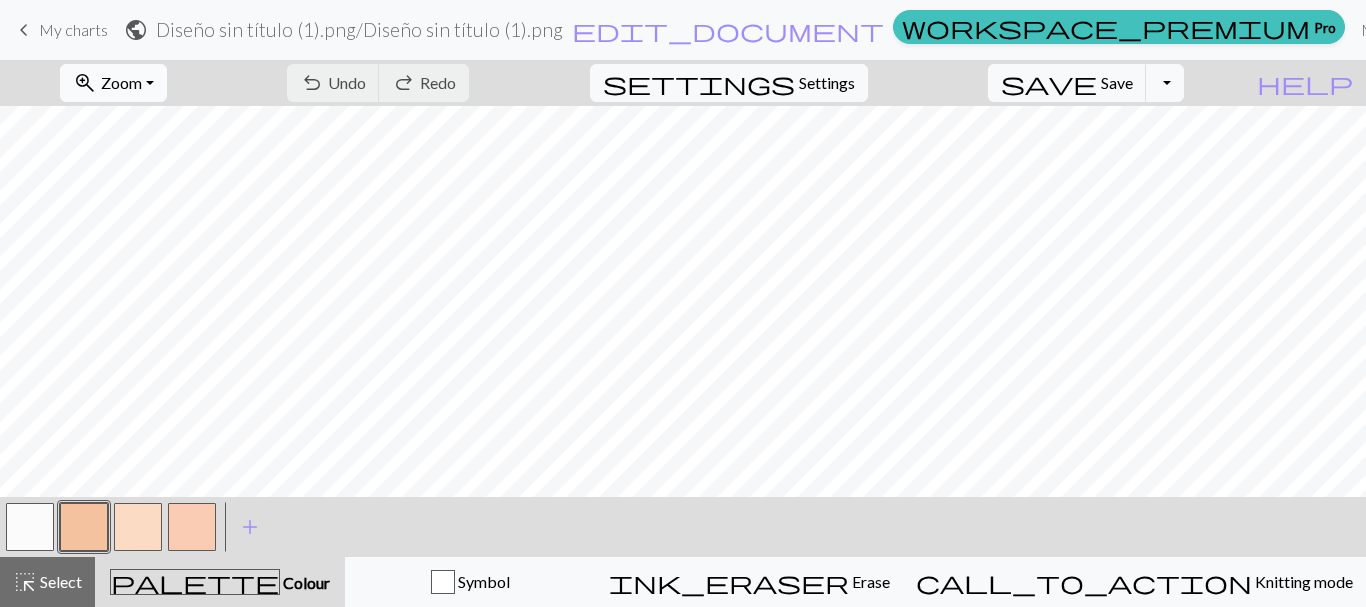 click on "Zoom" at bounding box center [121, 82] 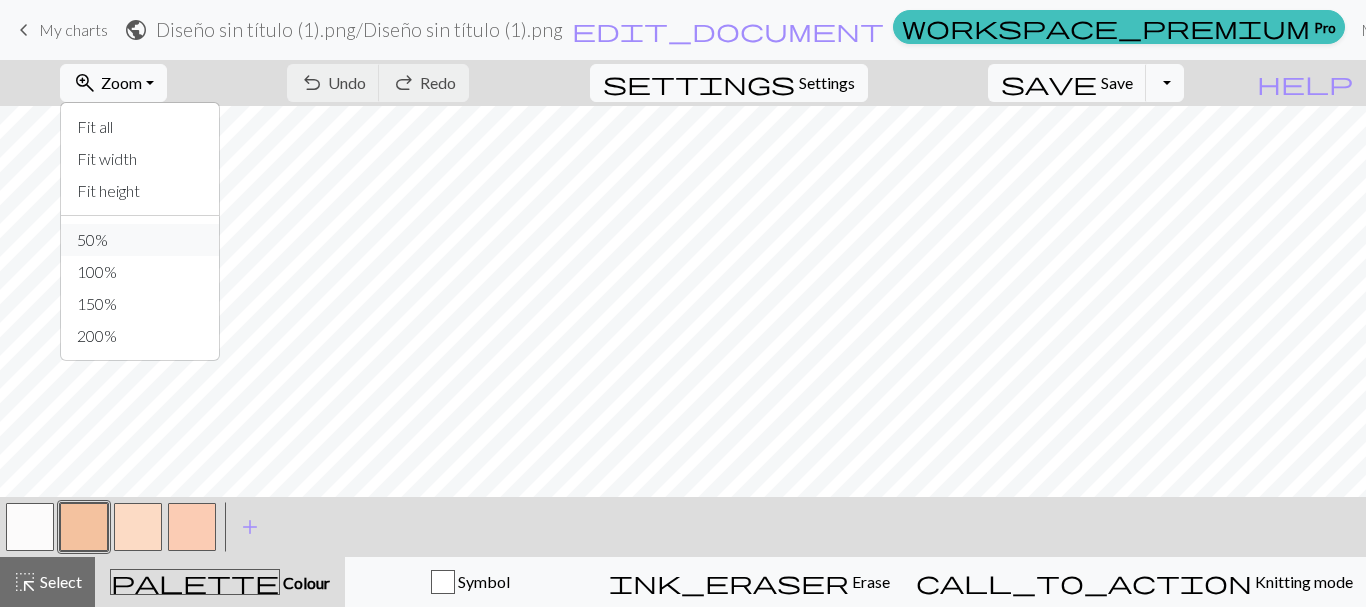 click on "50%" at bounding box center [140, 240] 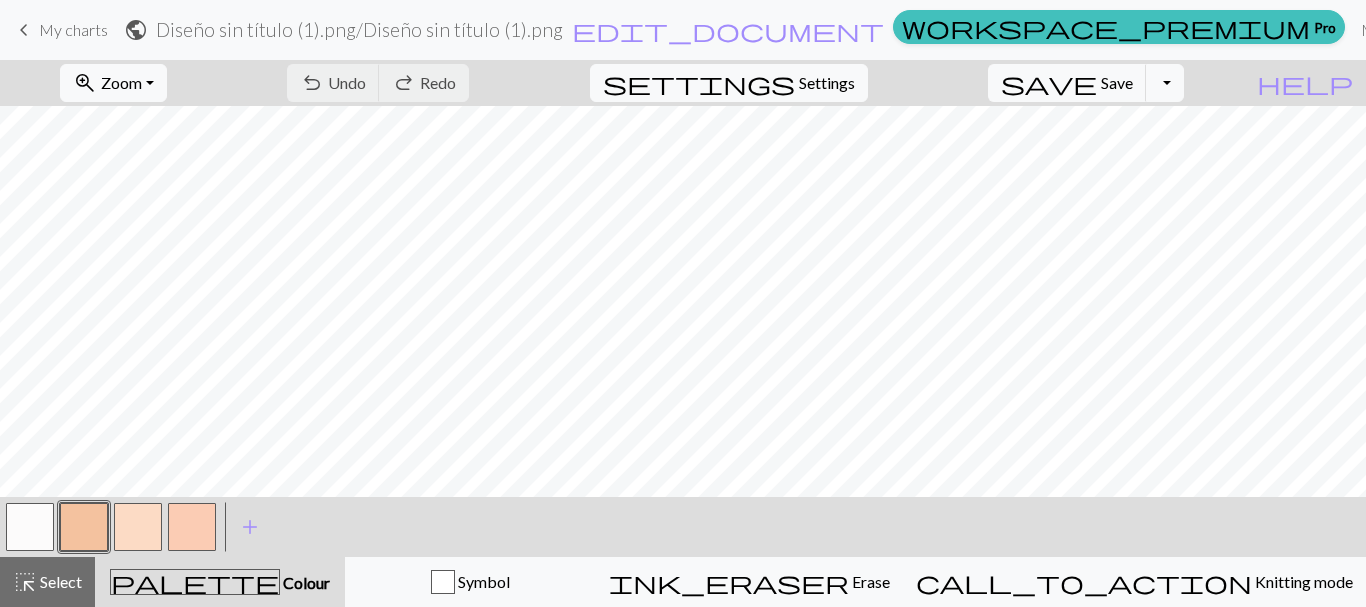 drag, startPoint x: 89, startPoint y: 517, endPoint x: 76, endPoint y: 533, distance: 20.615528 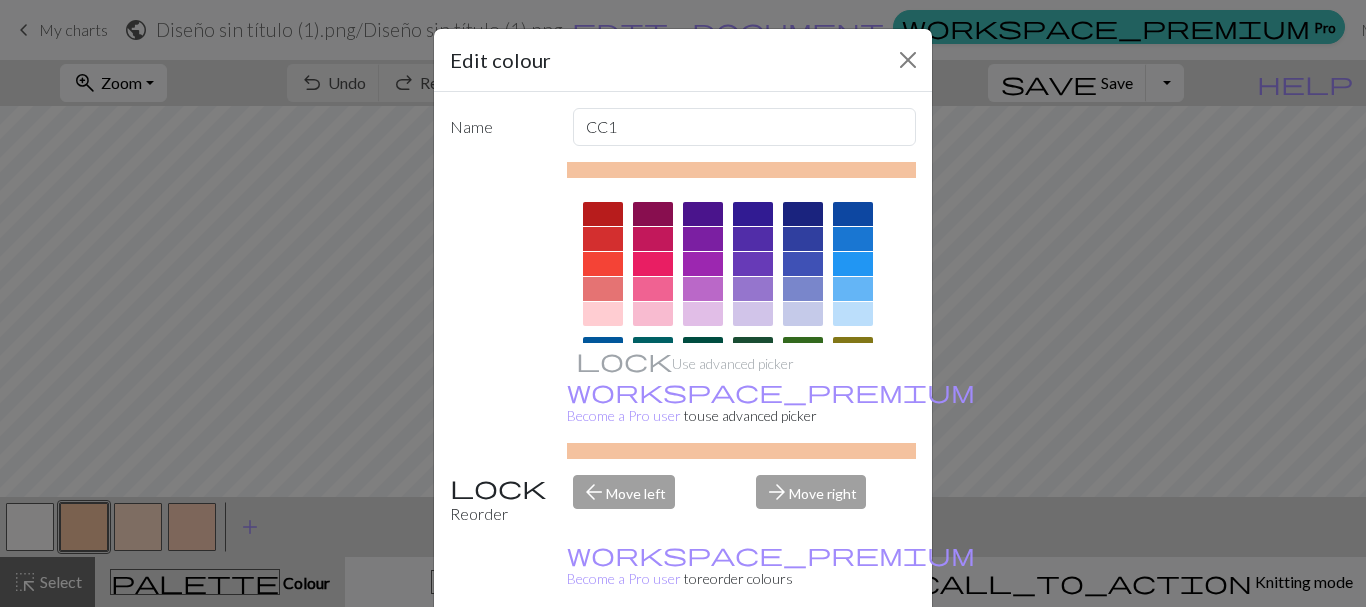 click at bounding box center (653, 214) 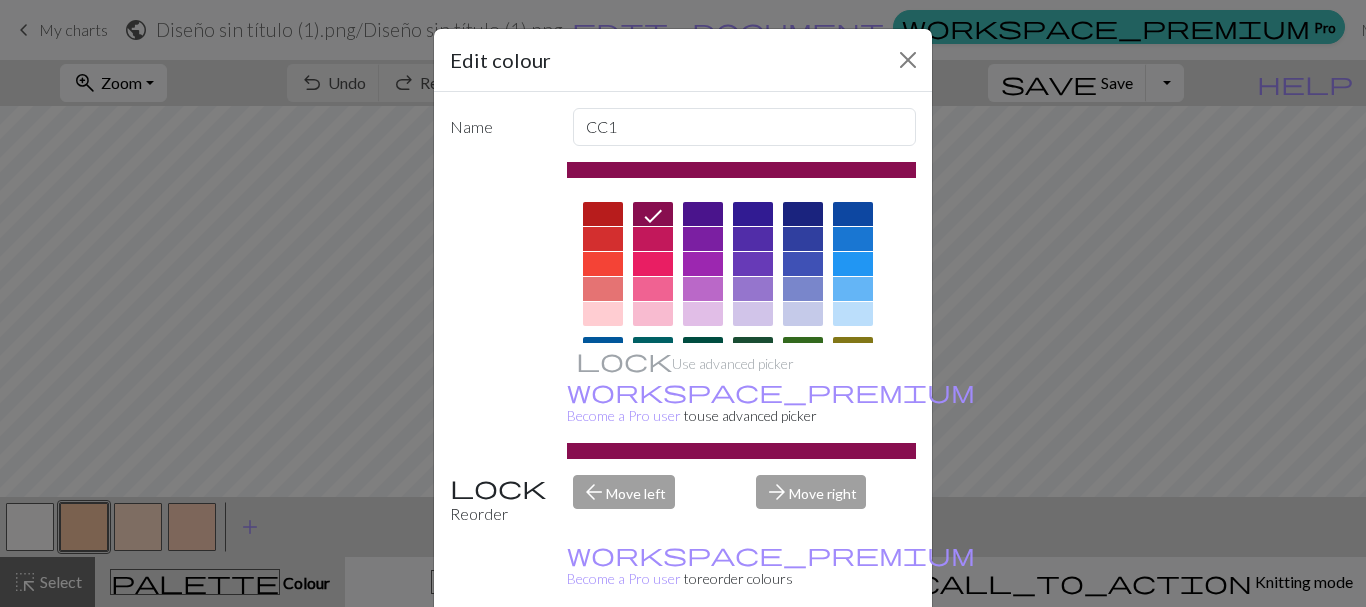 click on "Done" at bounding box center [803, 658] 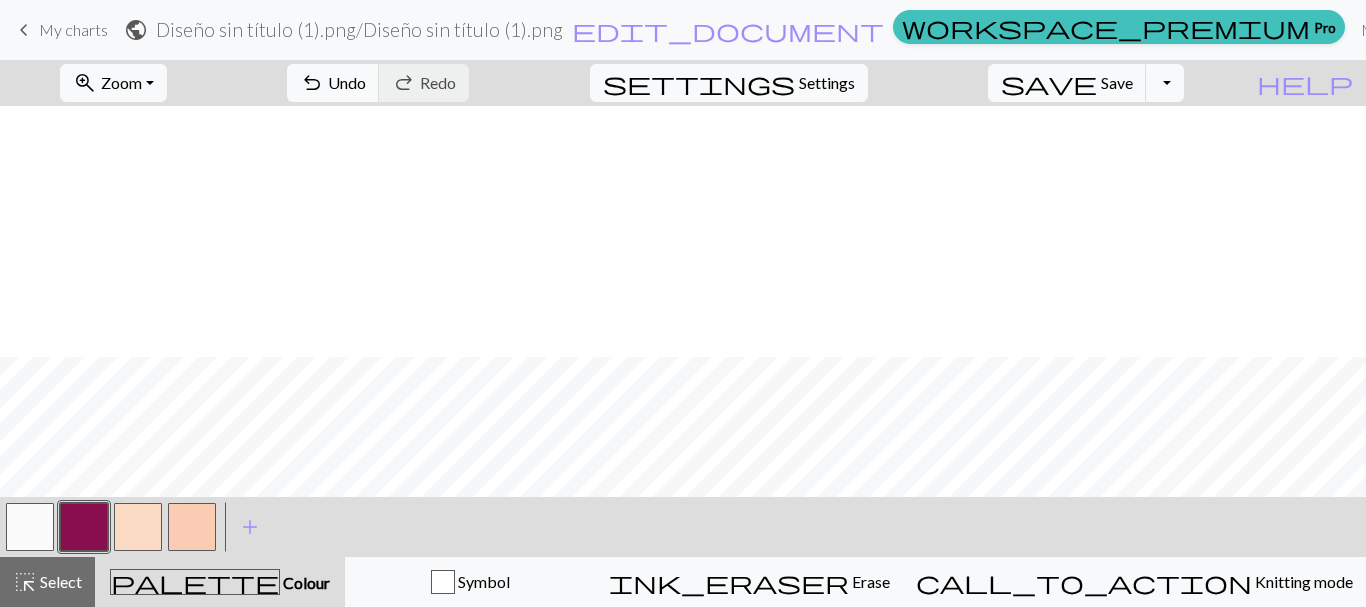 scroll, scrollTop: 251, scrollLeft: 0, axis: vertical 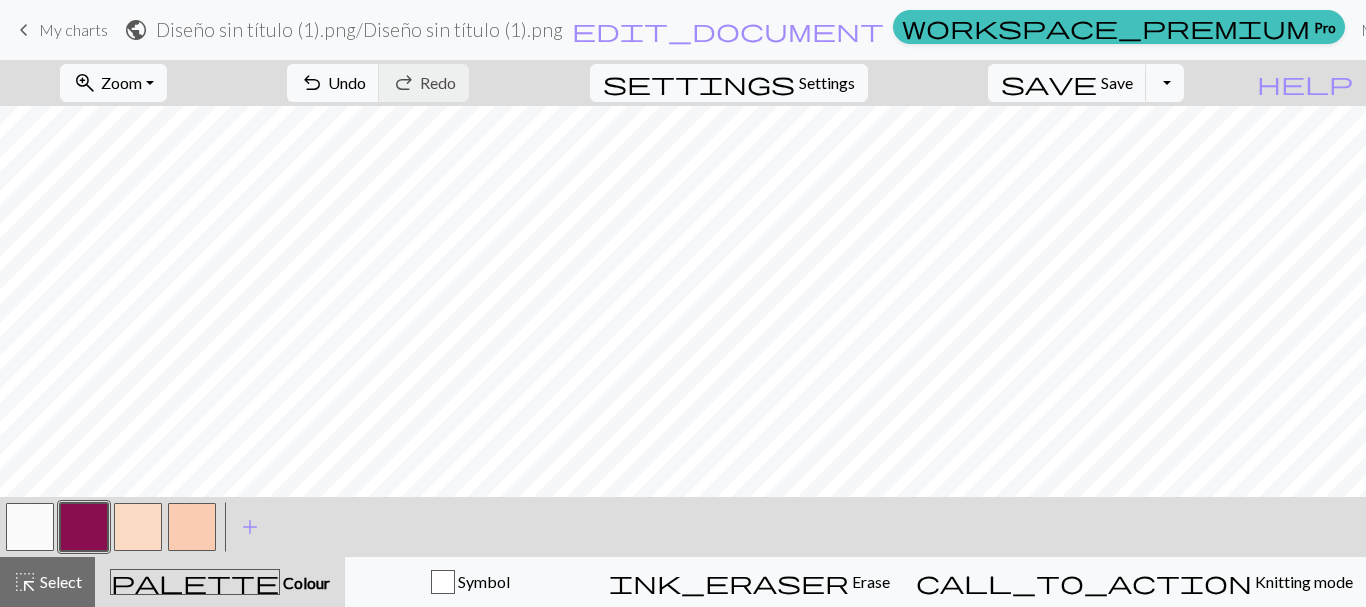 click at bounding box center (138, 527) 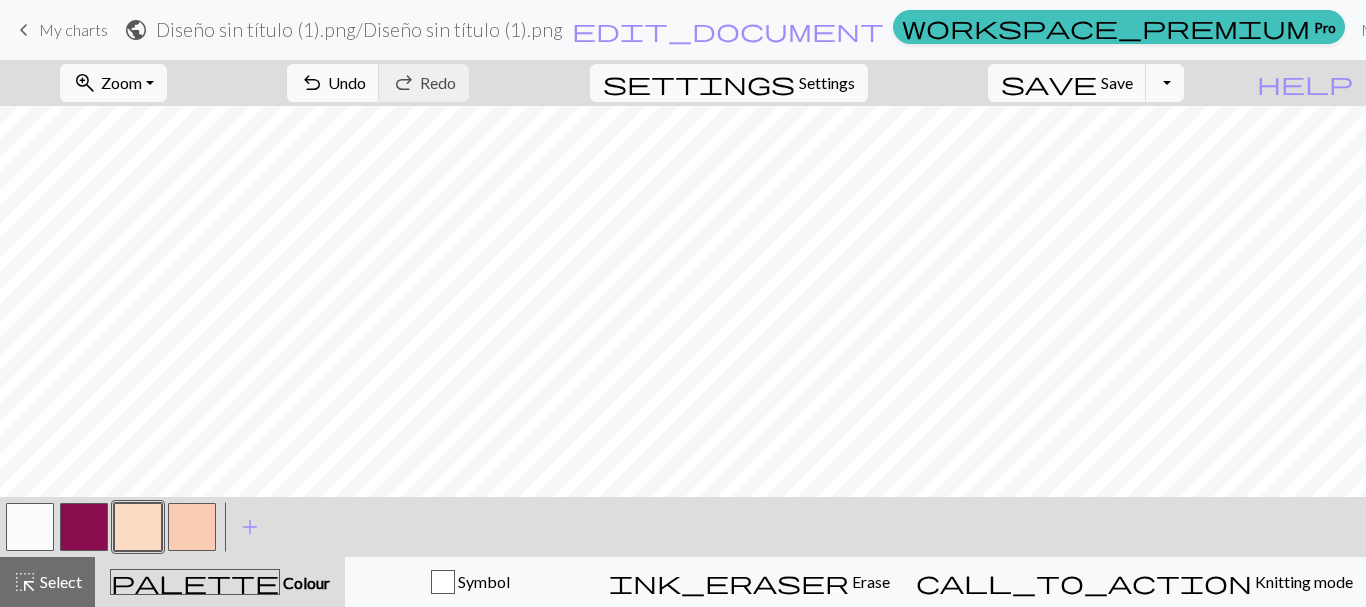 drag, startPoint x: 141, startPoint y: 538, endPoint x: 127, endPoint y: 551, distance: 19.104973 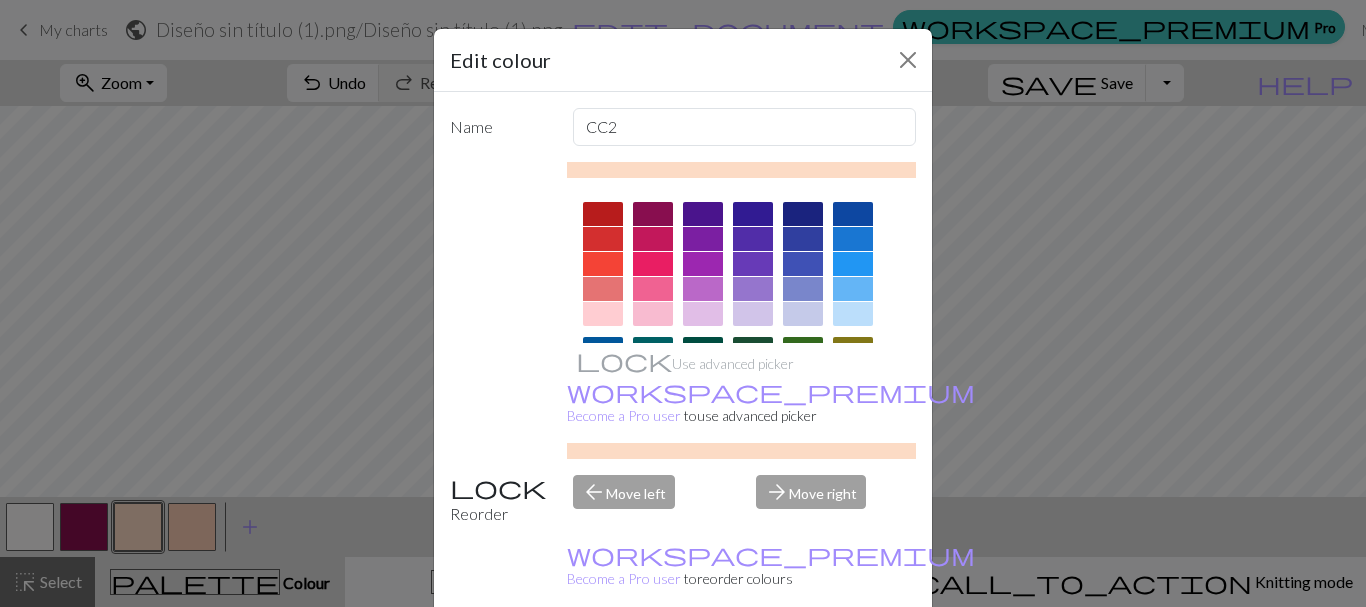 click at bounding box center (653, 214) 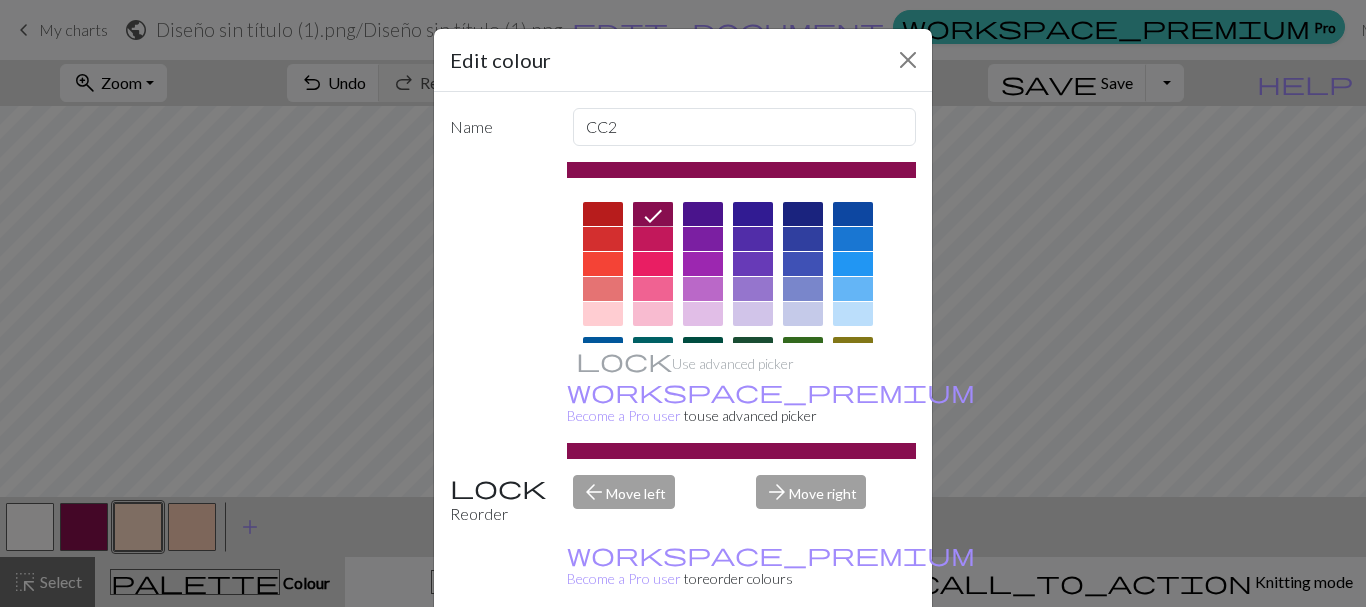 click on "Done" at bounding box center (803, 658) 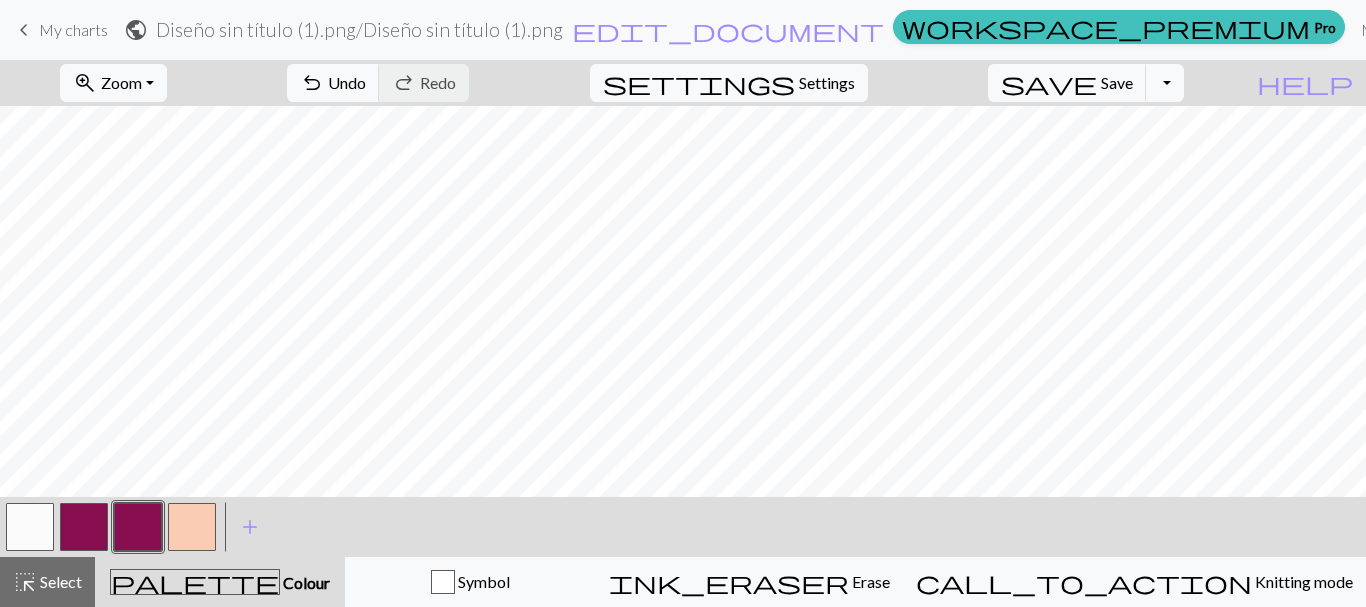 click at bounding box center (192, 527) 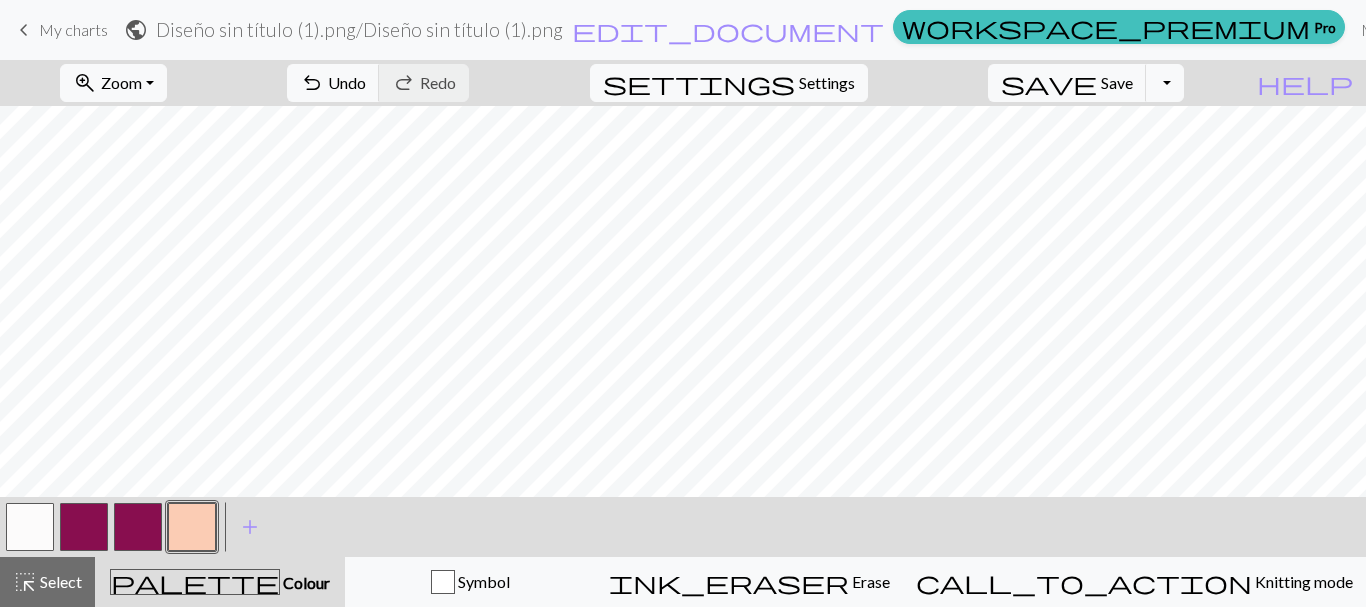 click at bounding box center (192, 527) 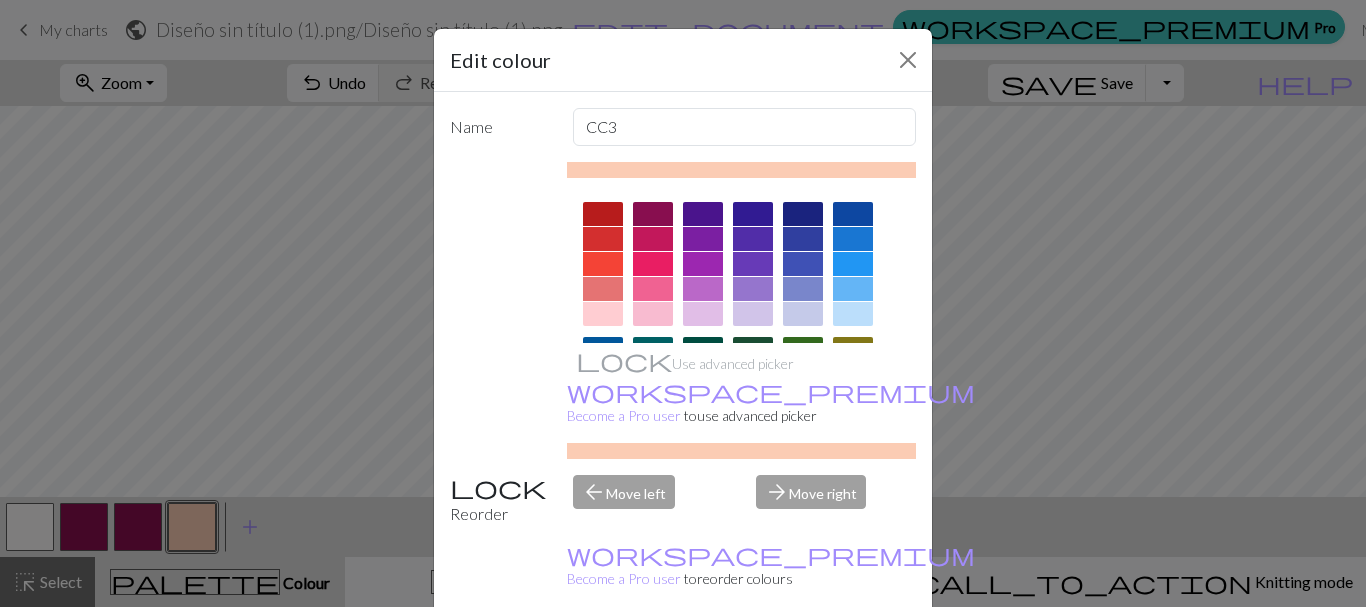 click at bounding box center [653, 214] 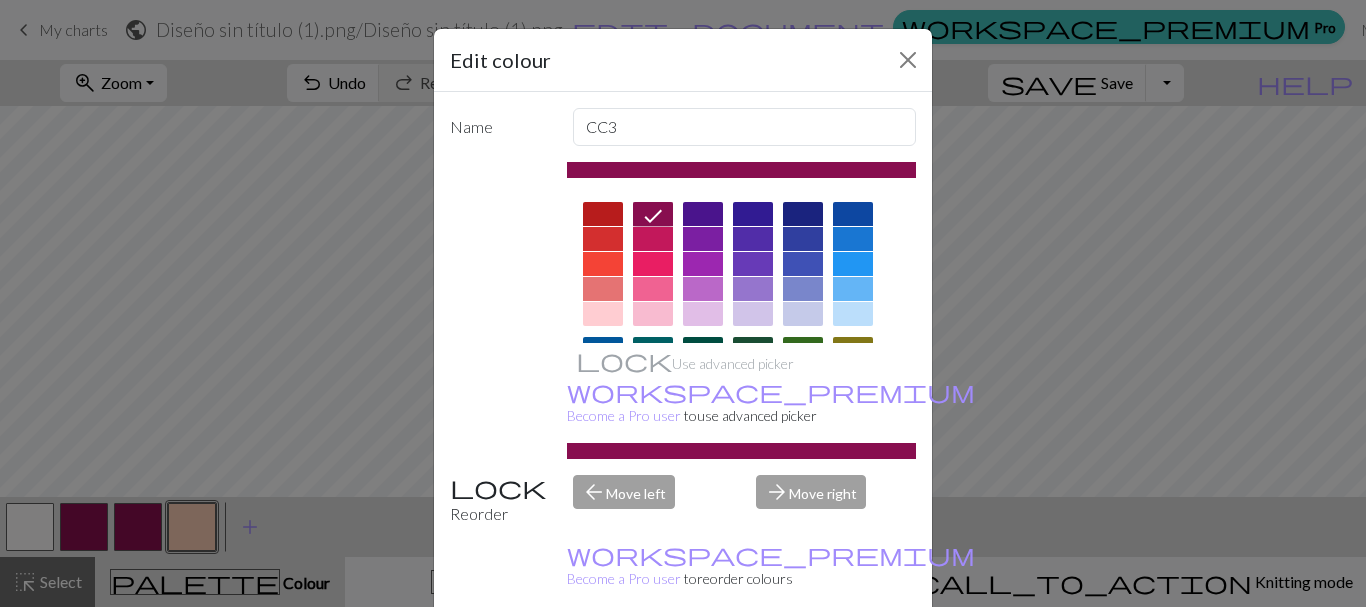 click on "Done" at bounding box center (803, 658) 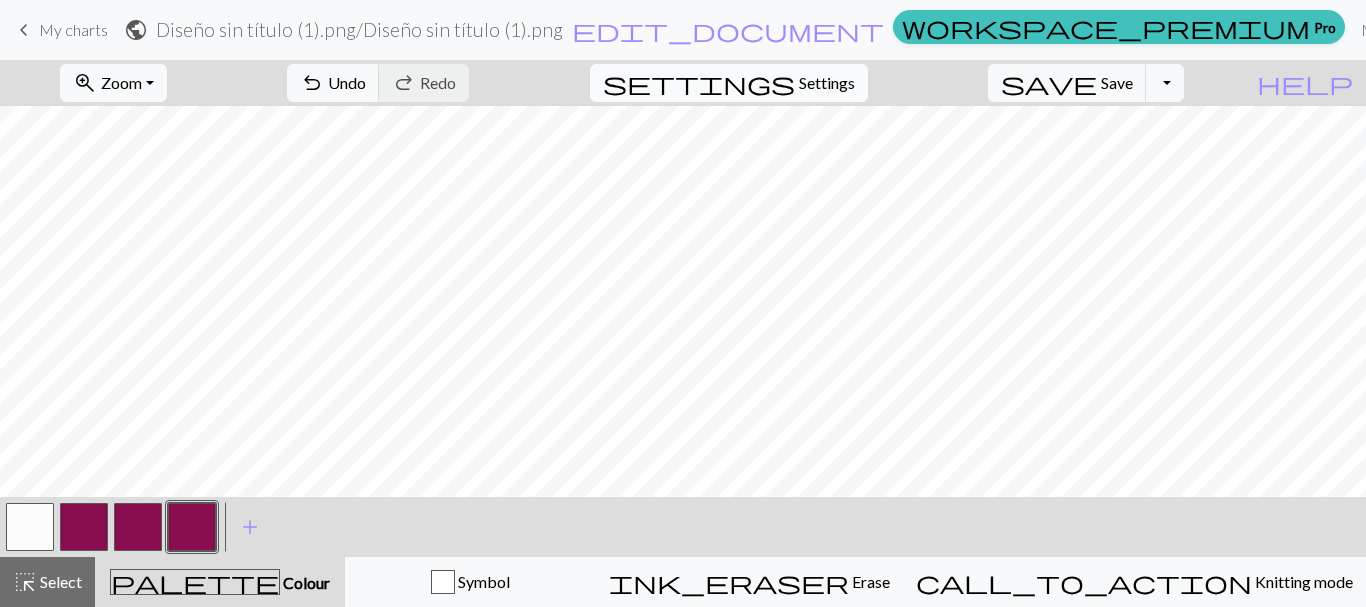 click on "Settings" at bounding box center (827, 83) 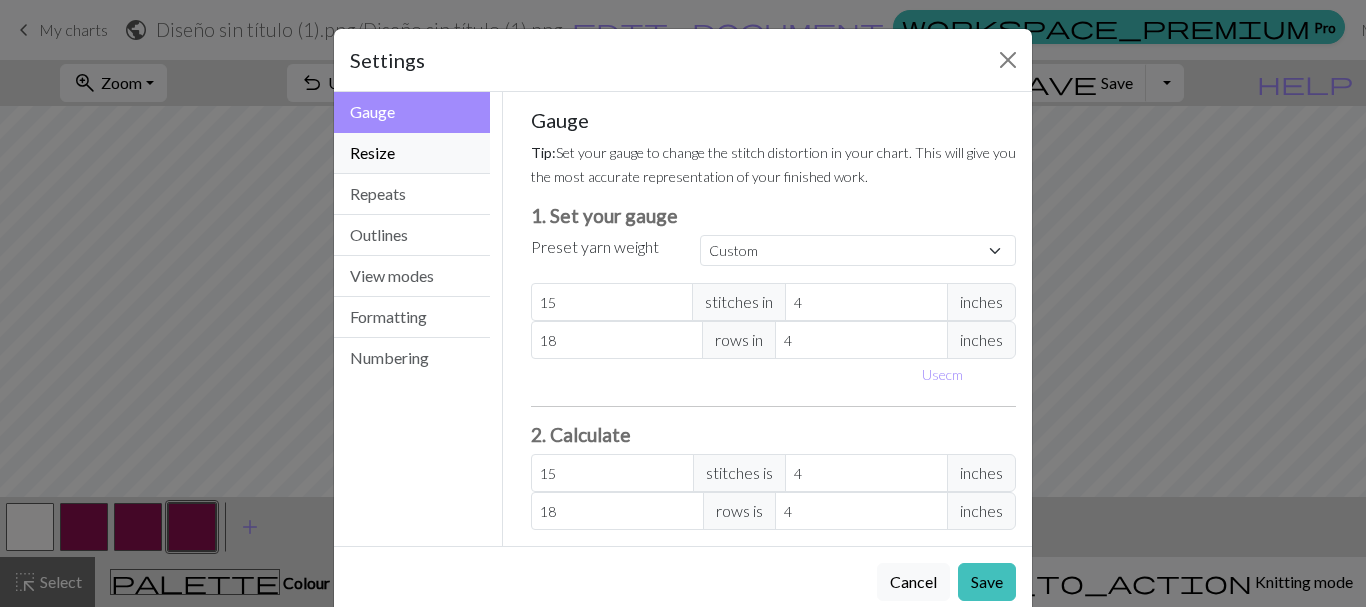 click on "Resize" at bounding box center [412, 153] 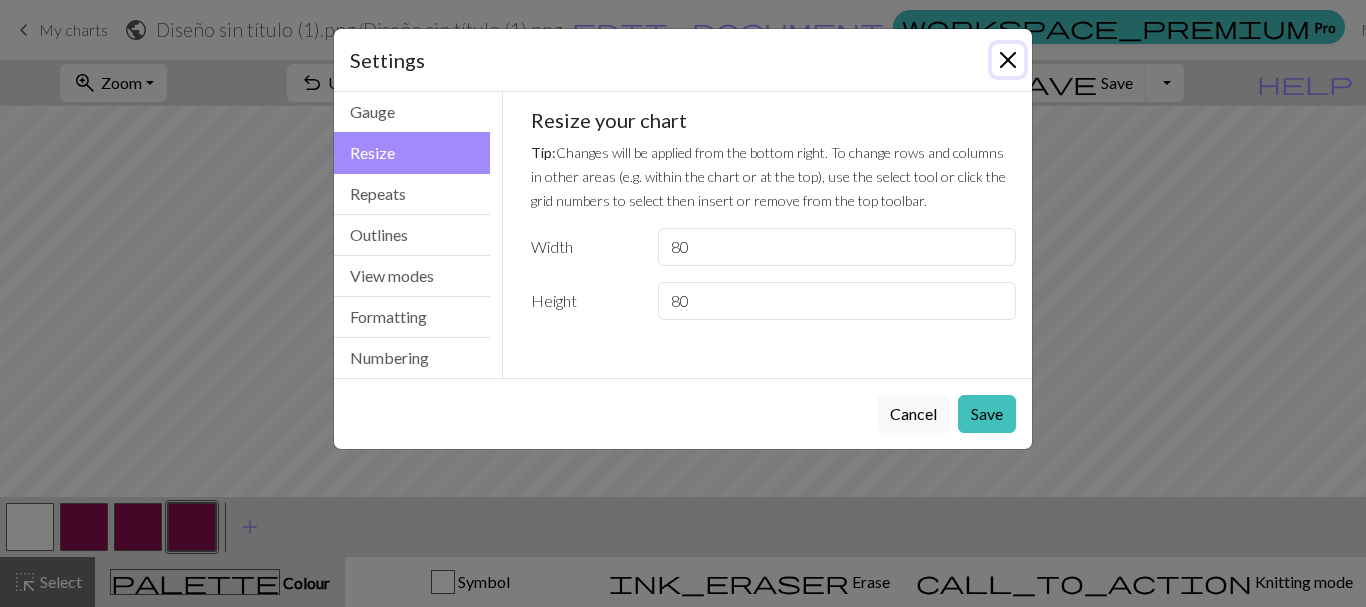 click at bounding box center (1008, 60) 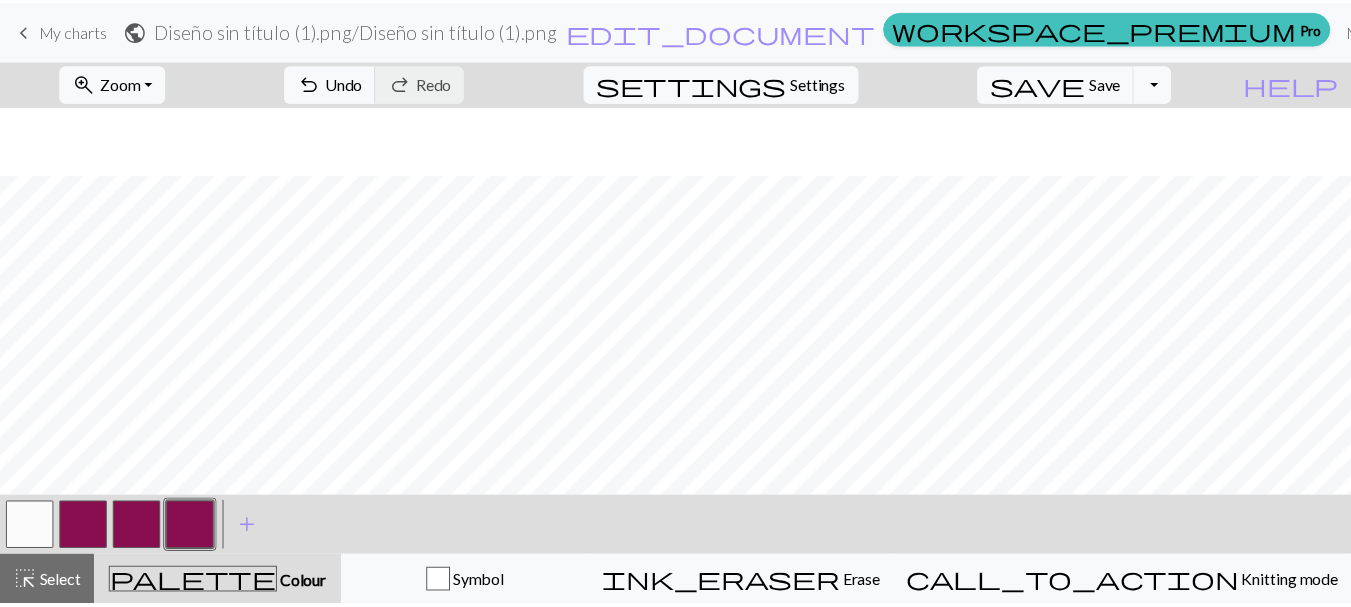 scroll, scrollTop: 159, scrollLeft: 0, axis: vertical 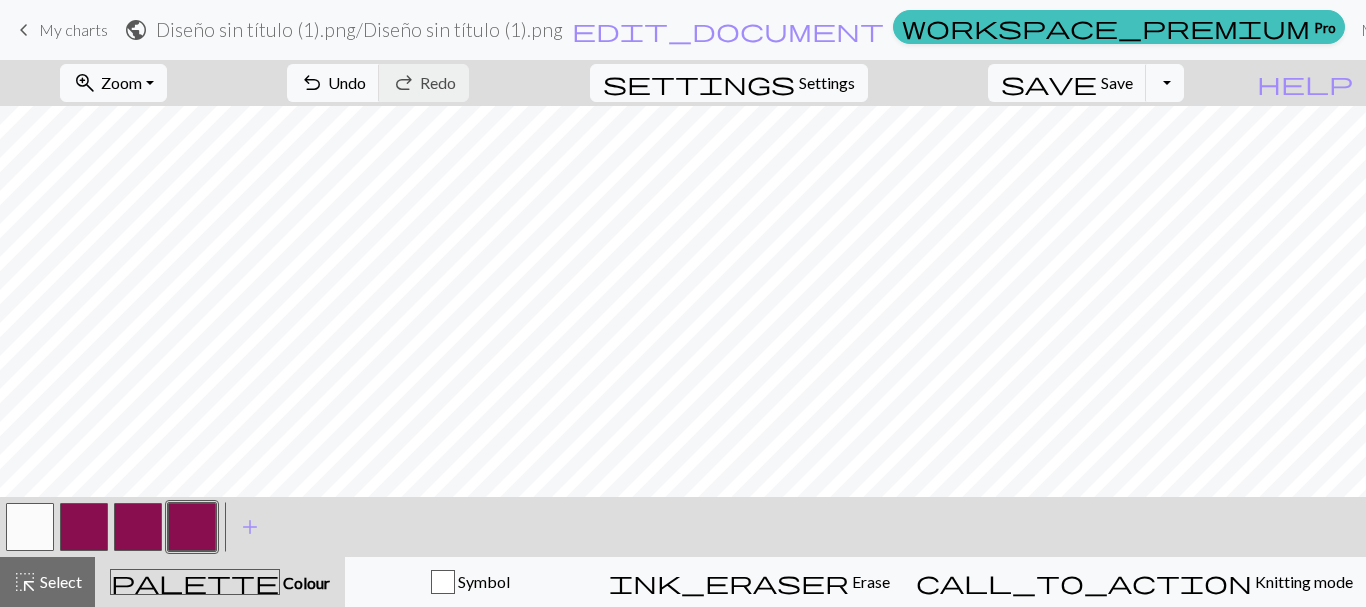 click on "keyboard_arrow_left" at bounding box center (24, 30) 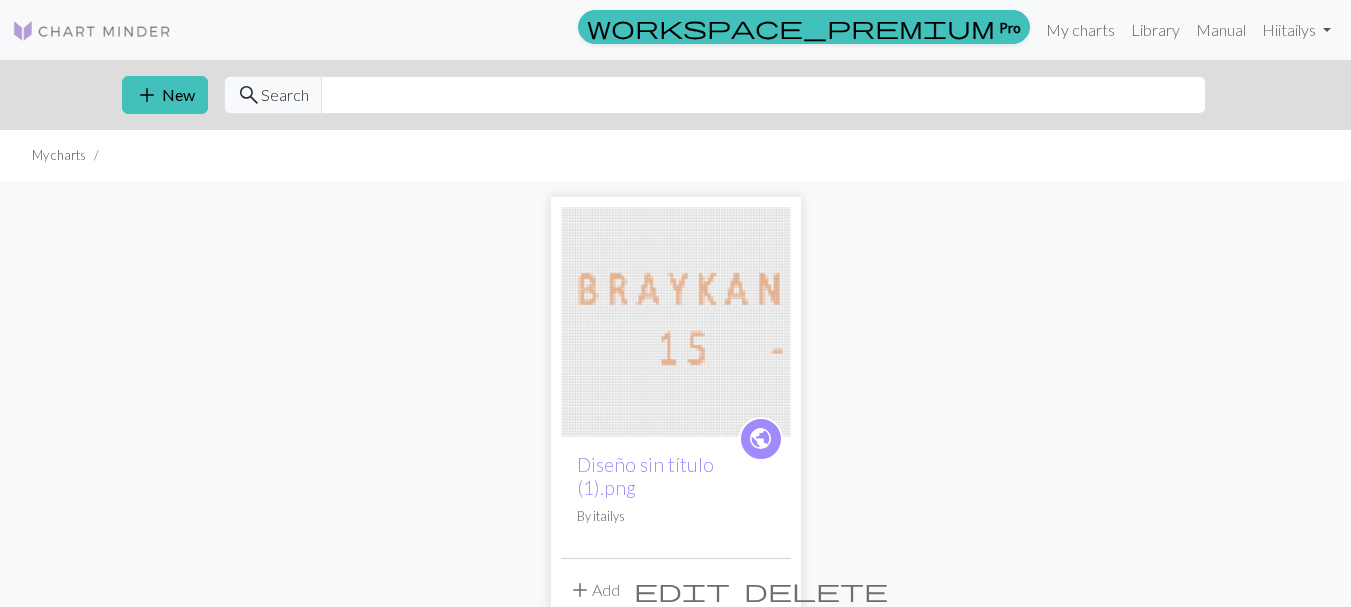 click on "delete" at bounding box center (816, 590) 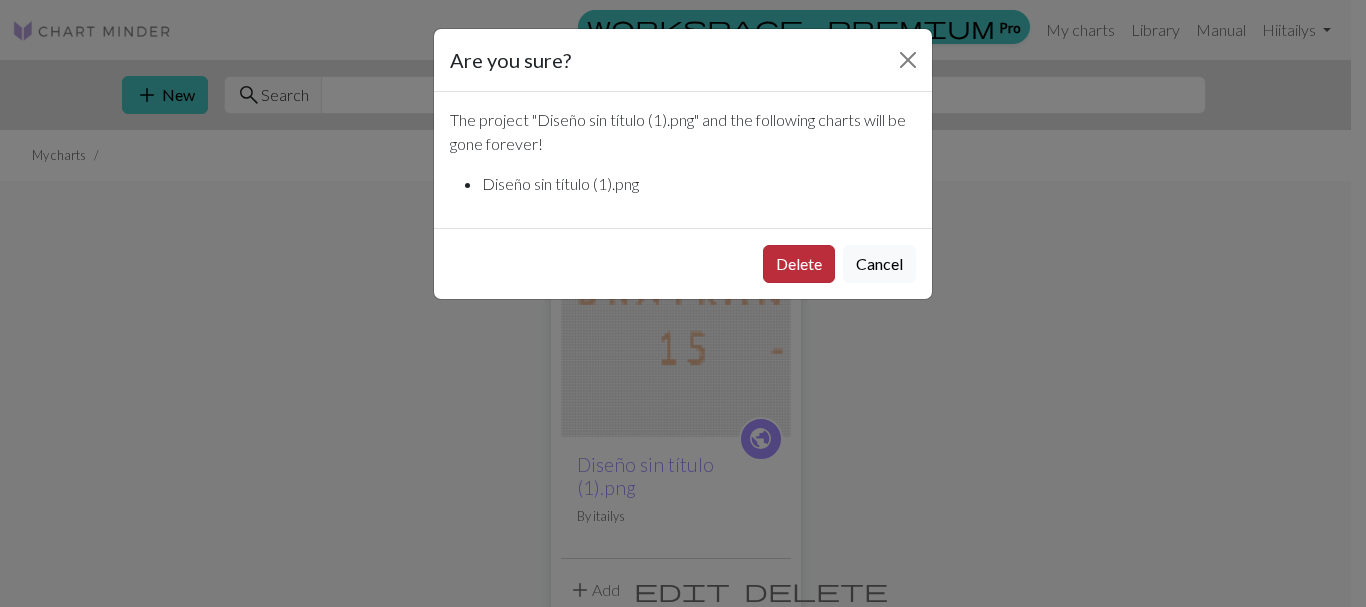 click on "Delete" at bounding box center (799, 264) 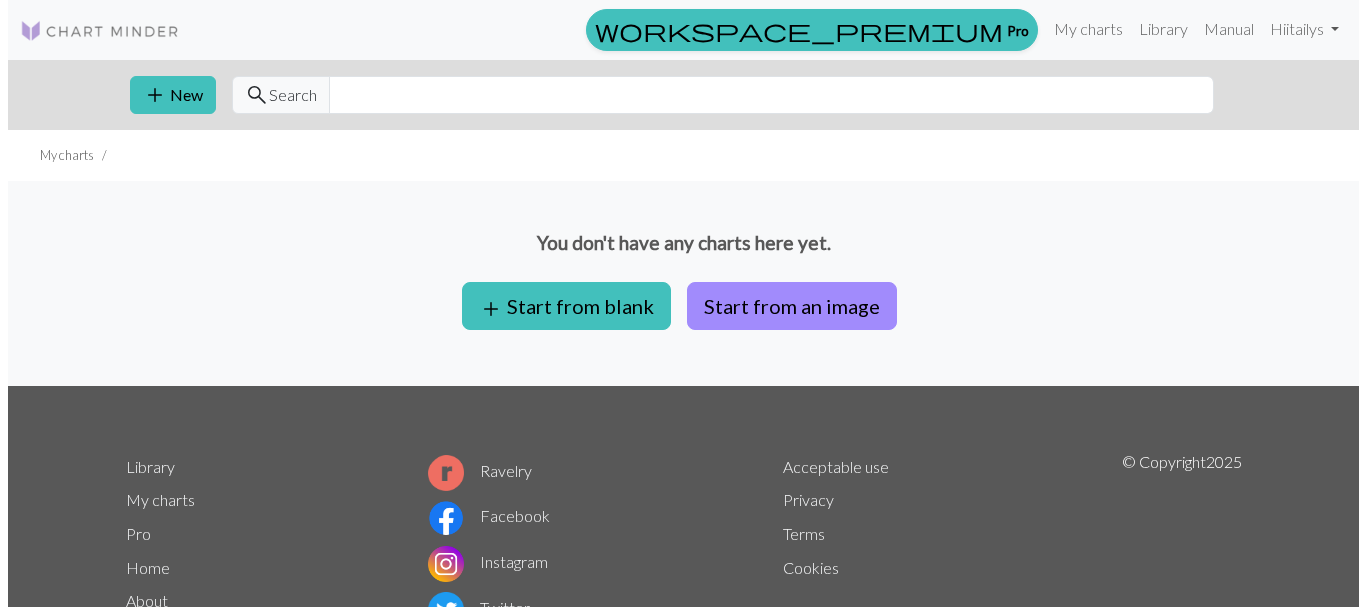 scroll, scrollTop: 0, scrollLeft: 0, axis: both 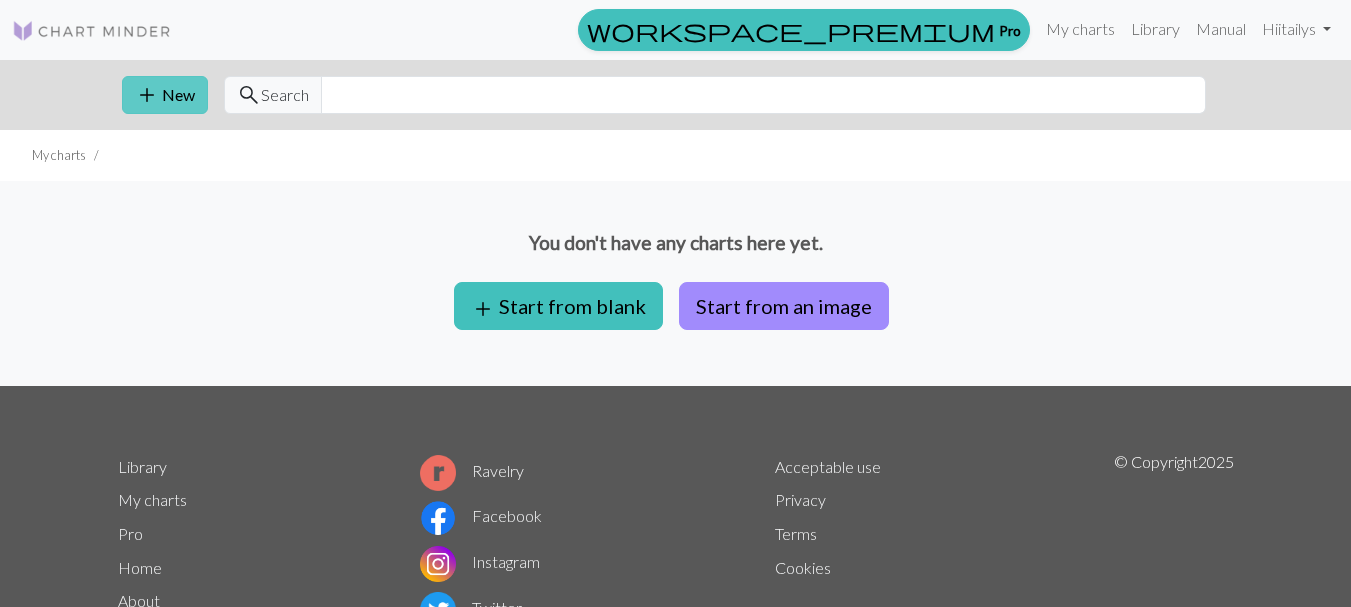 click on "add   New" at bounding box center (165, 95) 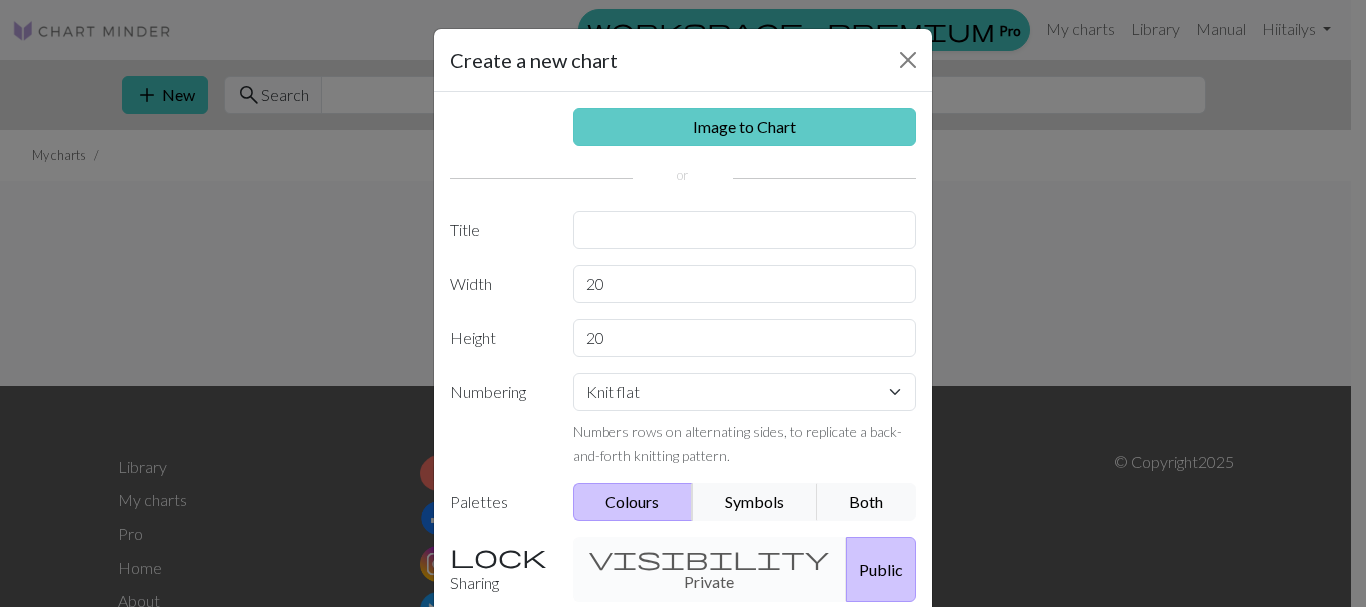 click on "Image to Chart" at bounding box center [745, 127] 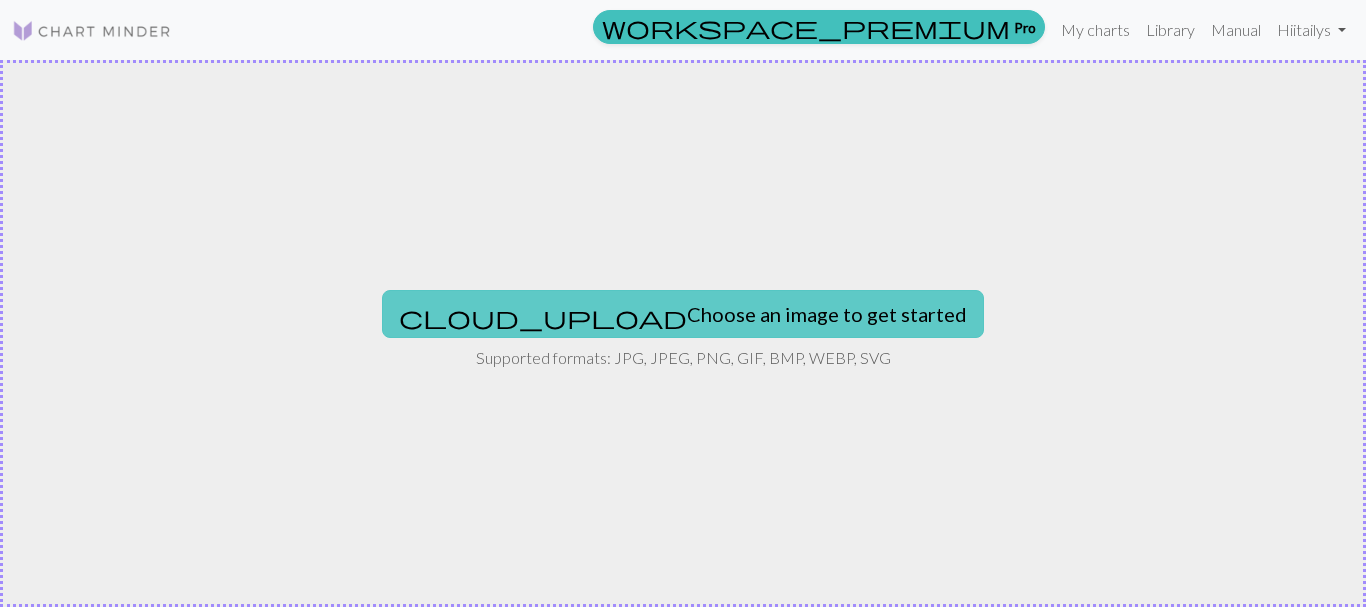 click on "cloud_upload  Choose an image to get started" at bounding box center [683, 314] 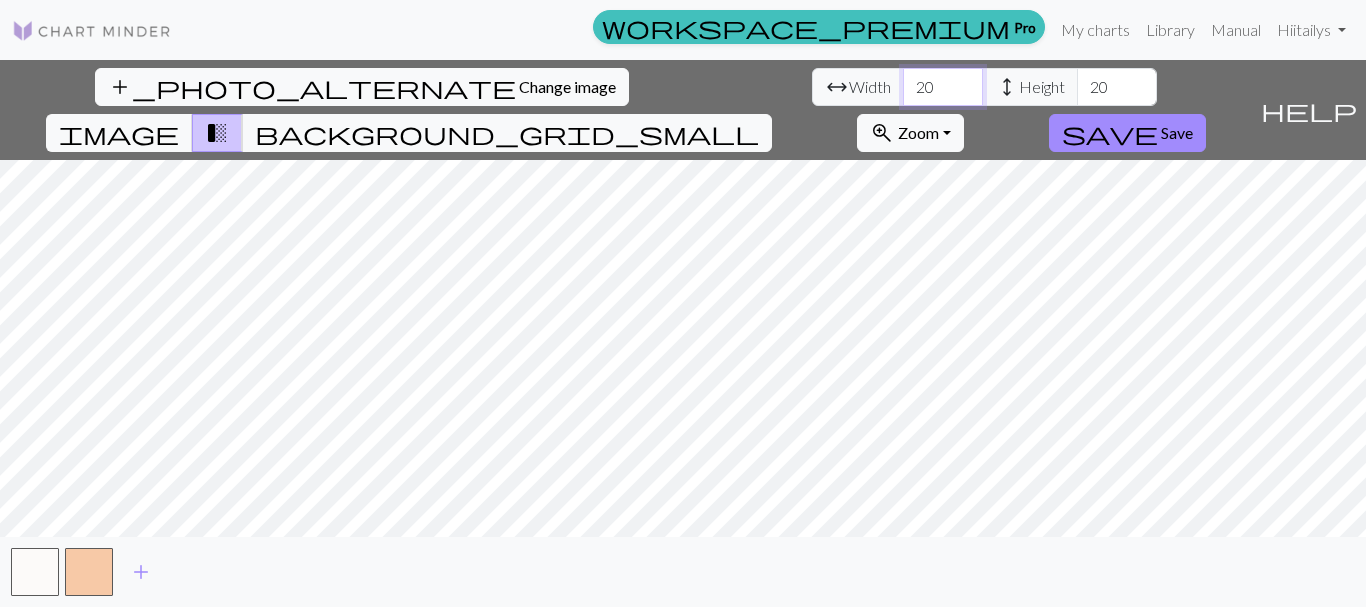 click on "20" at bounding box center (943, 87) 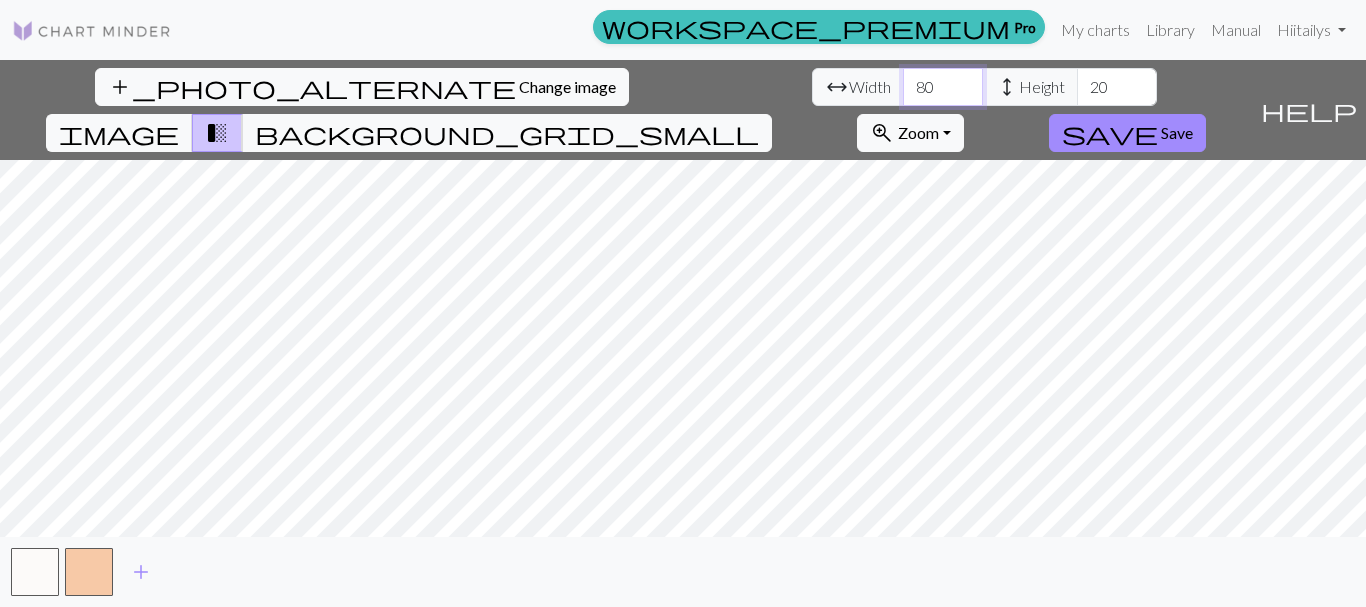 type on "80" 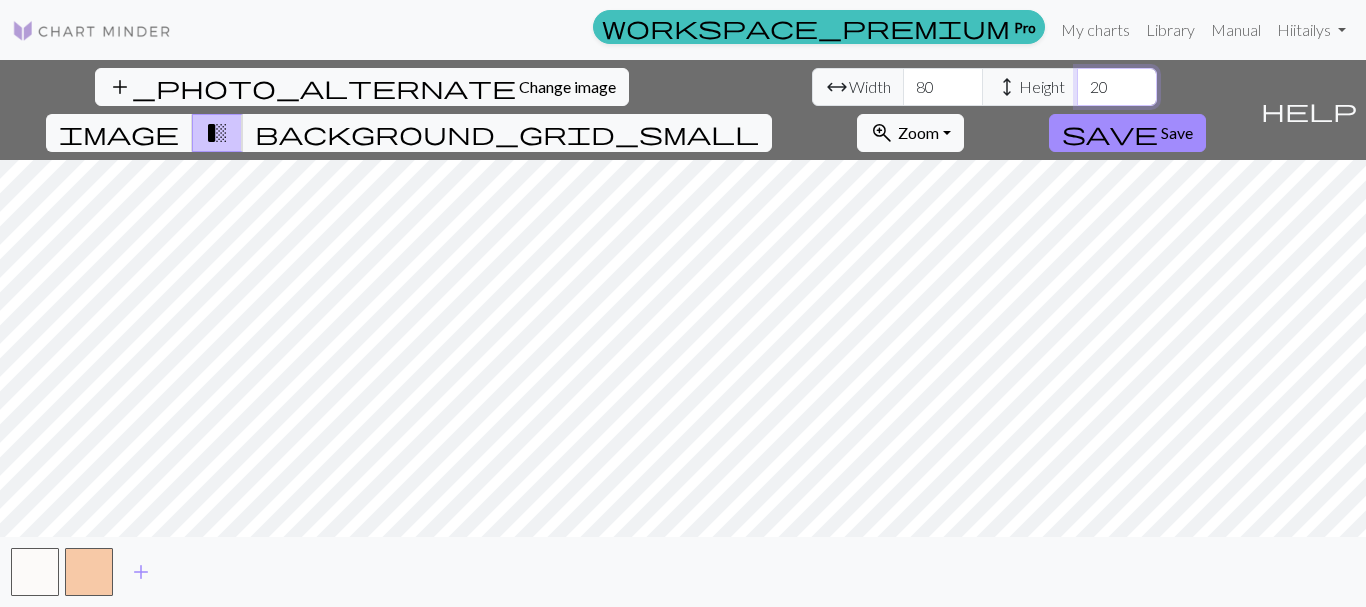 click on "20" at bounding box center [1117, 87] 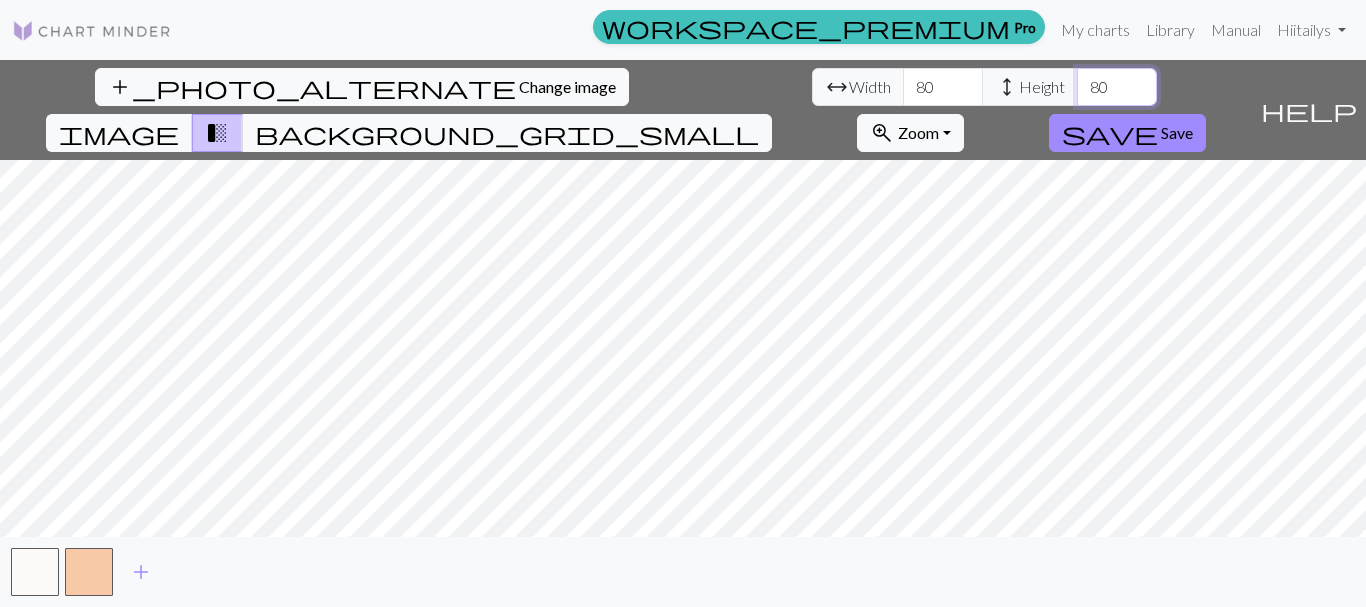 type on "80" 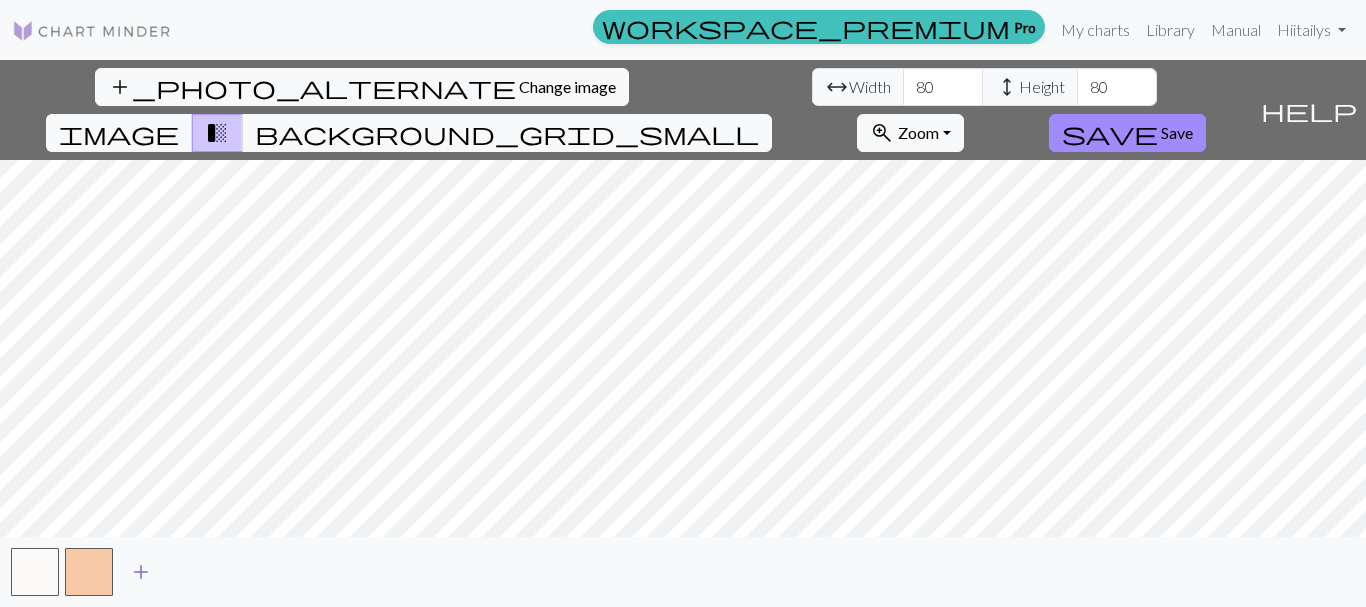 click on "add" at bounding box center [141, 572] 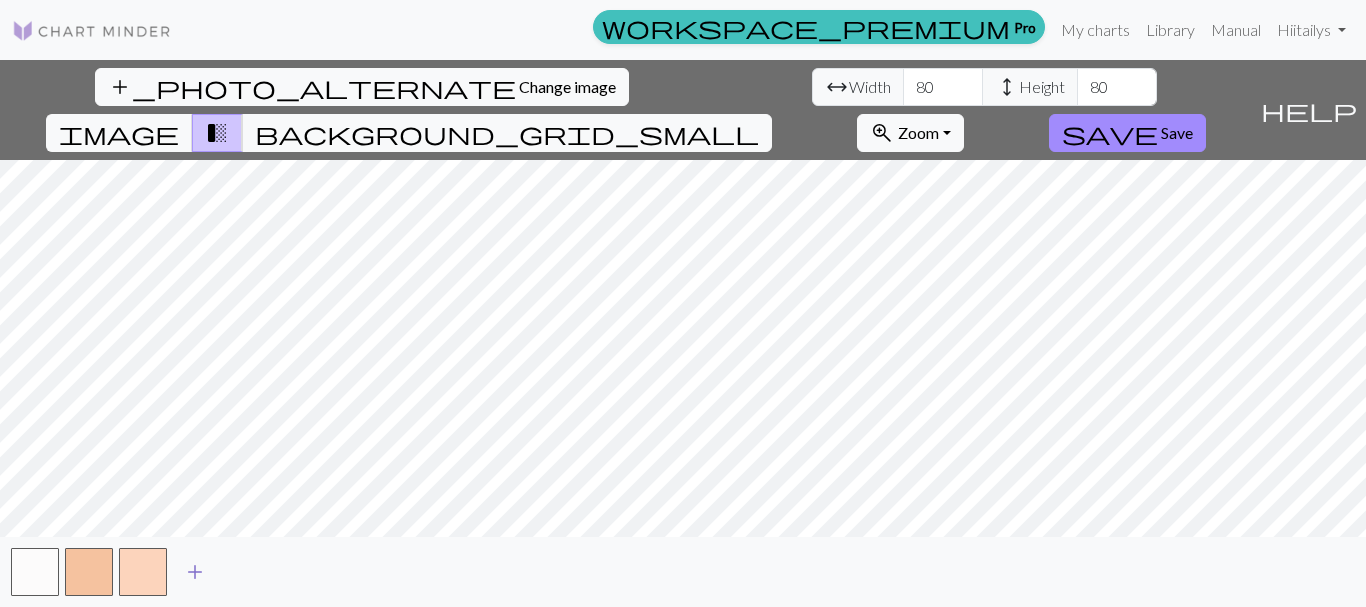 click on "add" at bounding box center [195, 572] 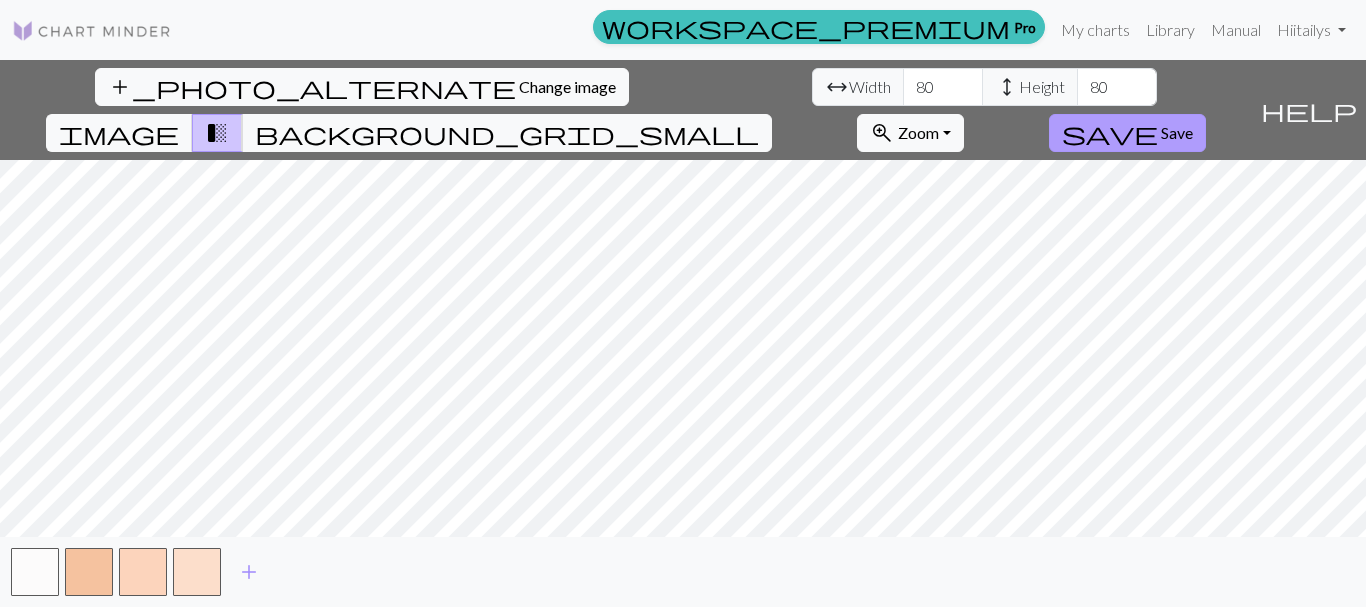 click on "save" at bounding box center [1110, 133] 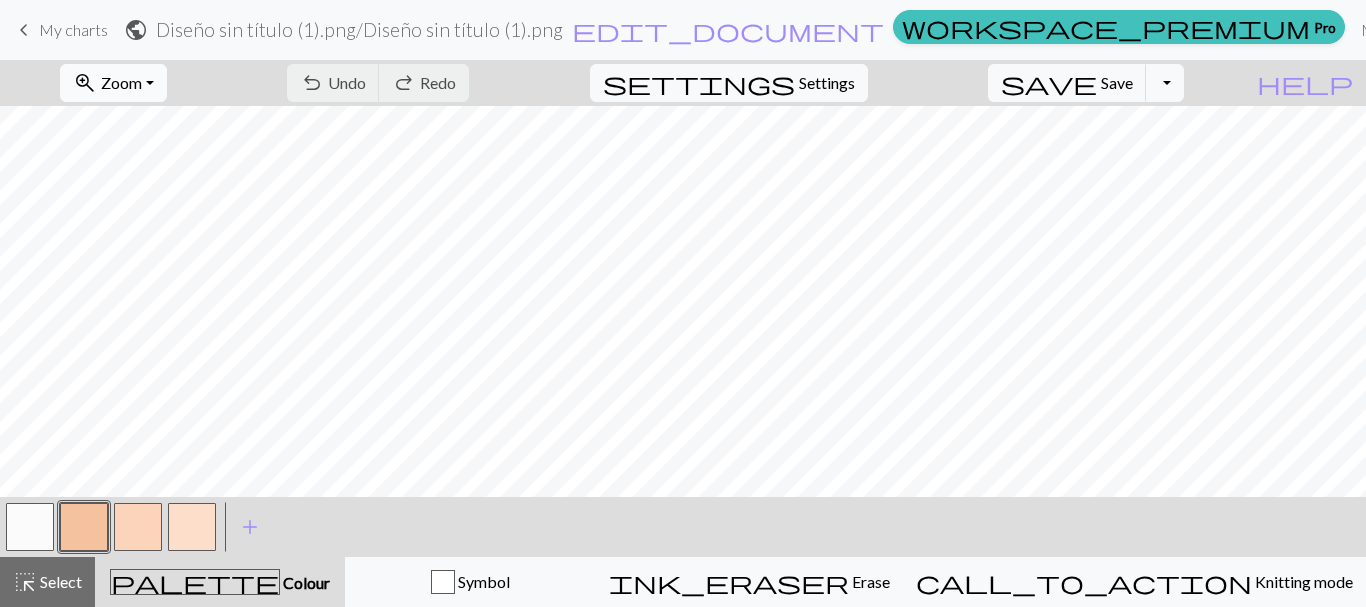 click on "Zoom" at bounding box center (121, 82) 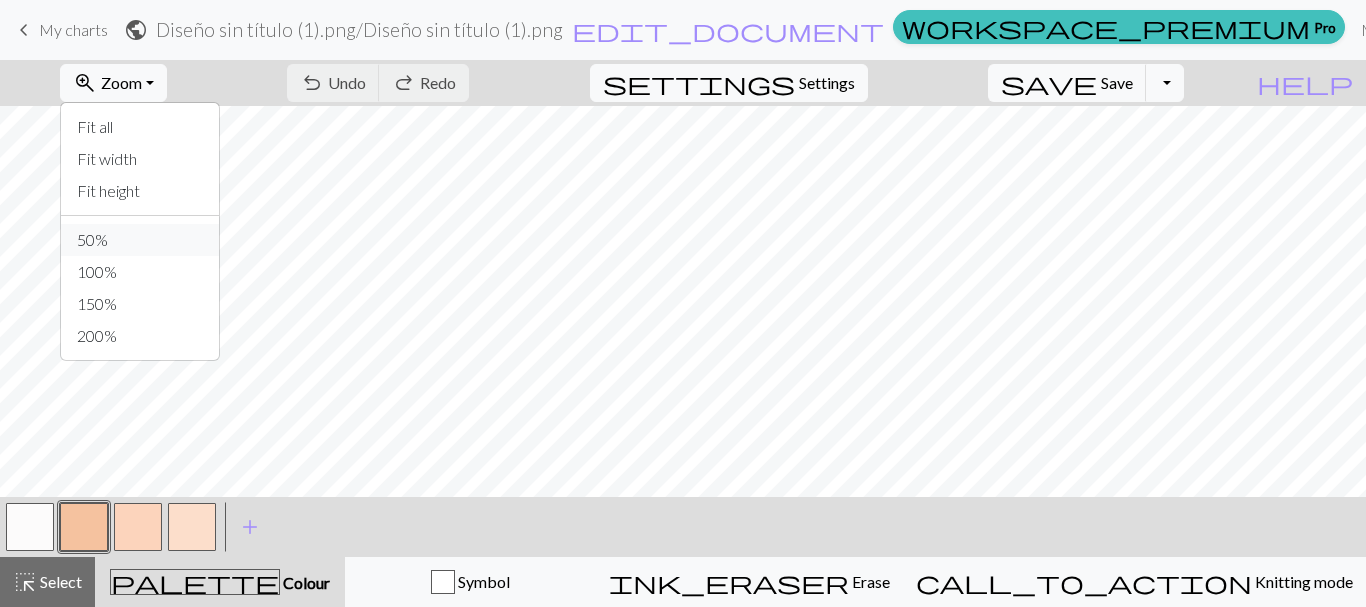 click on "50%" at bounding box center [140, 240] 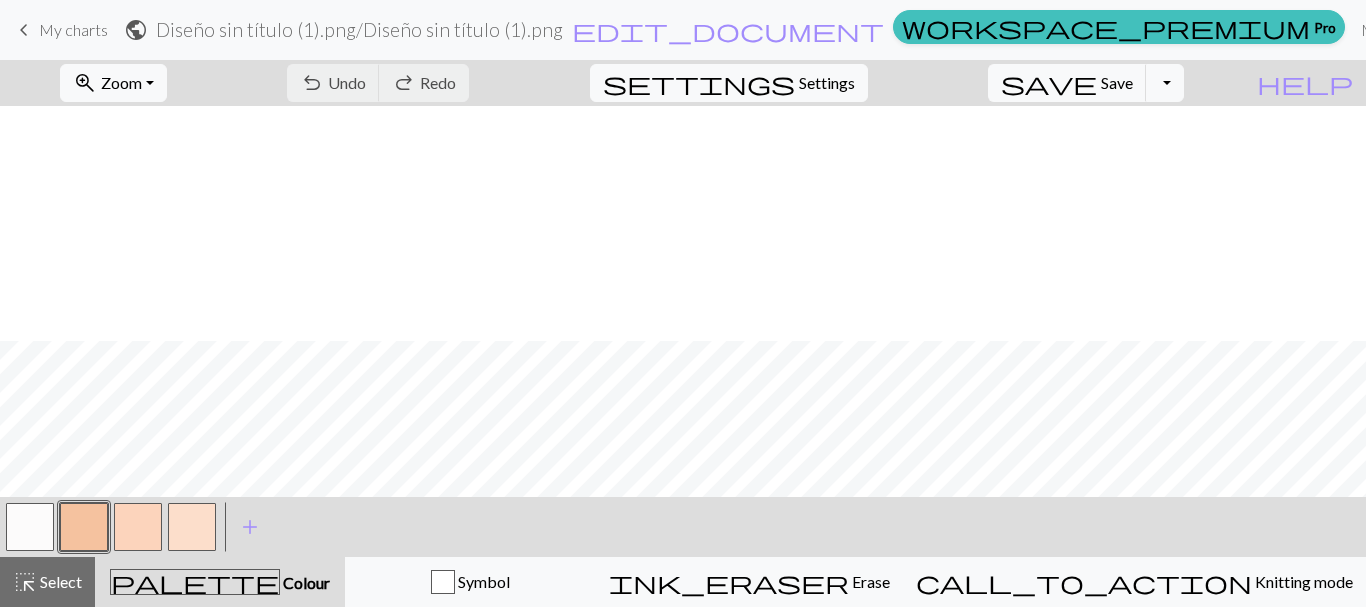 scroll, scrollTop: 228, scrollLeft: 0, axis: vertical 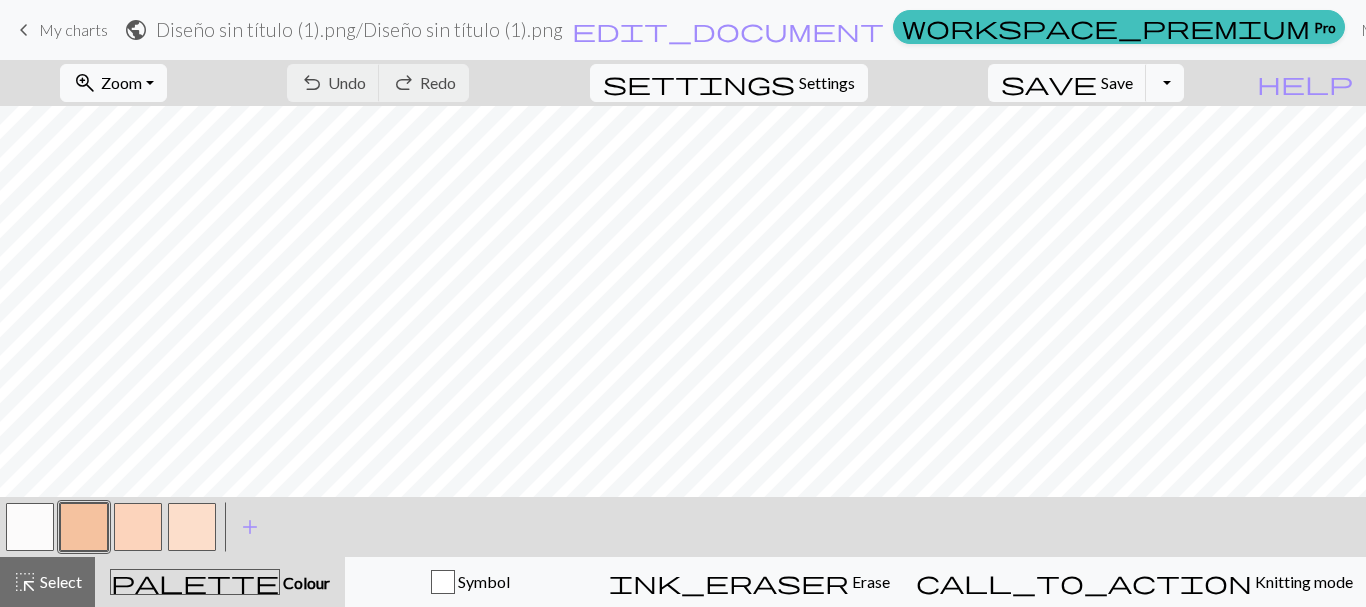 drag, startPoint x: 81, startPoint y: 517, endPoint x: 82, endPoint y: 540, distance: 23.021729 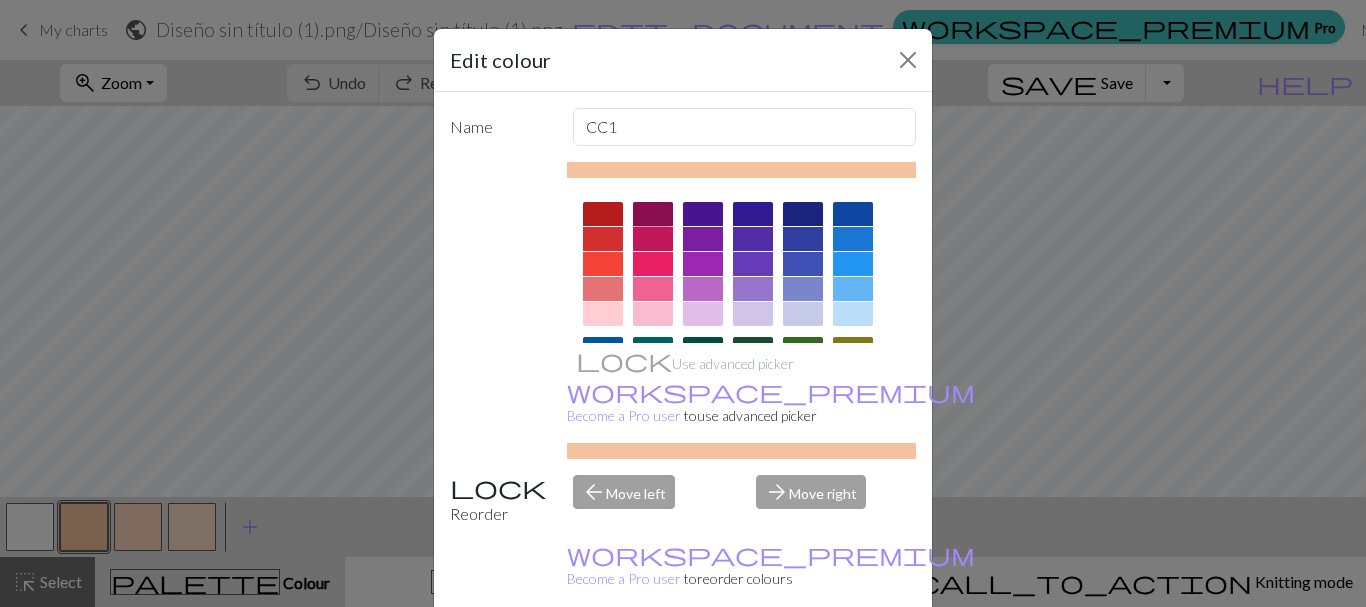 click at bounding box center [653, 214] 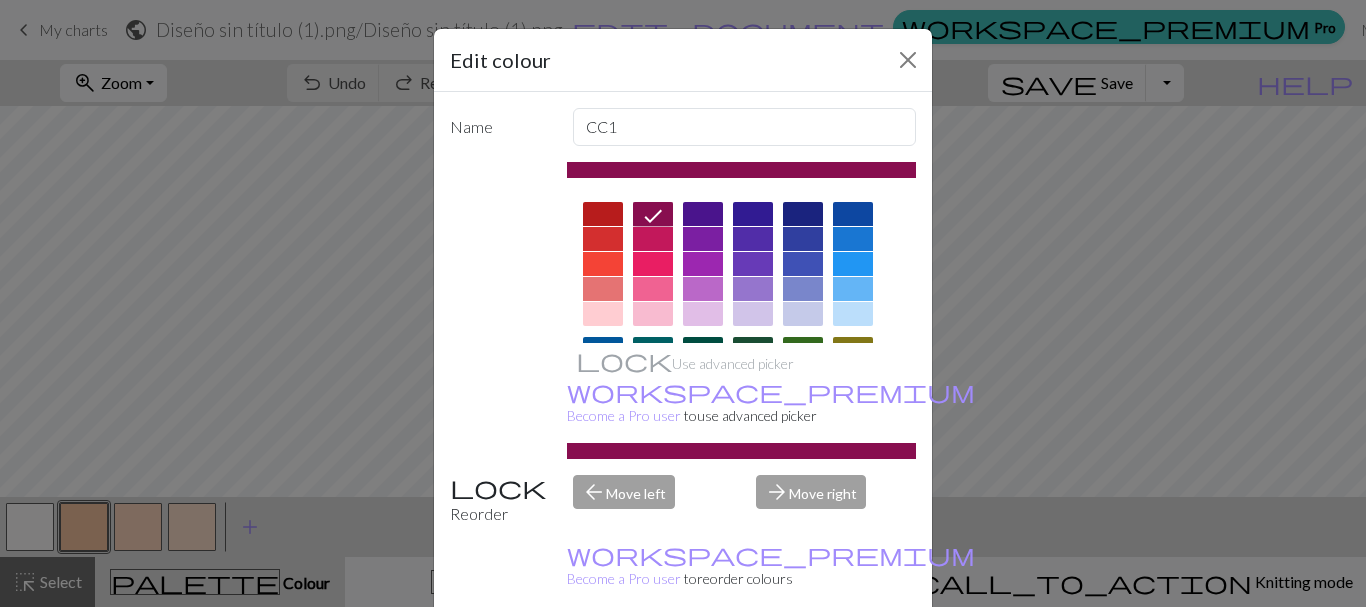 click on "Done" at bounding box center (803, 658) 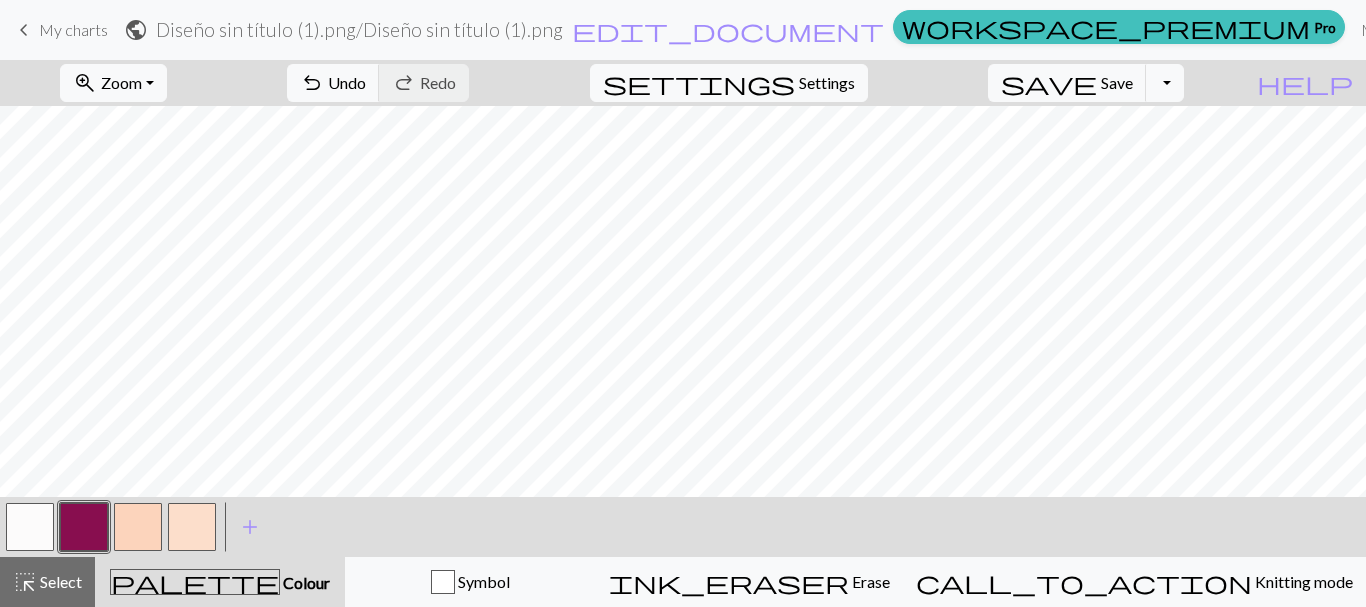 click at bounding box center (138, 527) 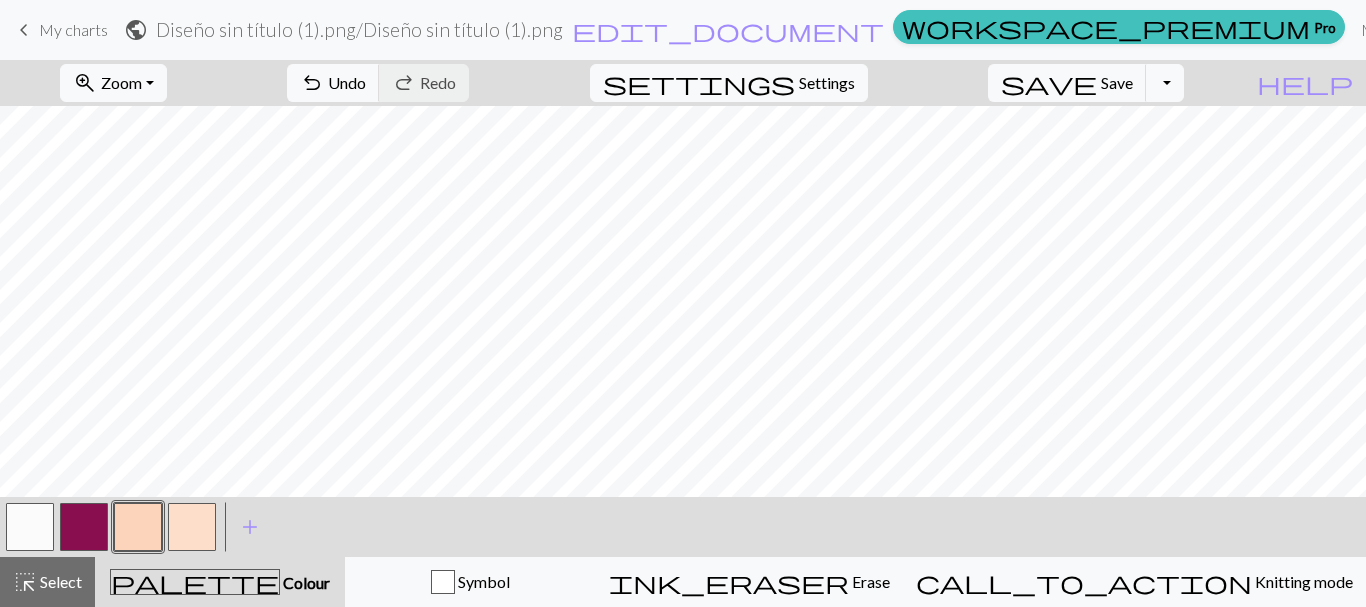 drag, startPoint x: 147, startPoint y: 536, endPoint x: 132, endPoint y: 528, distance: 17 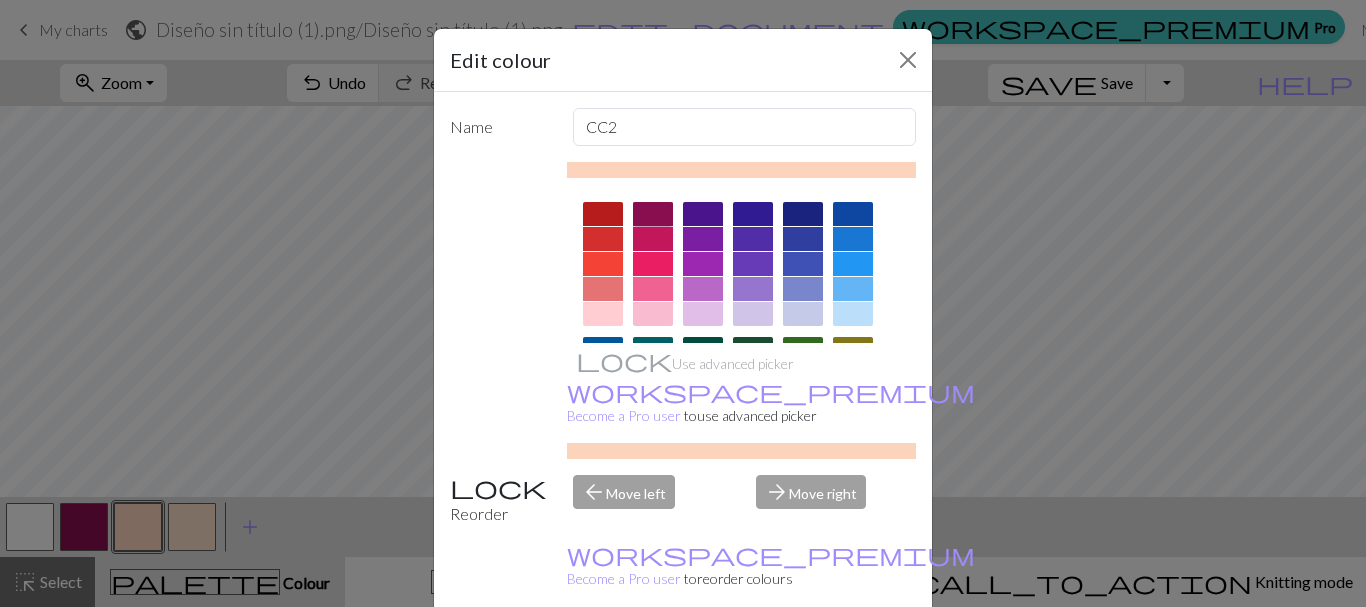 click at bounding box center (653, 214) 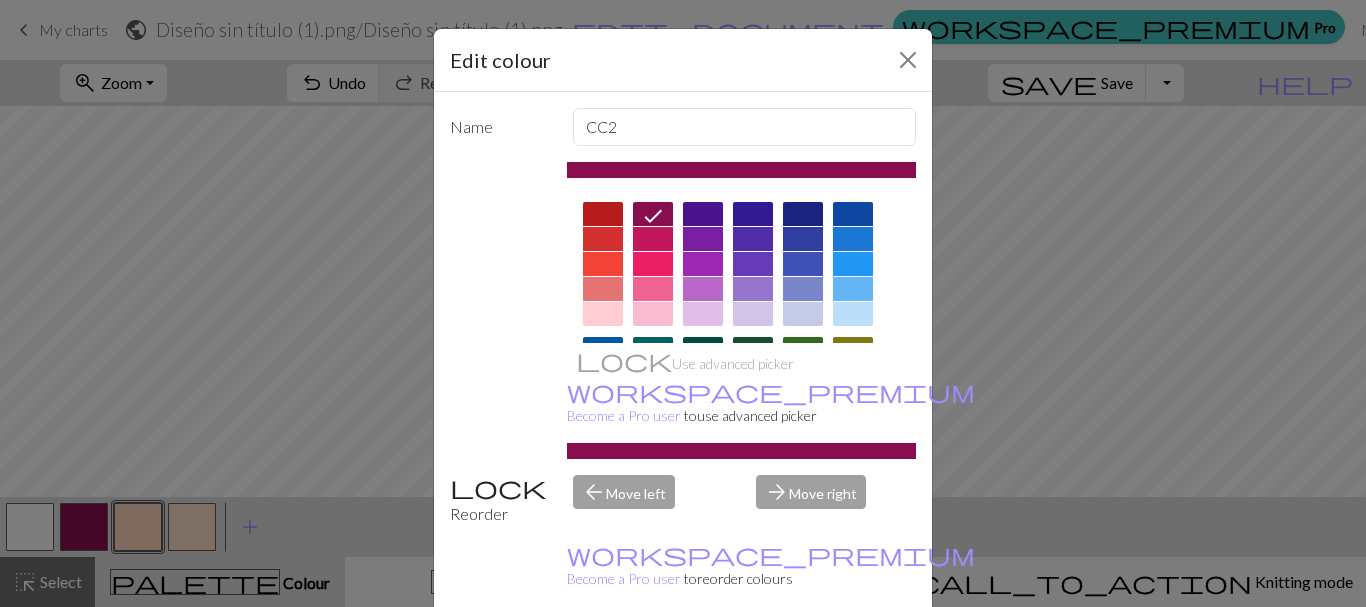 click on "Done" at bounding box center (803, 658) 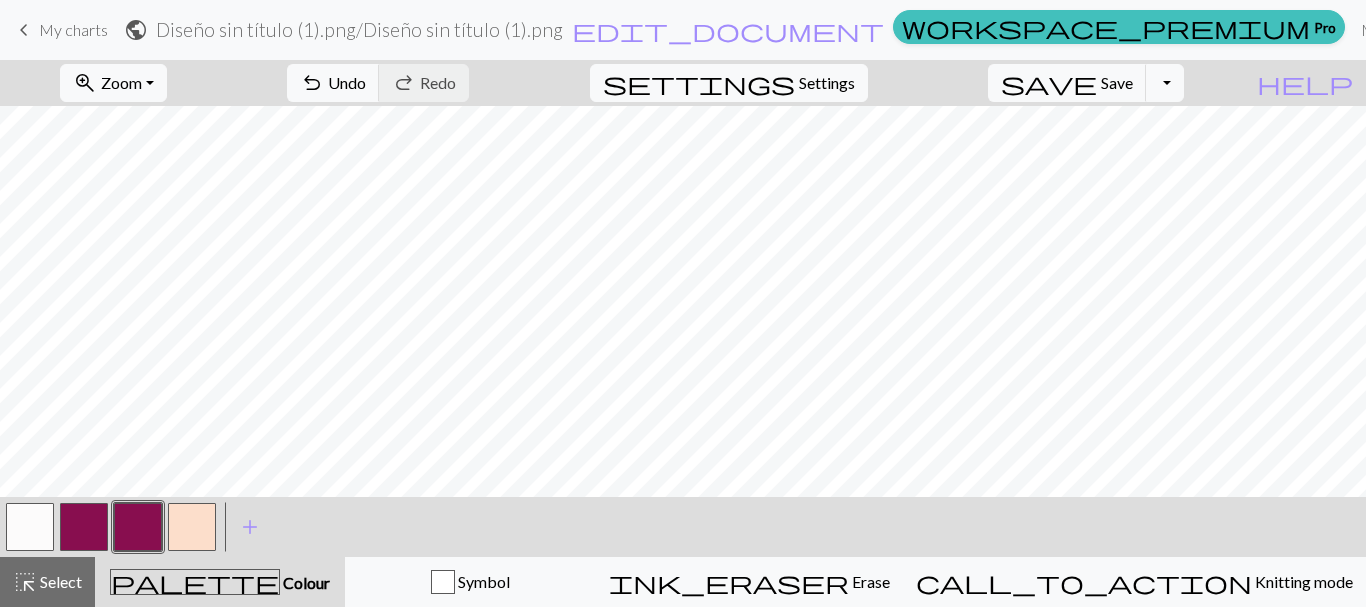 click at bounding box center [192, 527] 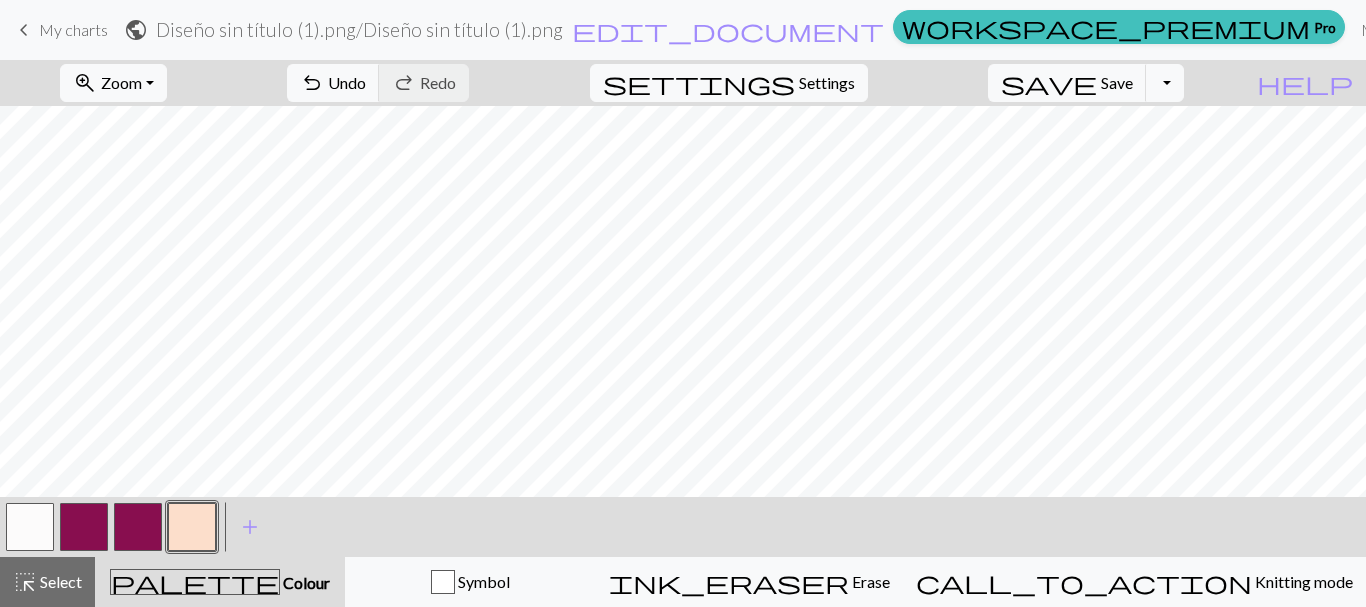click at bounding box center (192, 527) 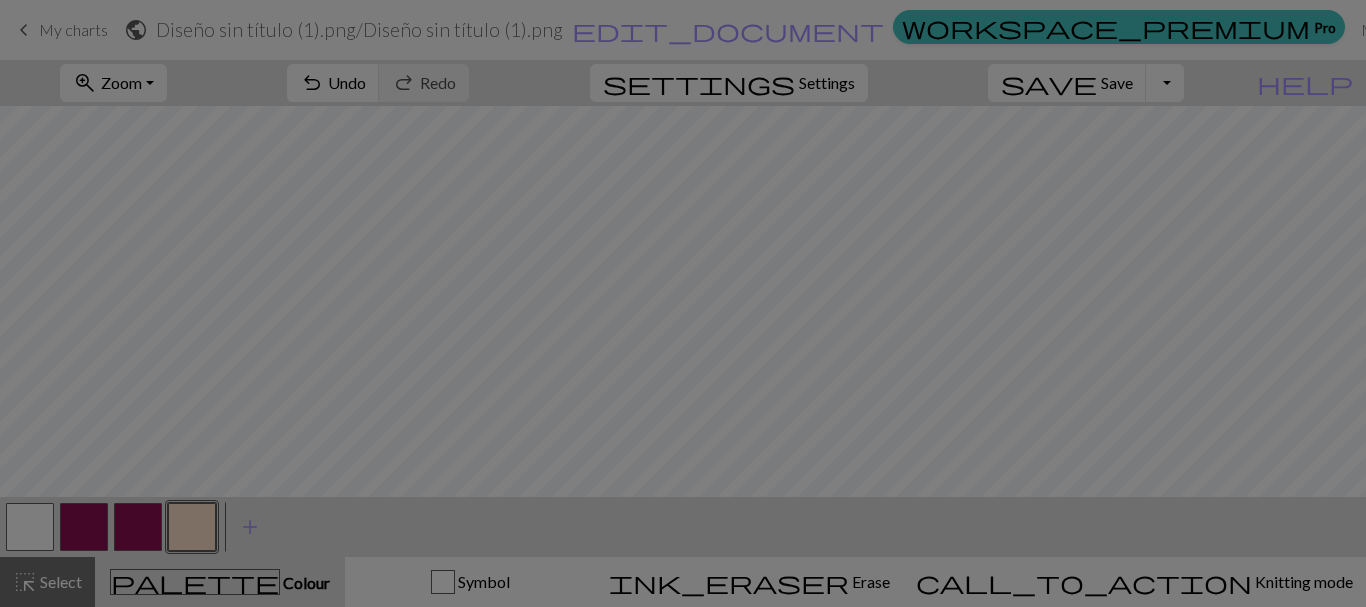 click on "Edit colour Name CC3 Use advanced picker workspace_premium Become a Pro user   to  use advanced picker Reorder arrow_back Move left arrow_forward Move right workspace_premium Become a Pro user   to  reorder colours Delete Done Cancel" at bounding box center (683, 303) 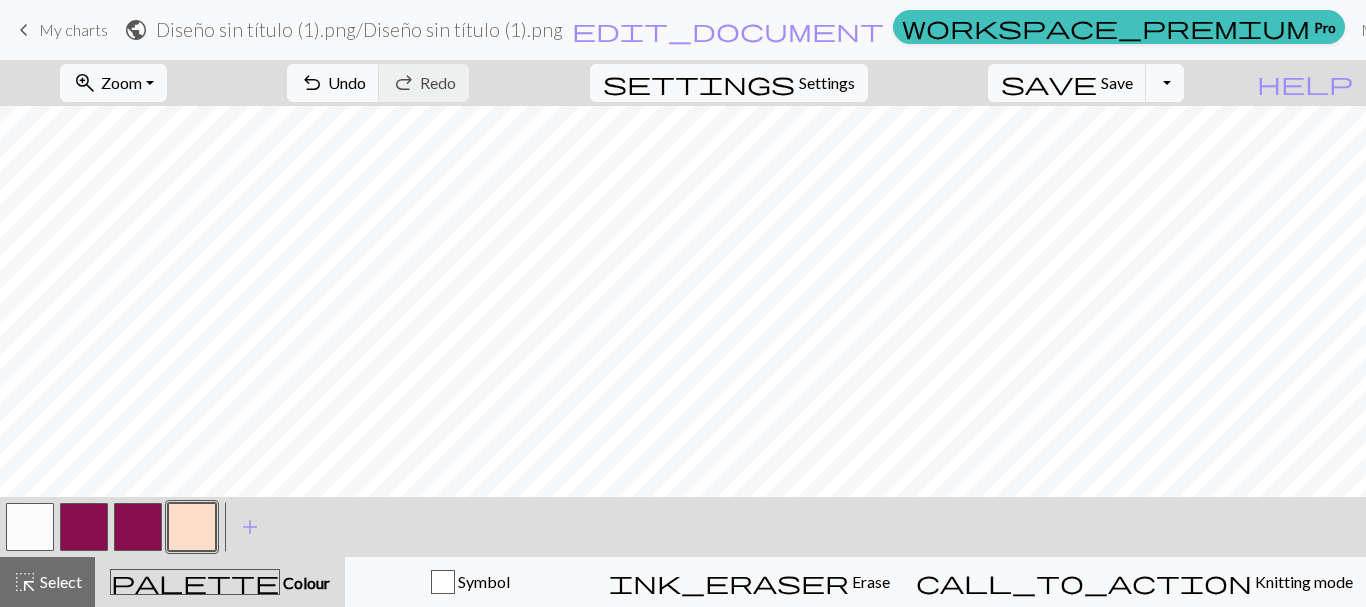 click at bounding box center [192, 527] 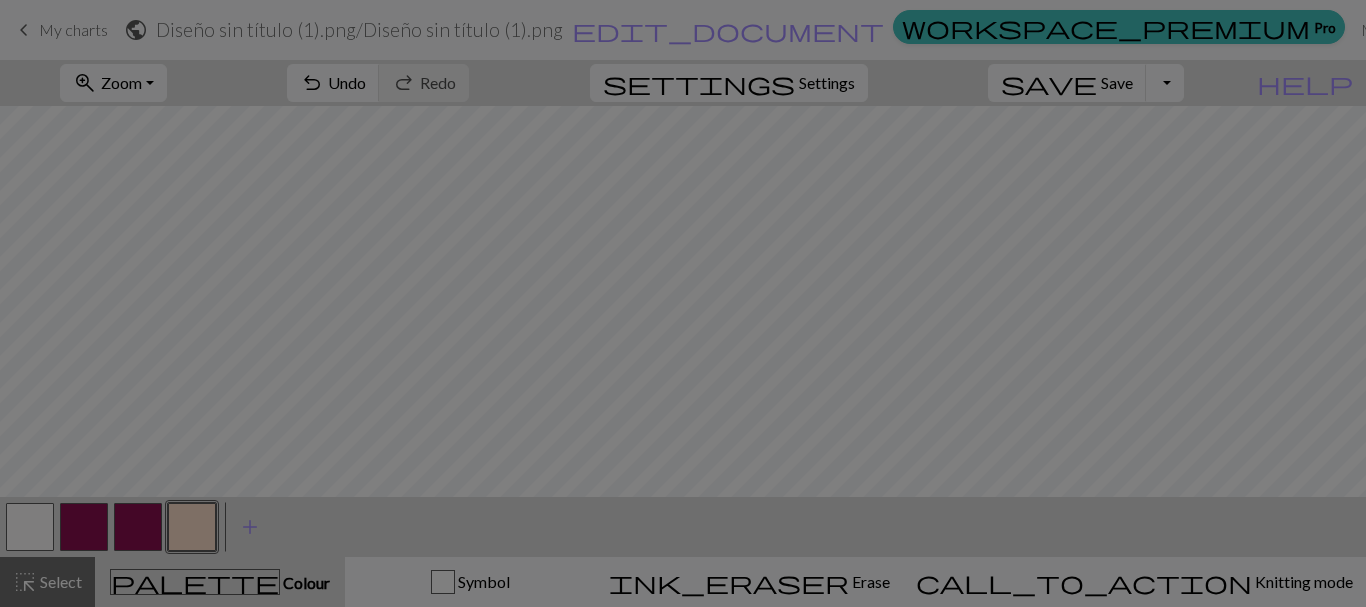 click on "Edit colour Name CC3 Use advanced picker workspace_premium Become a Pro user   to  use advanced picker Reorder arrow_back Move left arrow_forward Move right workspace_premium Become a Pro user   to  reorder colours Delete Done Cancel" at bounding box center (683, 303) 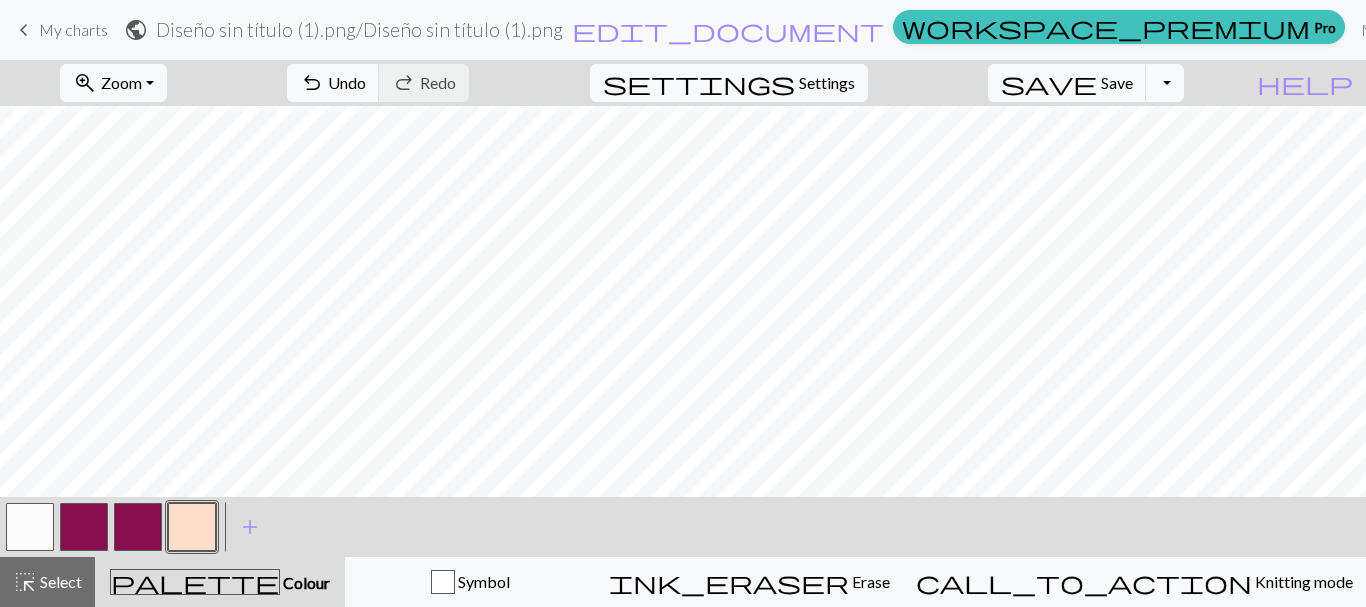 click at bounding box center [192, 527] 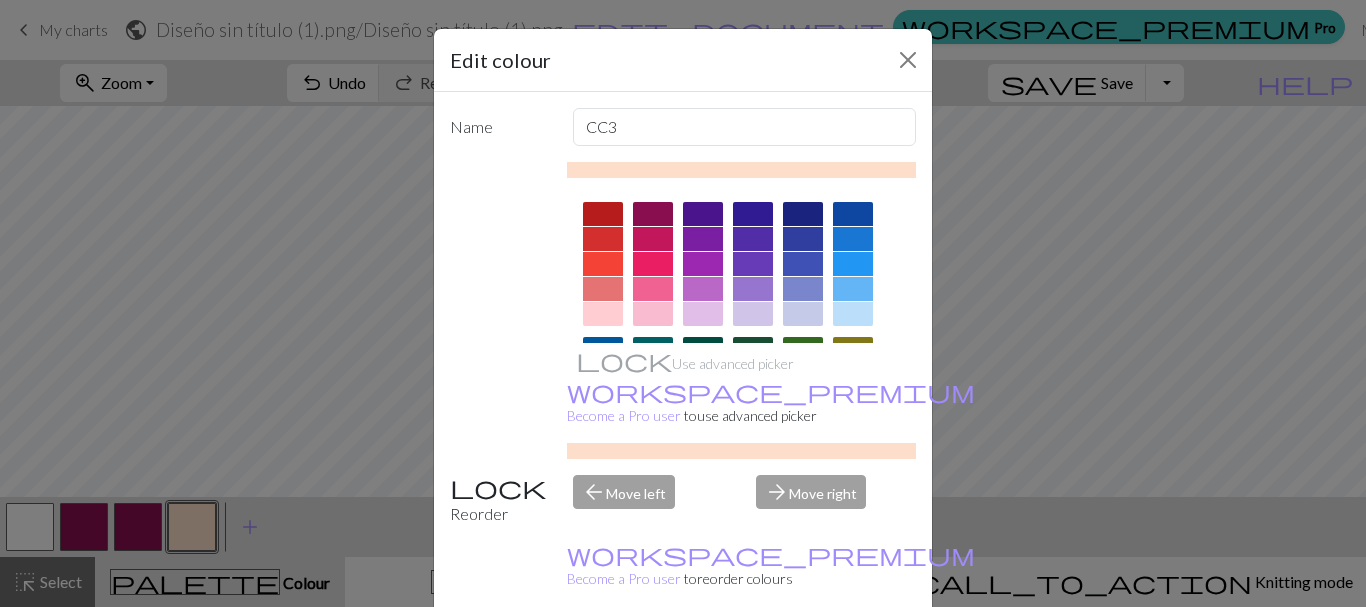 click at bounding box center (653, 214) 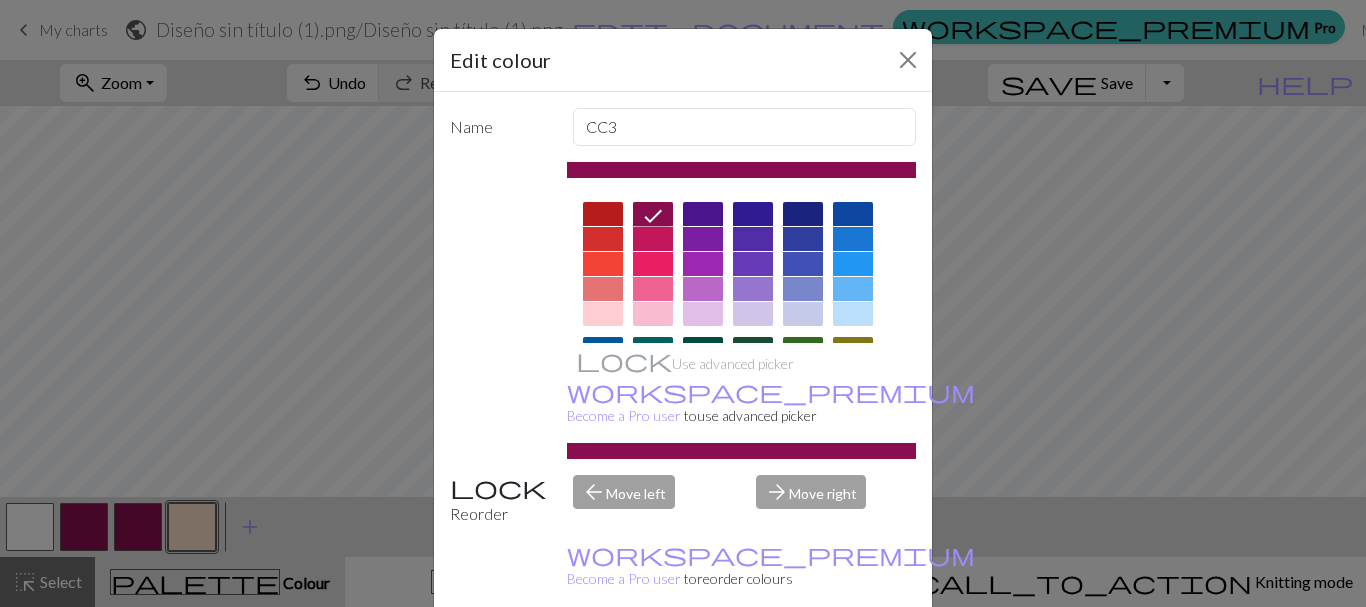 click on "Done" at bounding box center (803, 658) 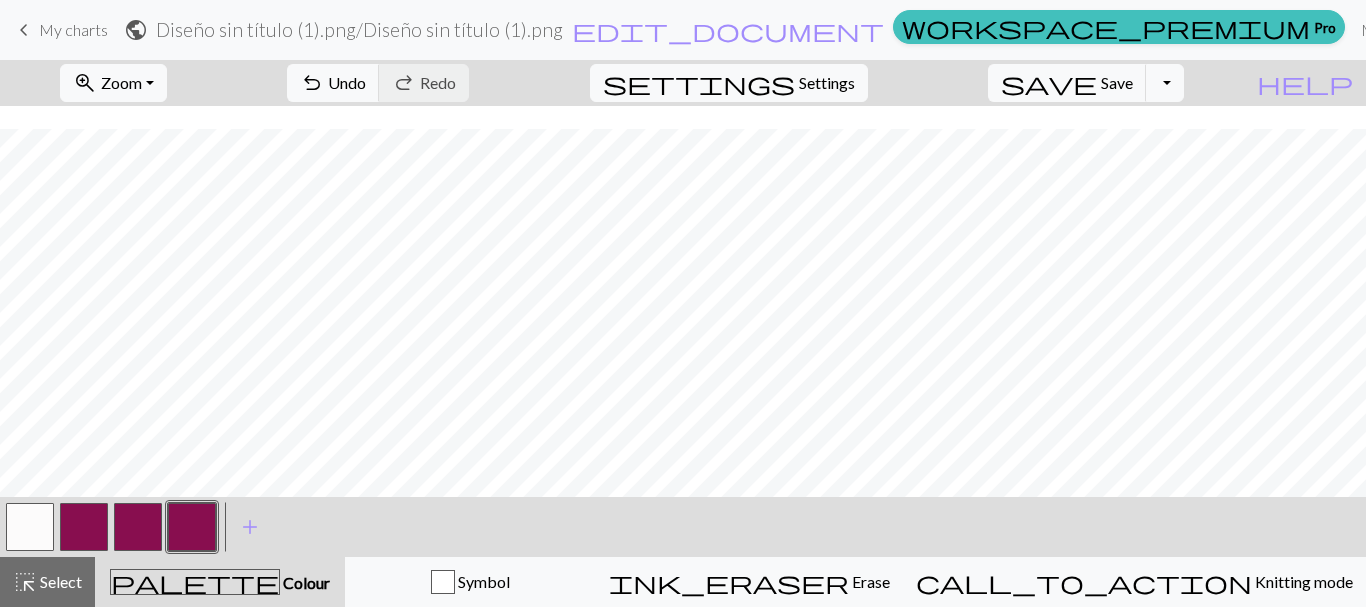 scroll, scrollTop: 182, scrollLeft: 0, axis: vertical 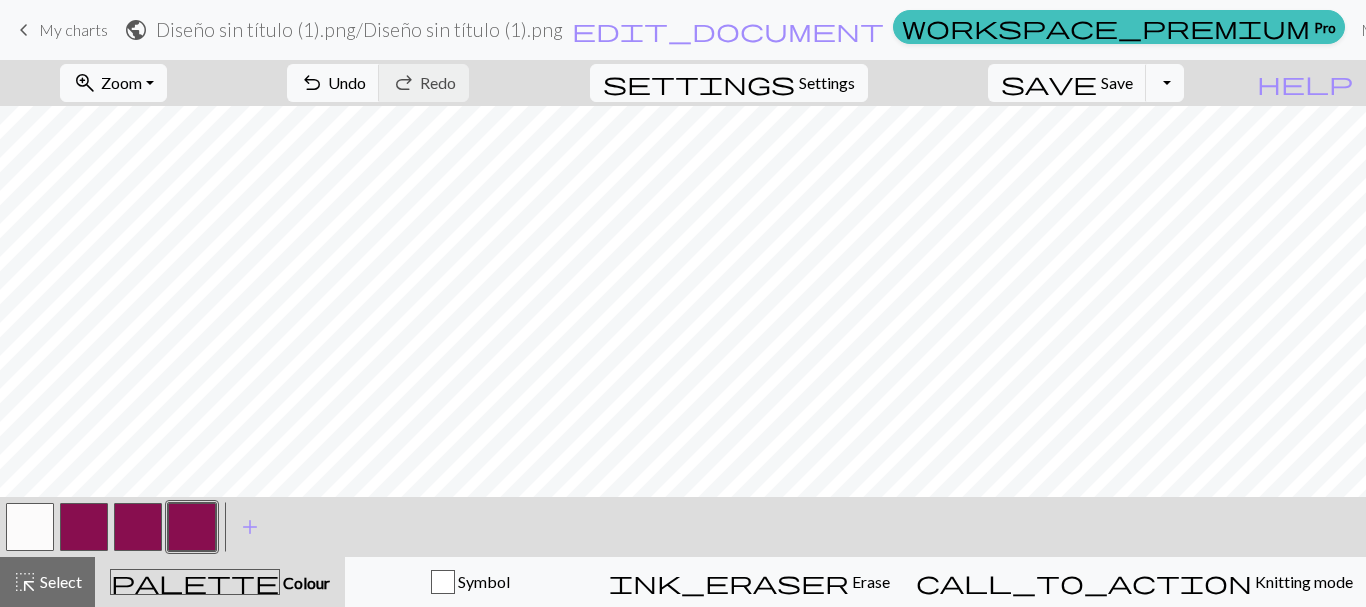 click at bounding box center (30, 527) 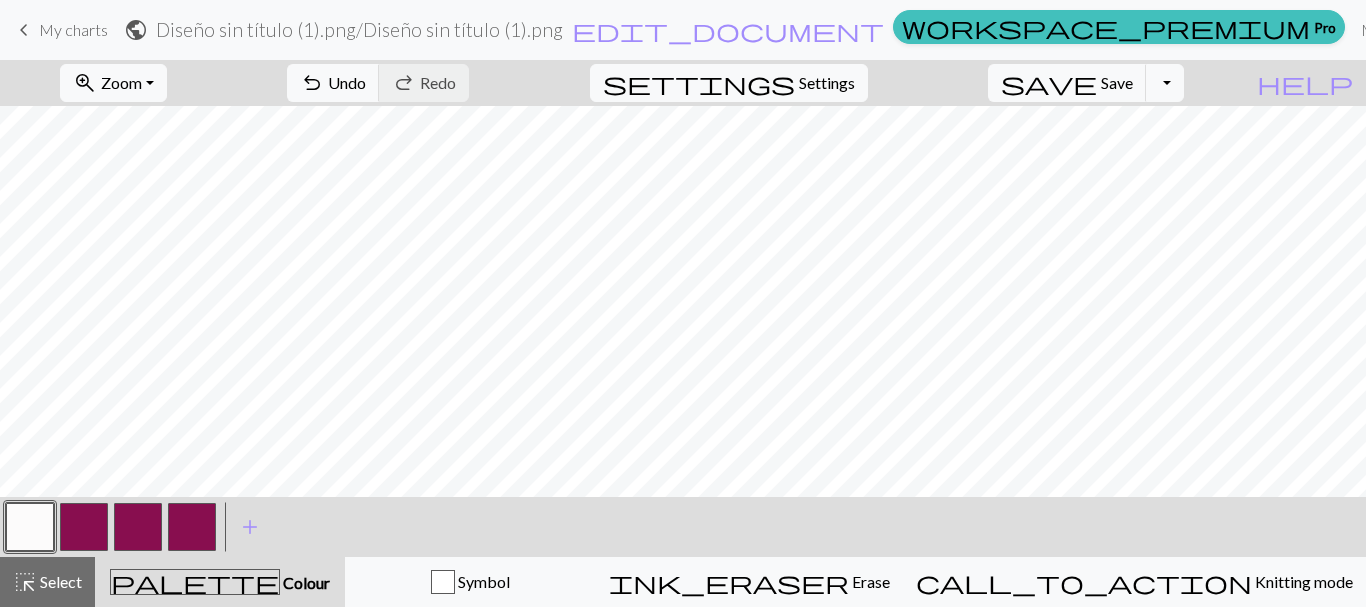 click at bounding box center (84, 527) 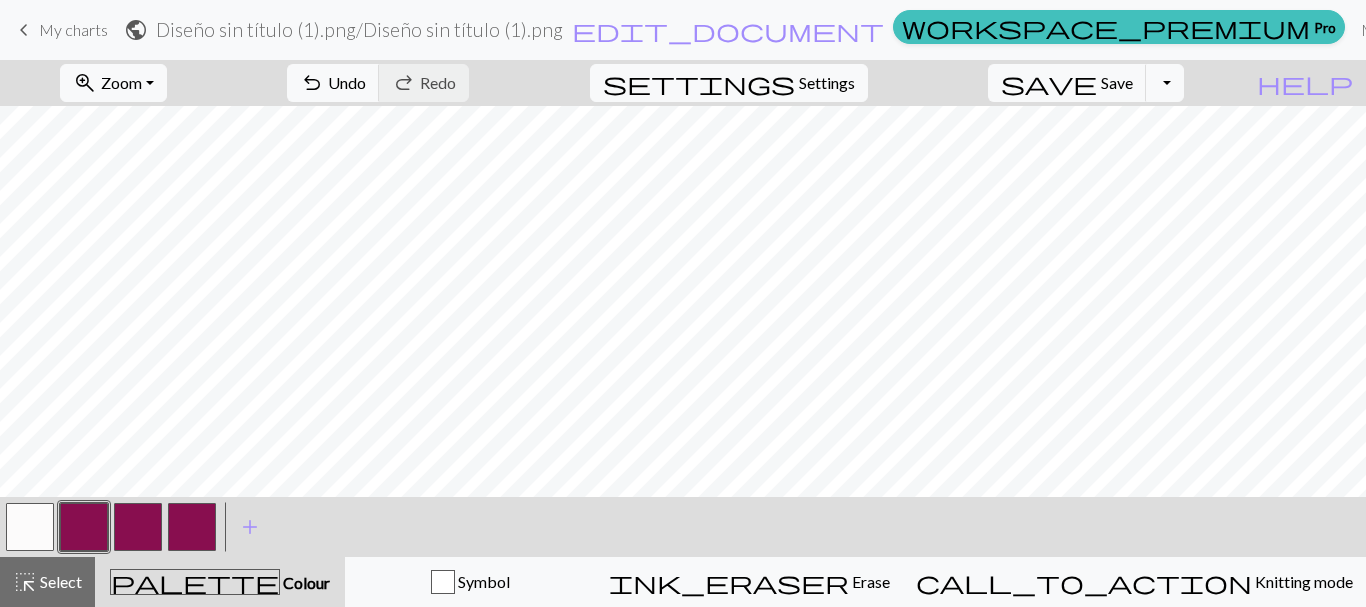 click at bounding box center (30, 527) 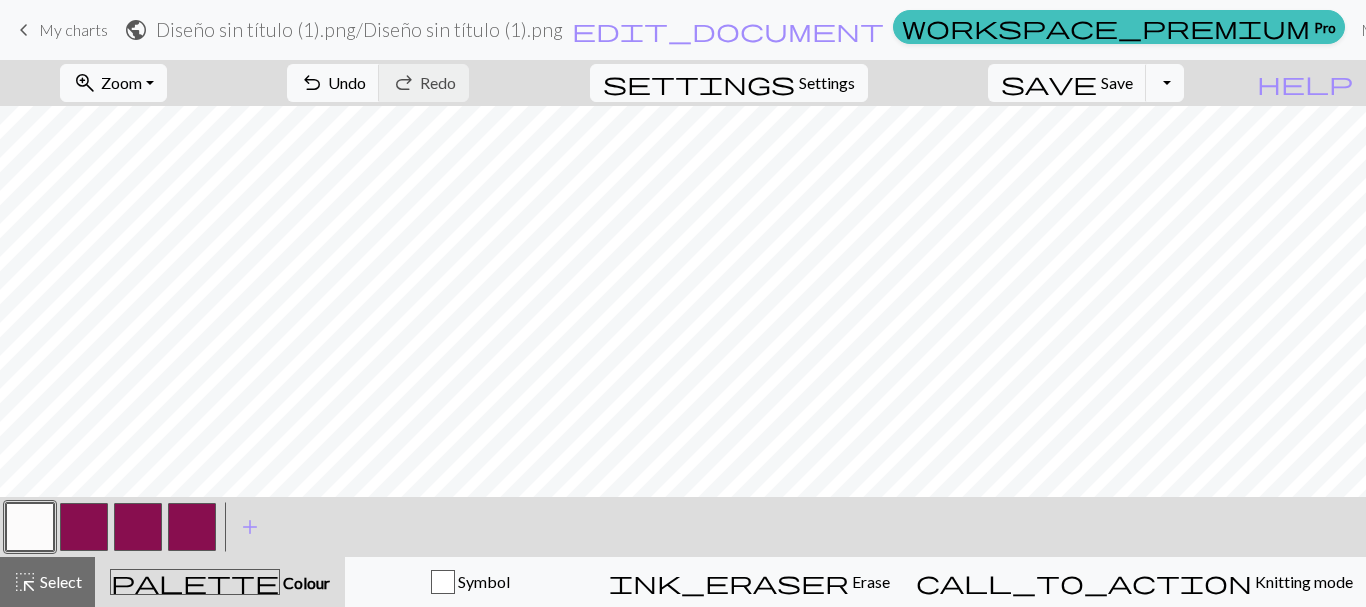 click at bounding box center (84, 527) 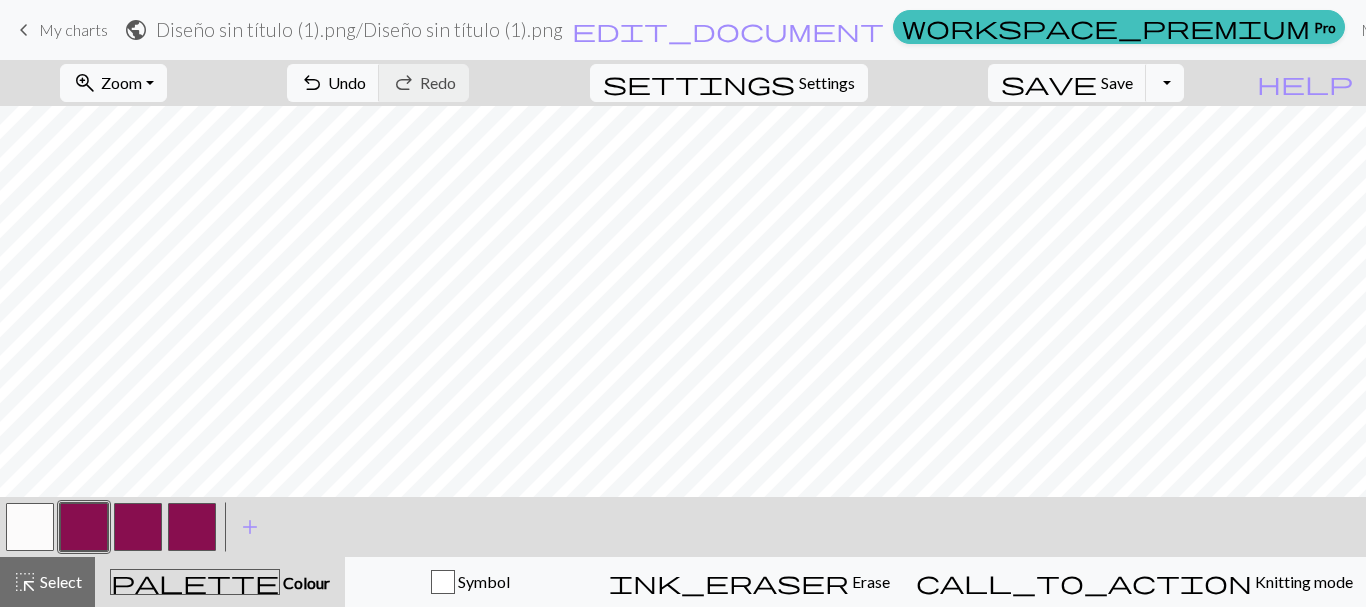 click at bounding box center [30, 527] 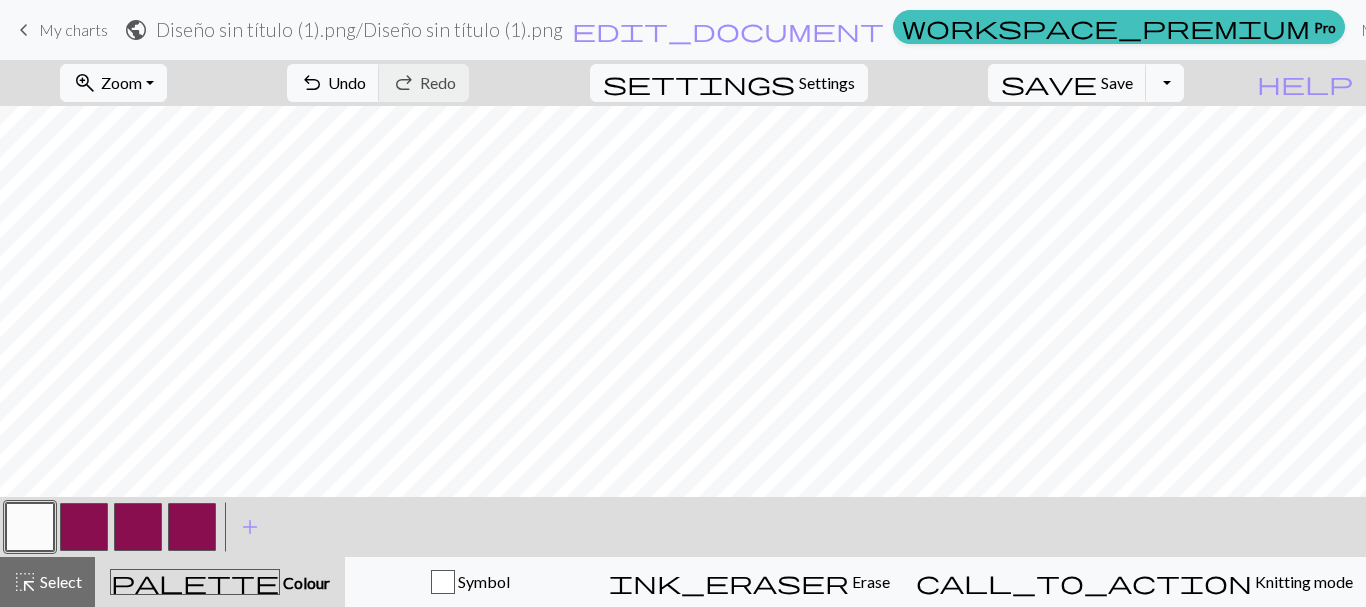 click at bounding box center (84, 527) 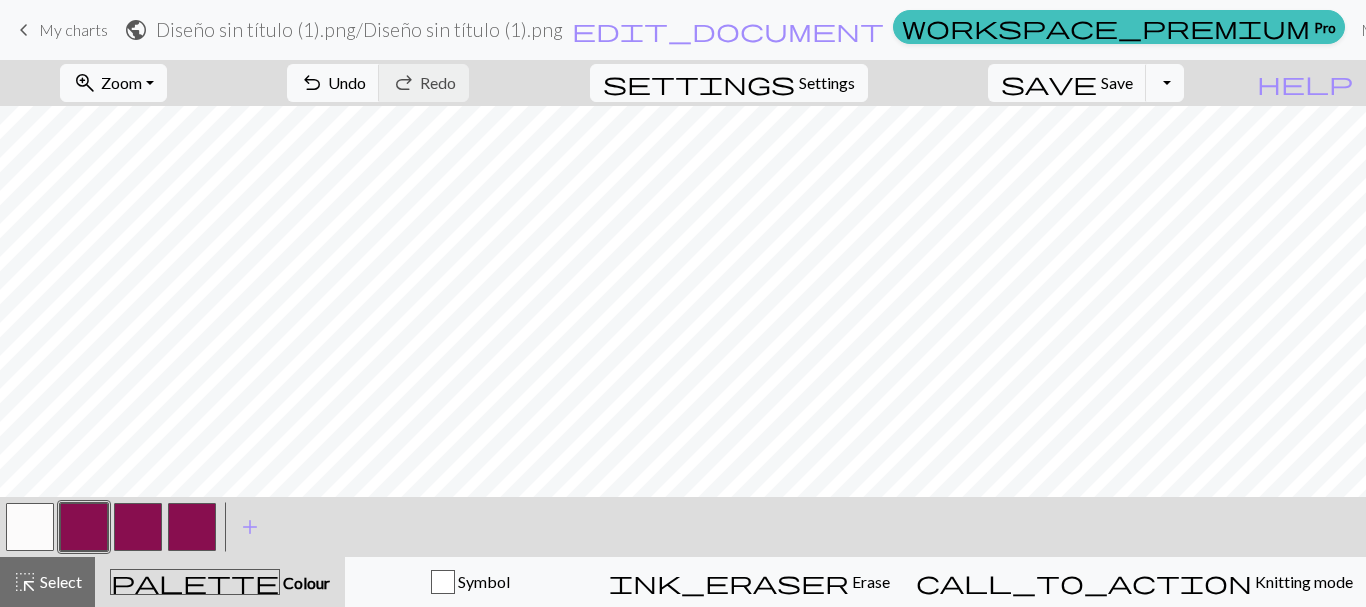 click at bounding box center (30, 527) 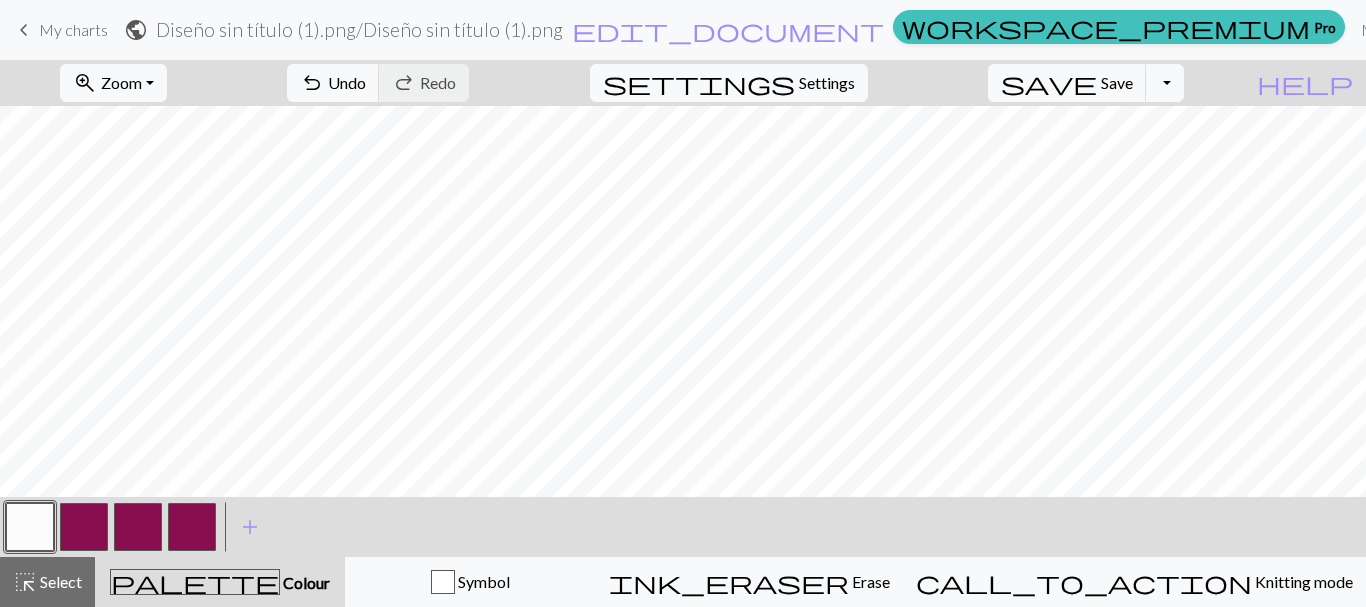 click at bounding box center [84, 527] 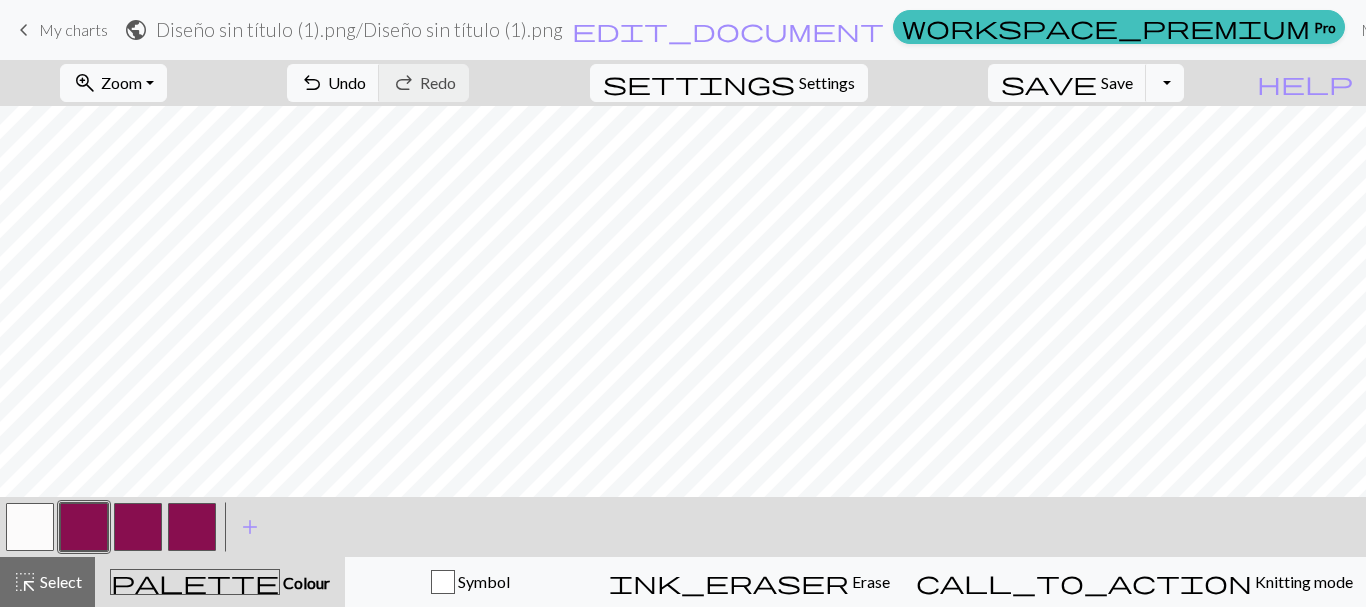 click at bounding box center (30, 527) 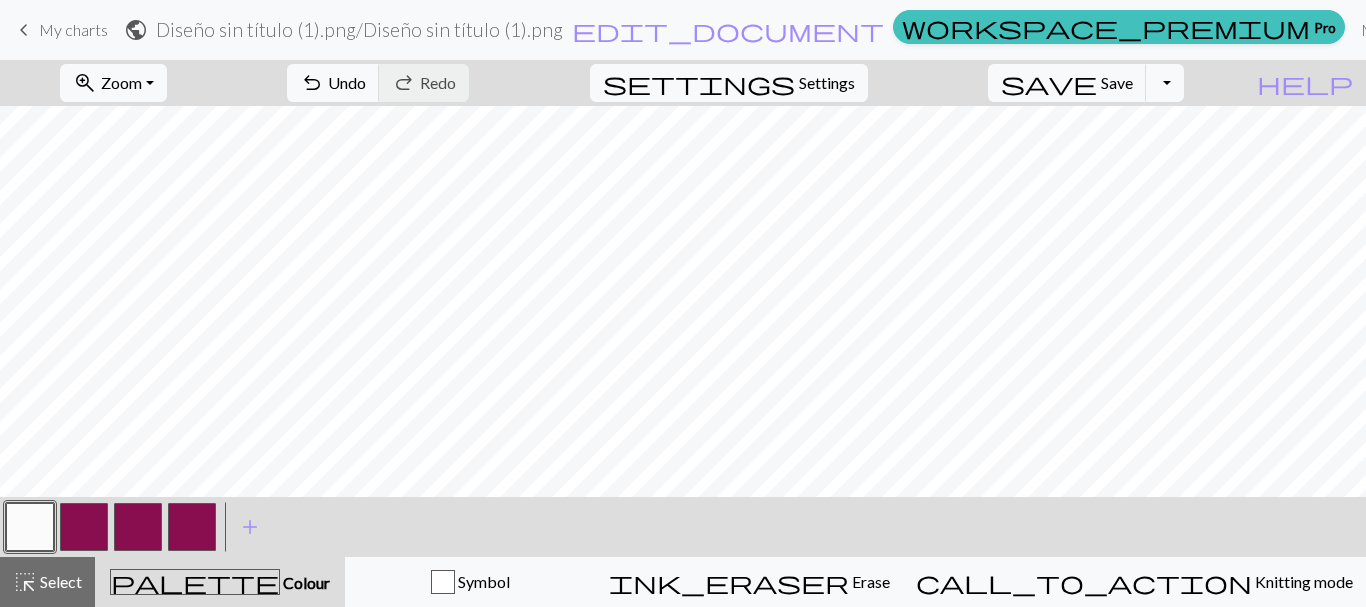 click at bounding box center (84, 527) 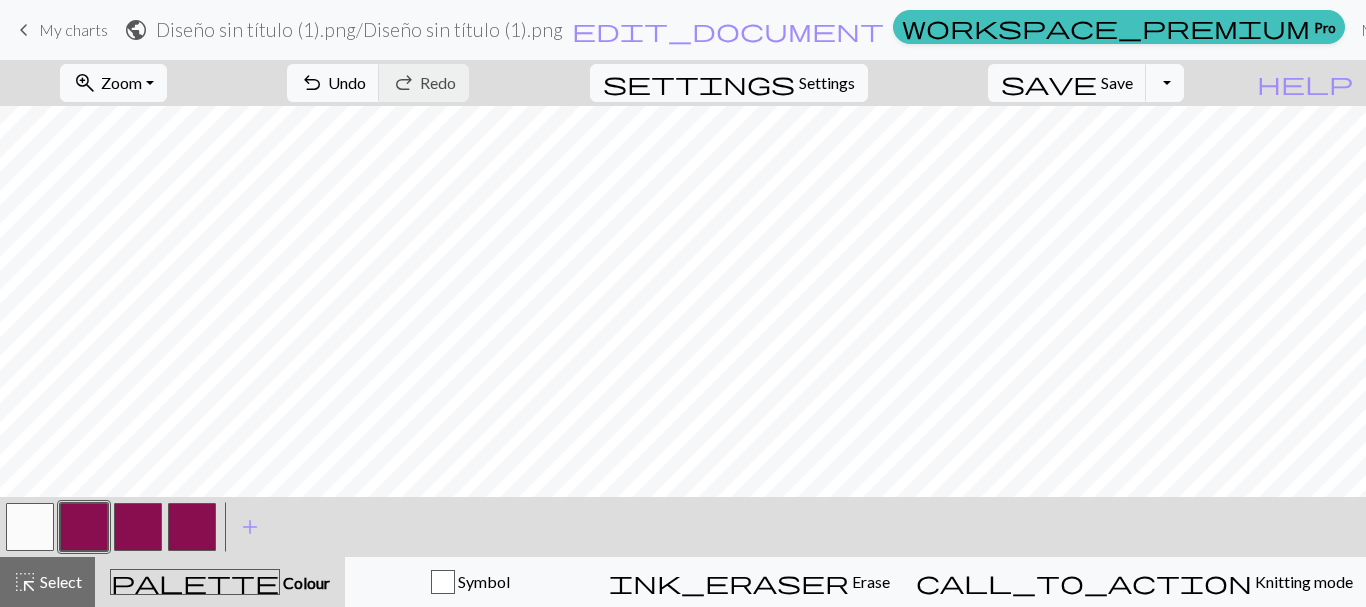 click at bounding box center (30, 527) 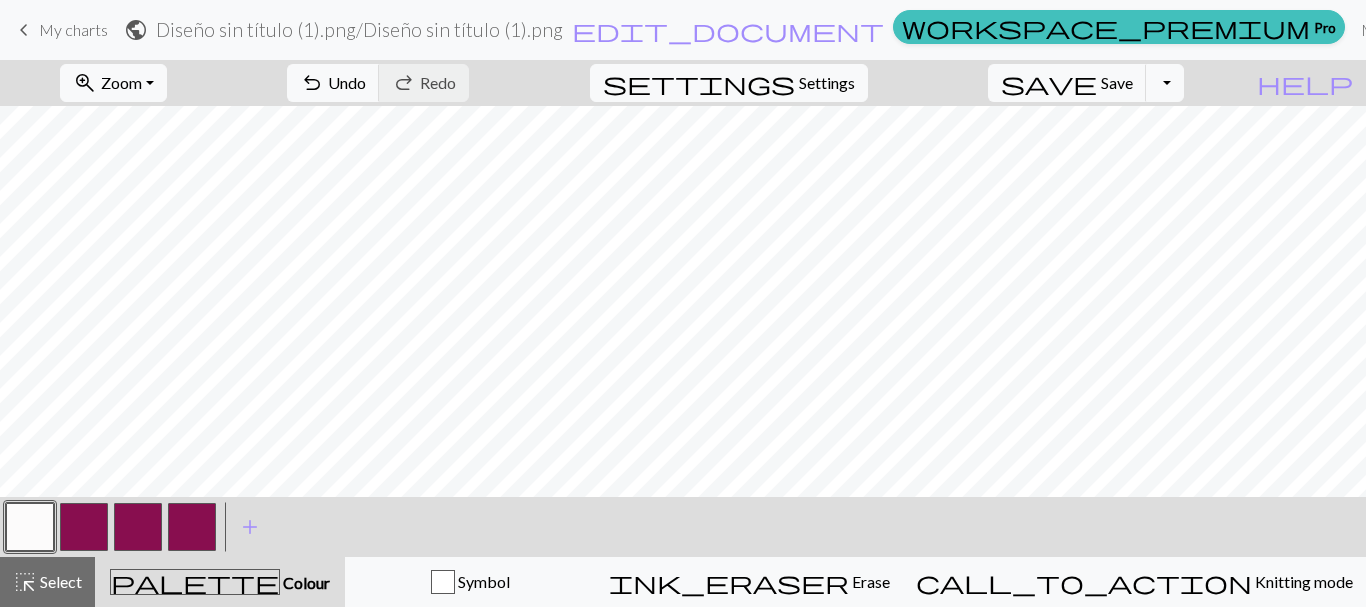 click at bounding box center [84, 527] 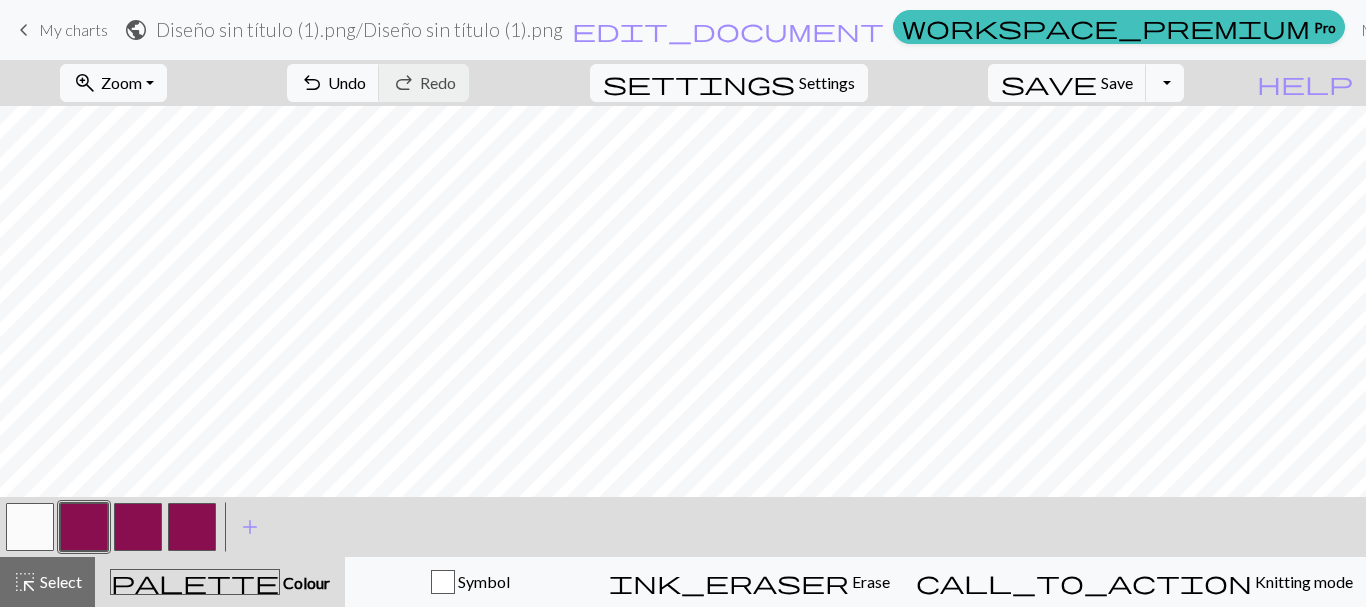 click at bounding box center (30, 527) 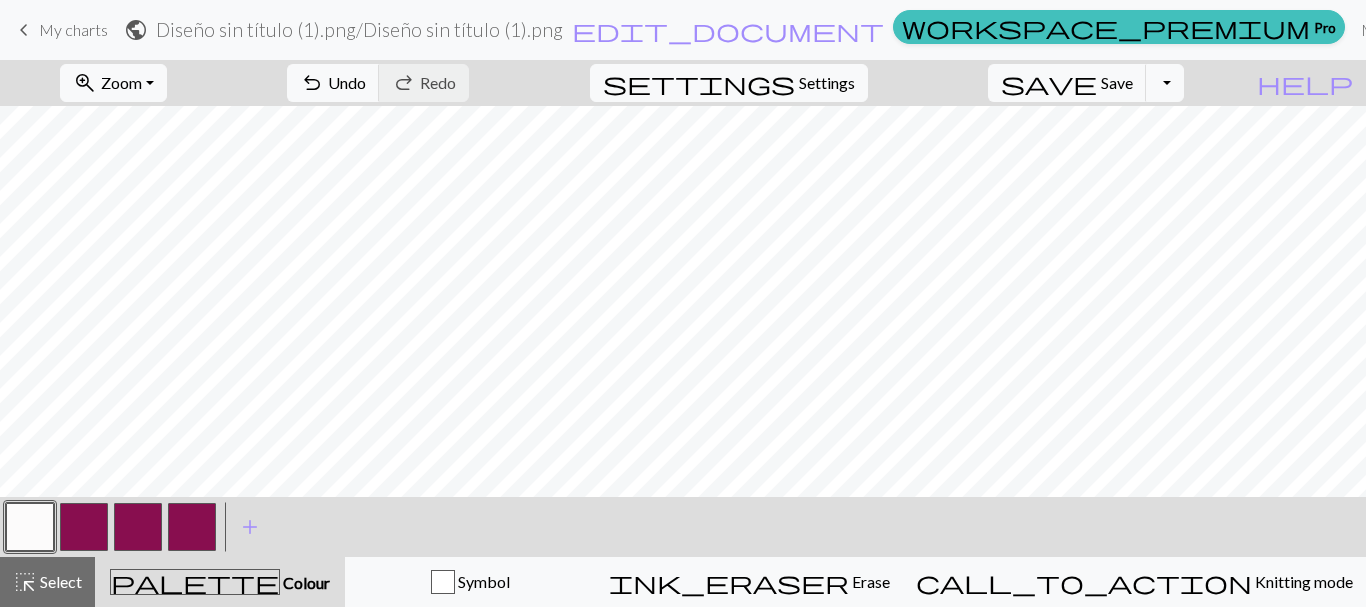 click at bounding box center [84, 527] 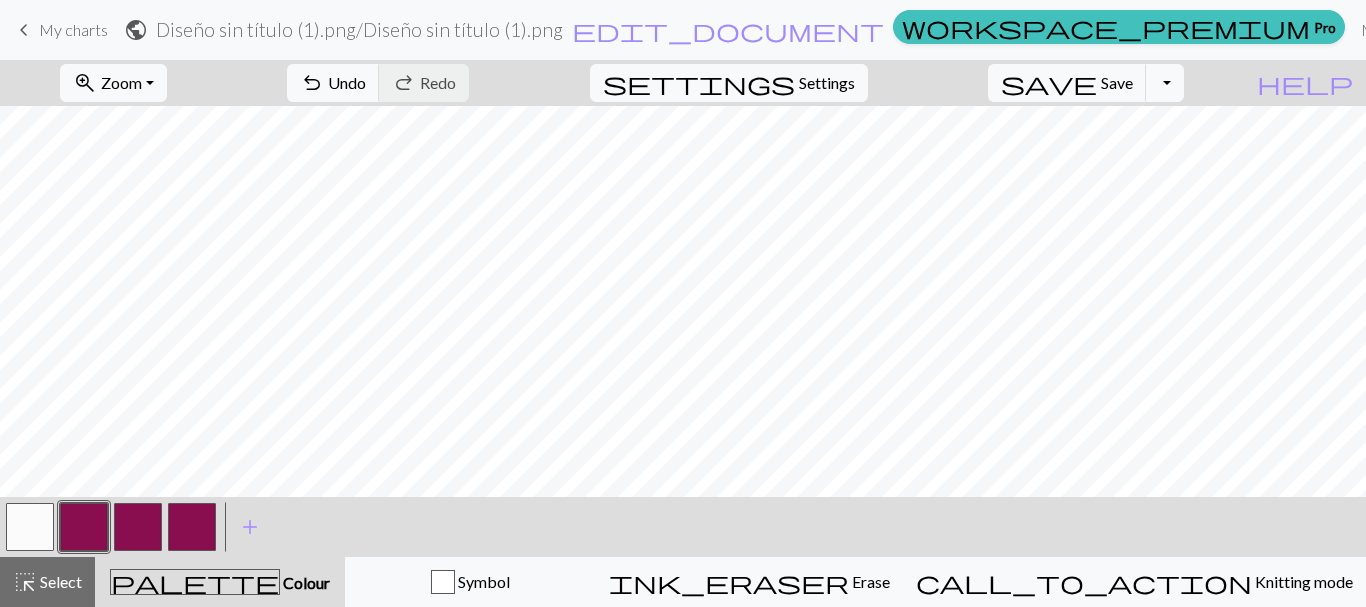 click at bounding box center (30, 527) 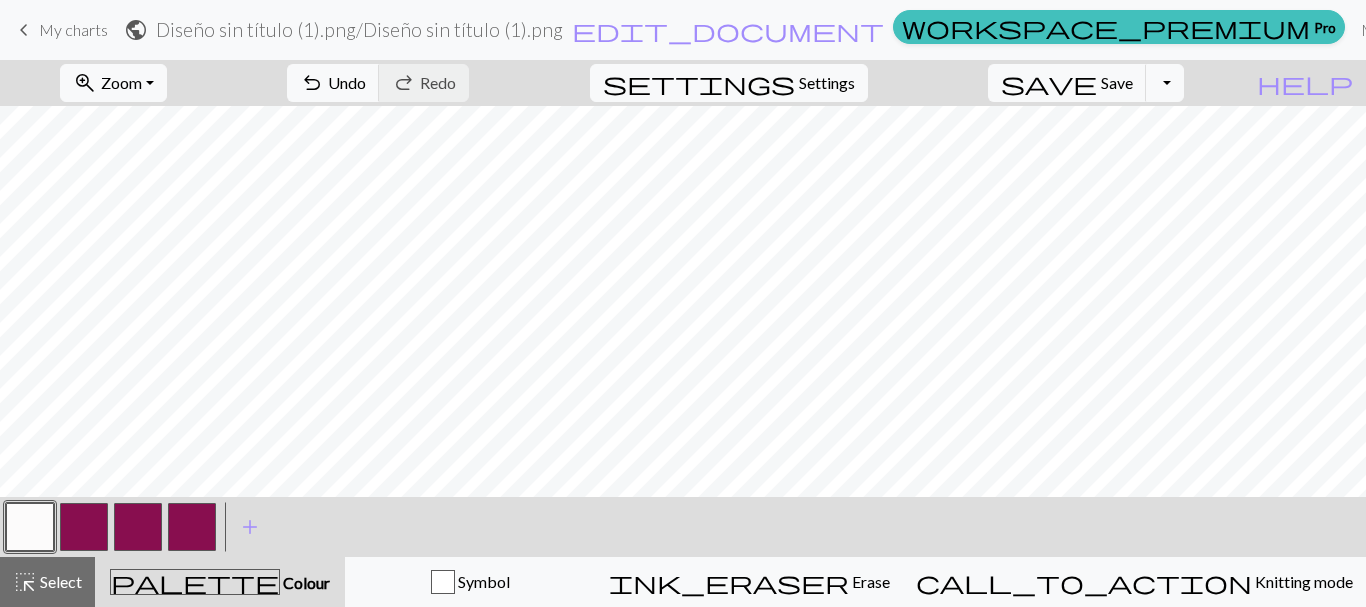 click at bounding box center [84, 527] 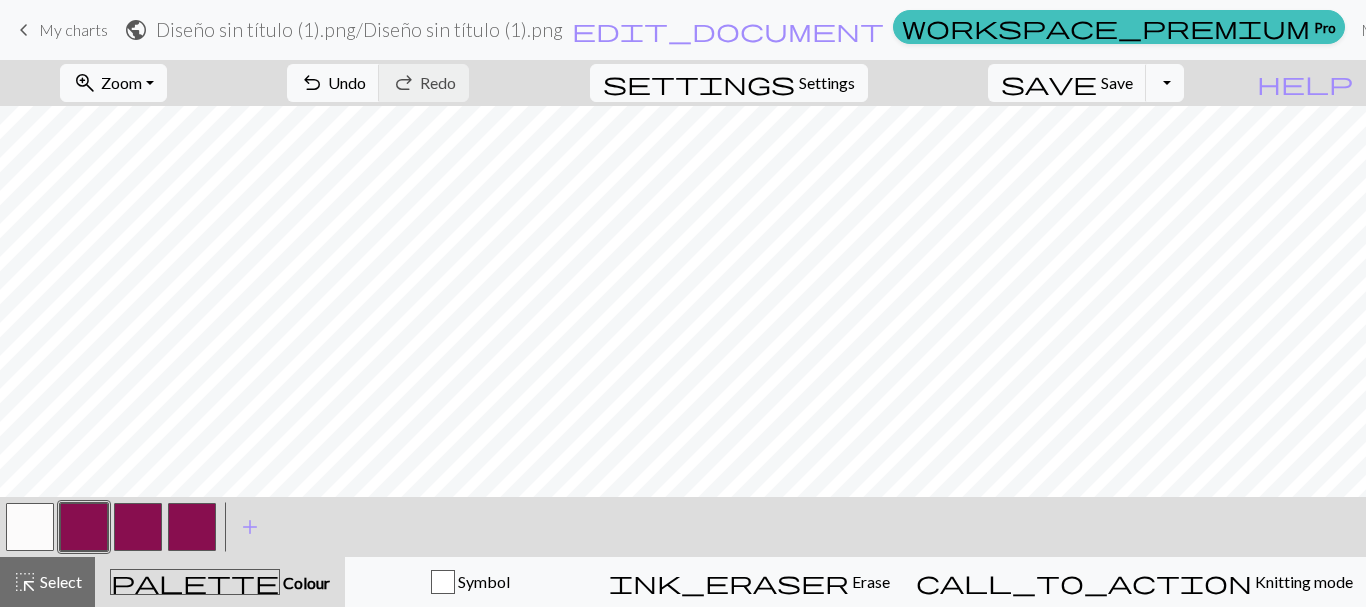 click at bounding box center [30, 527] 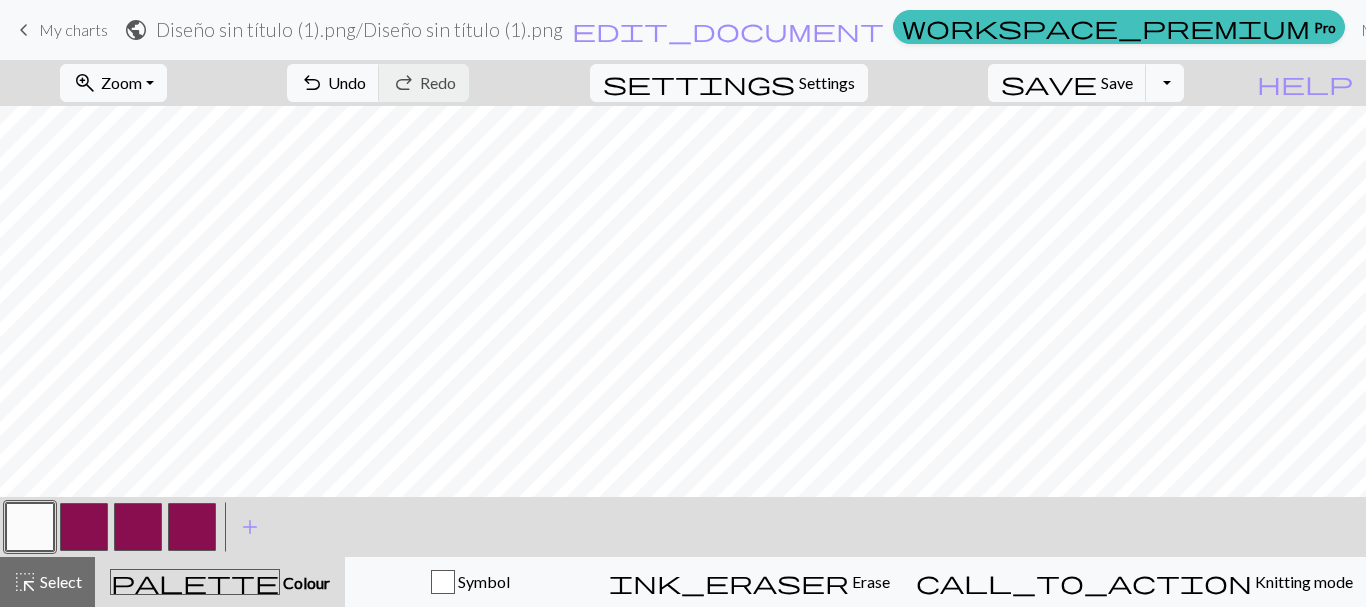 click at bounding box center (84, 527) 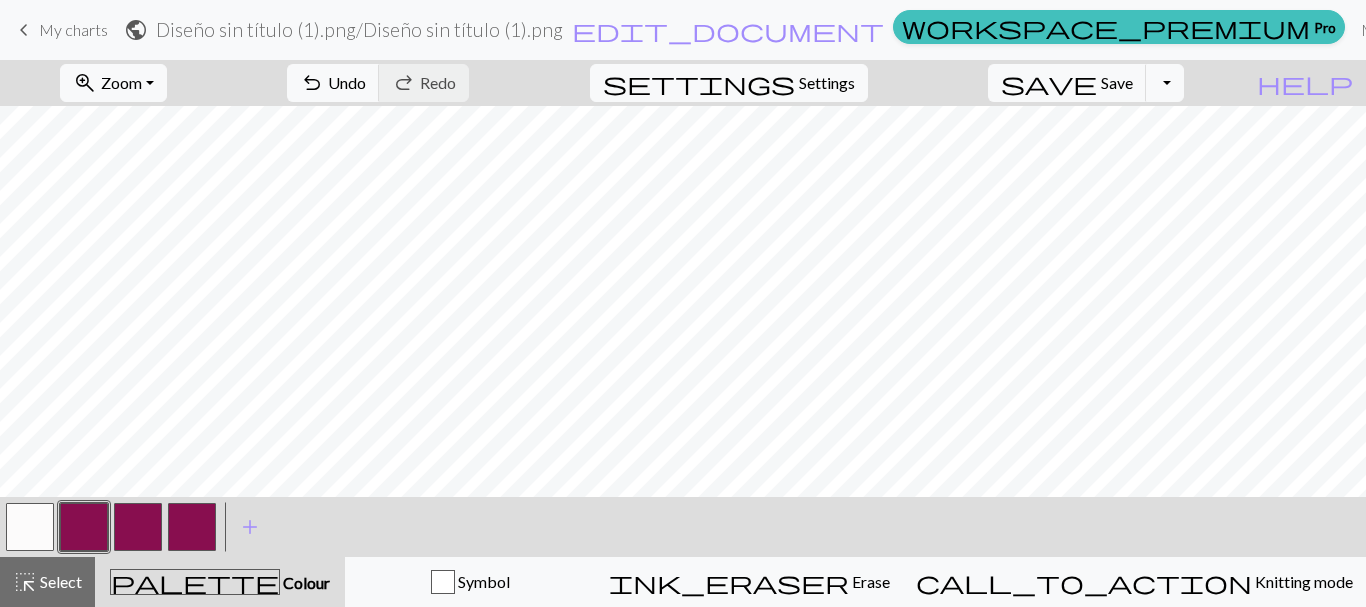 click at bounding box center (30, 527) 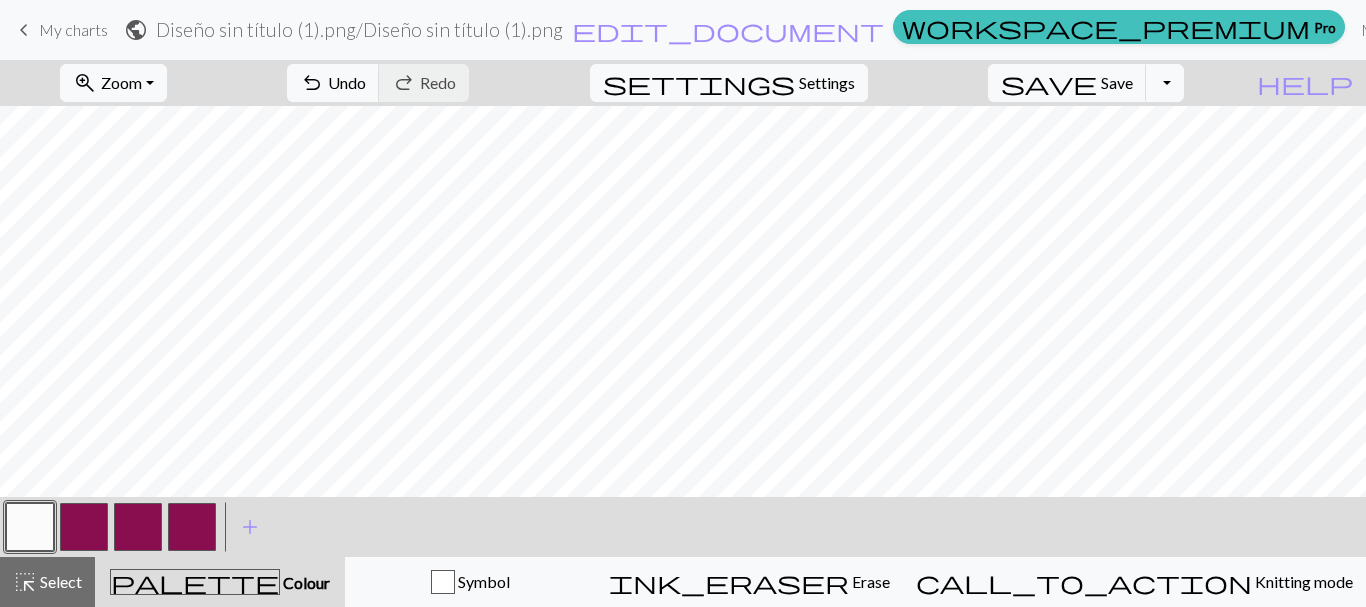 click at bounding box center [84, 527] 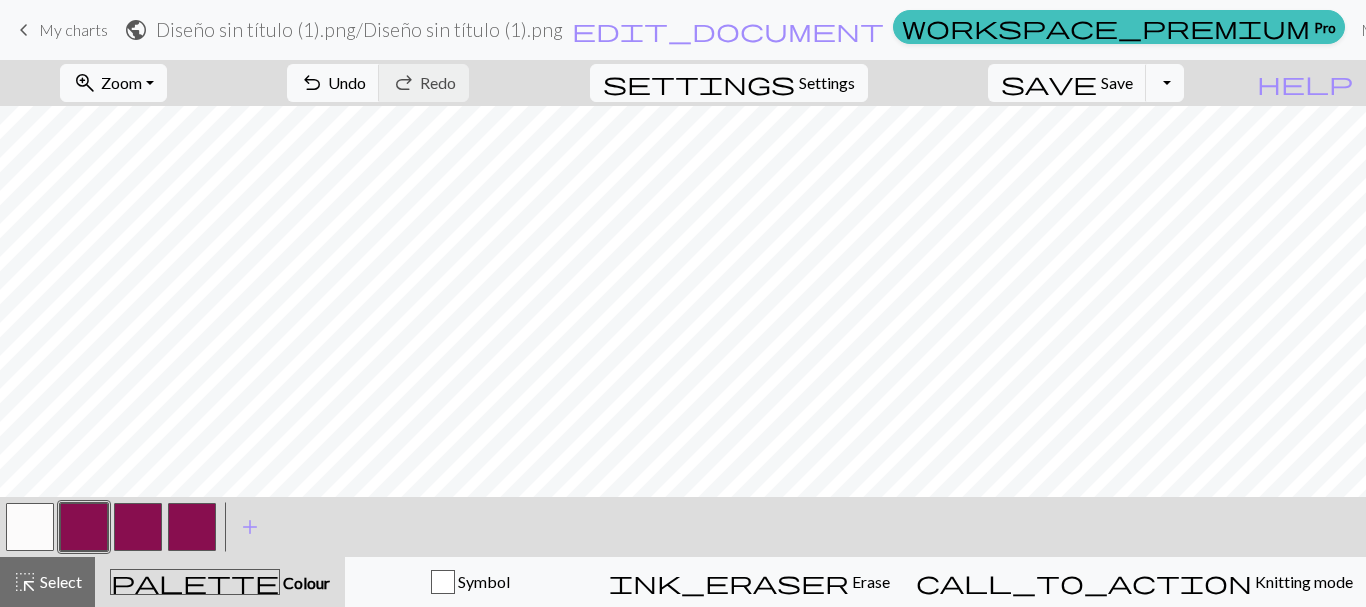 click at bounding box center [30, 527] 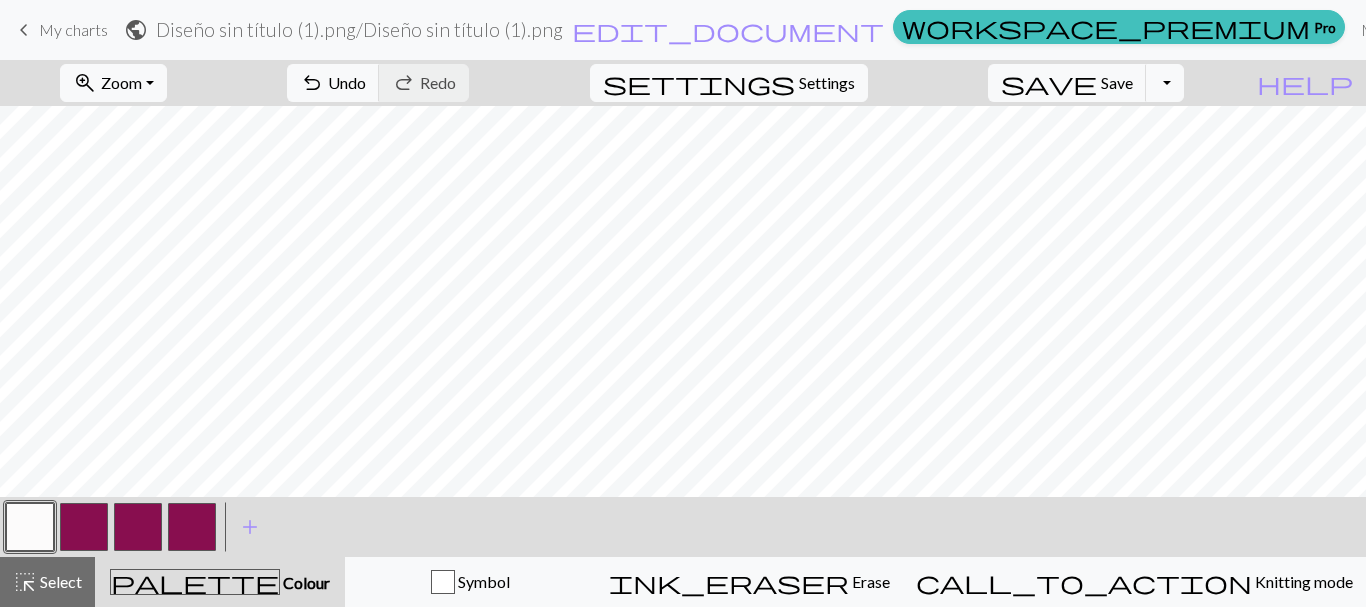 click at bounding box center [84, 527] 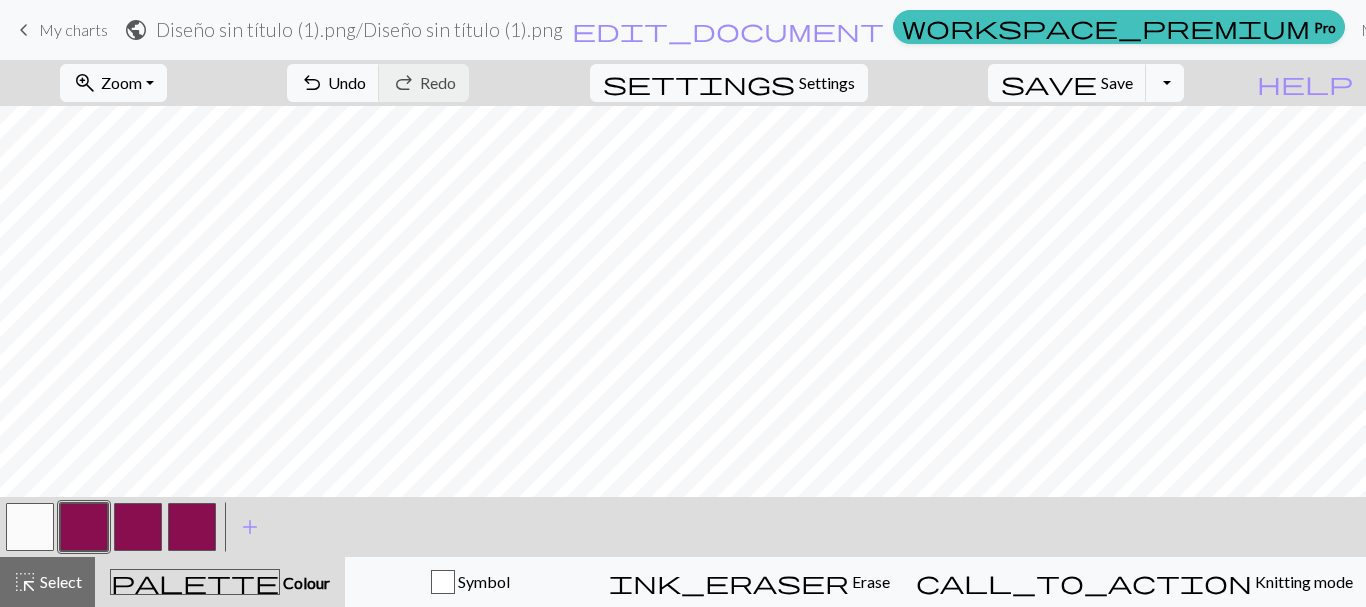click at bounding box center [30, 527] 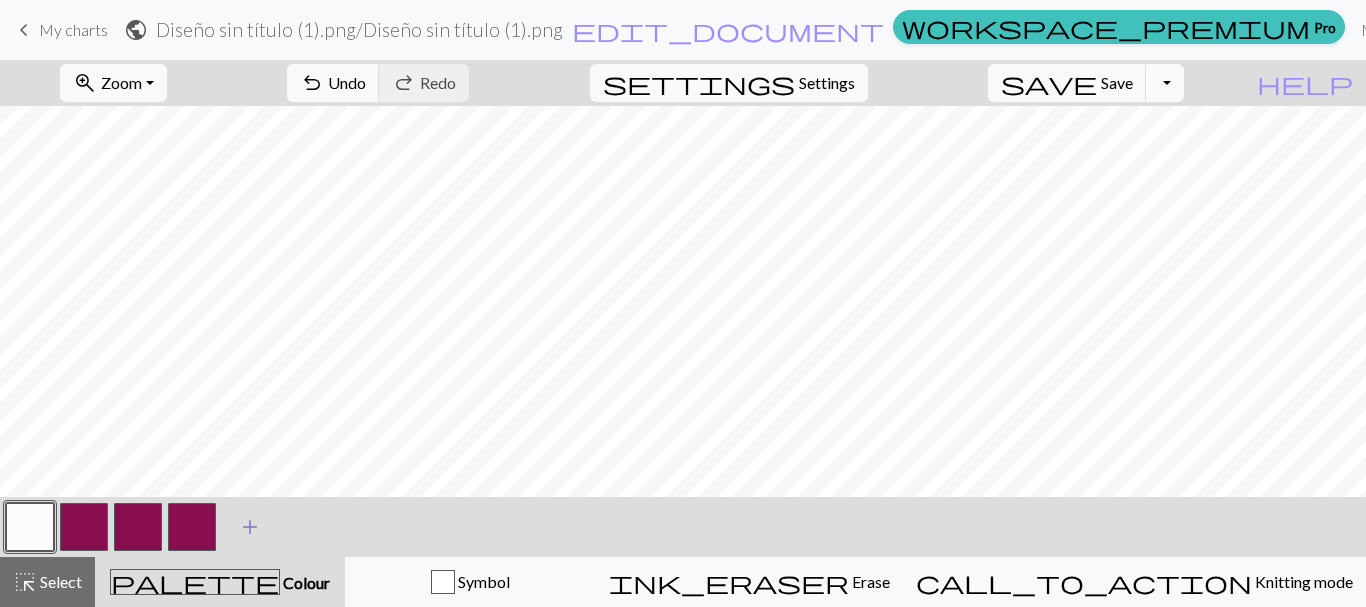 click on "add" at bounding box center [250, 527] 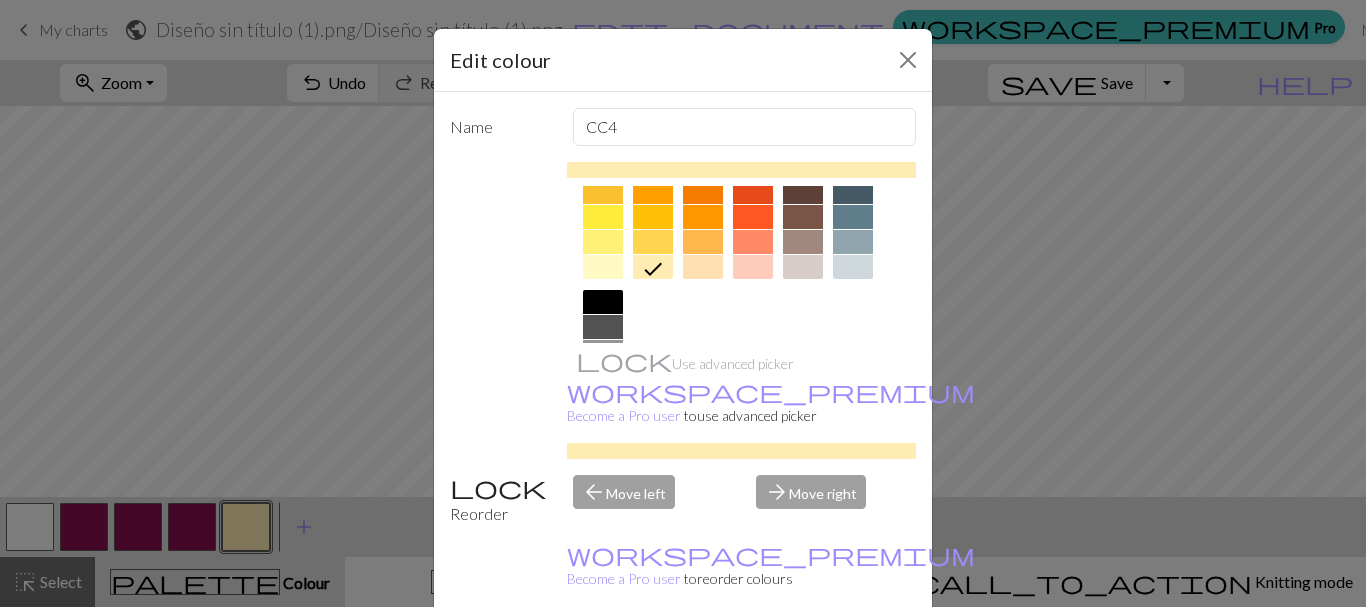 scroll, scrollTop: 336, scrollLeft: 0, axis: vertical 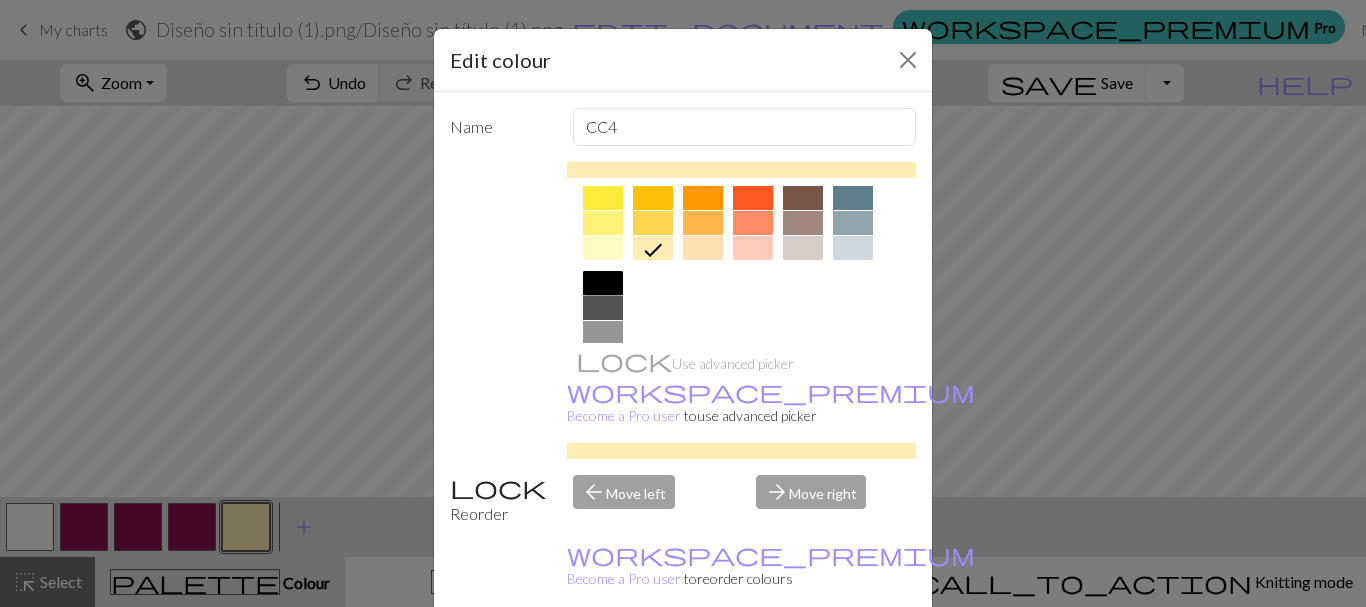 click at bounding box center [603, 283] 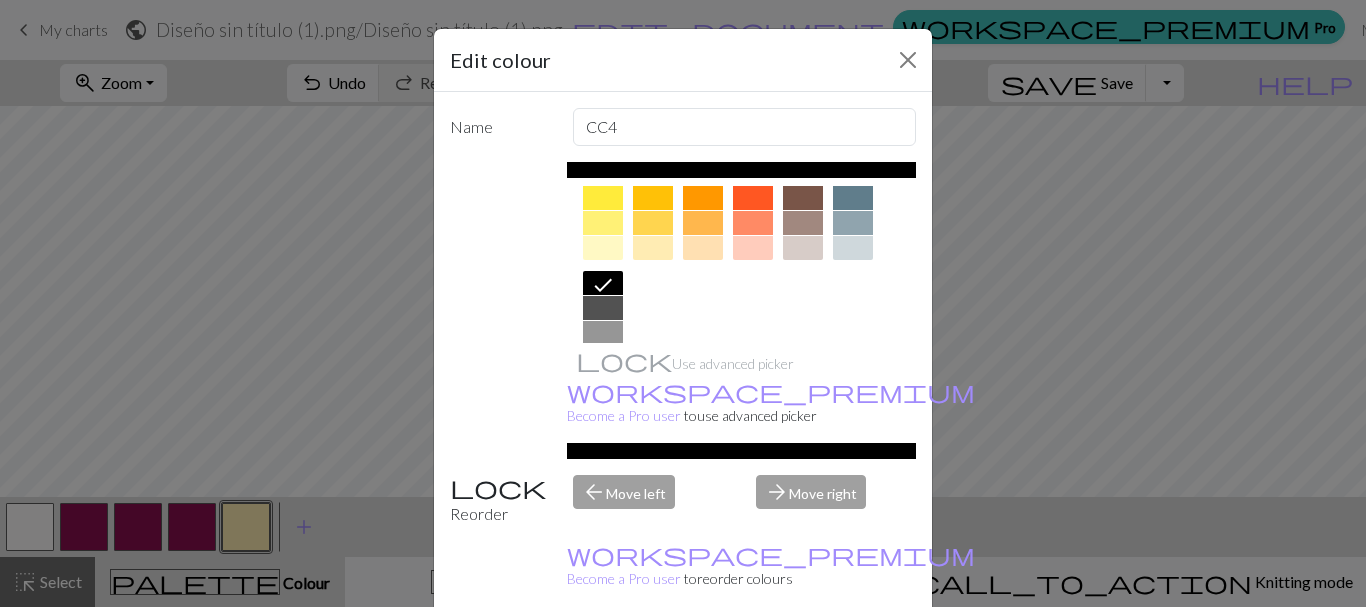 click on "Done" at bounding box center [803, 658] 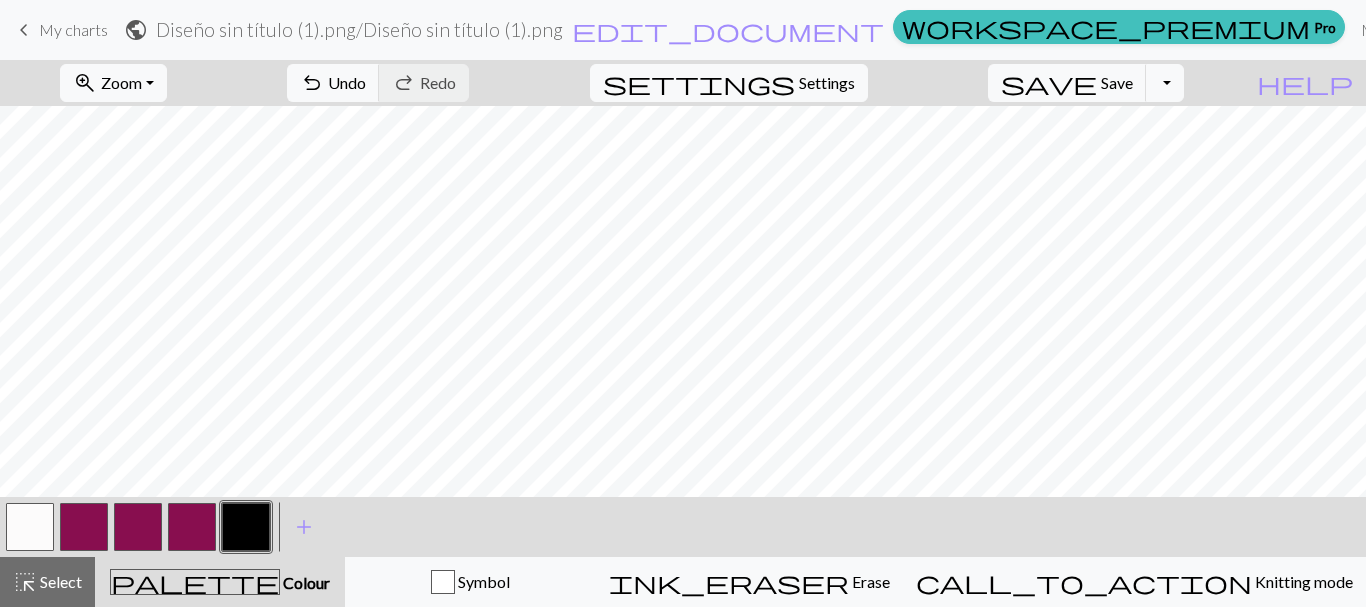 click at bounding box center [30, 527] 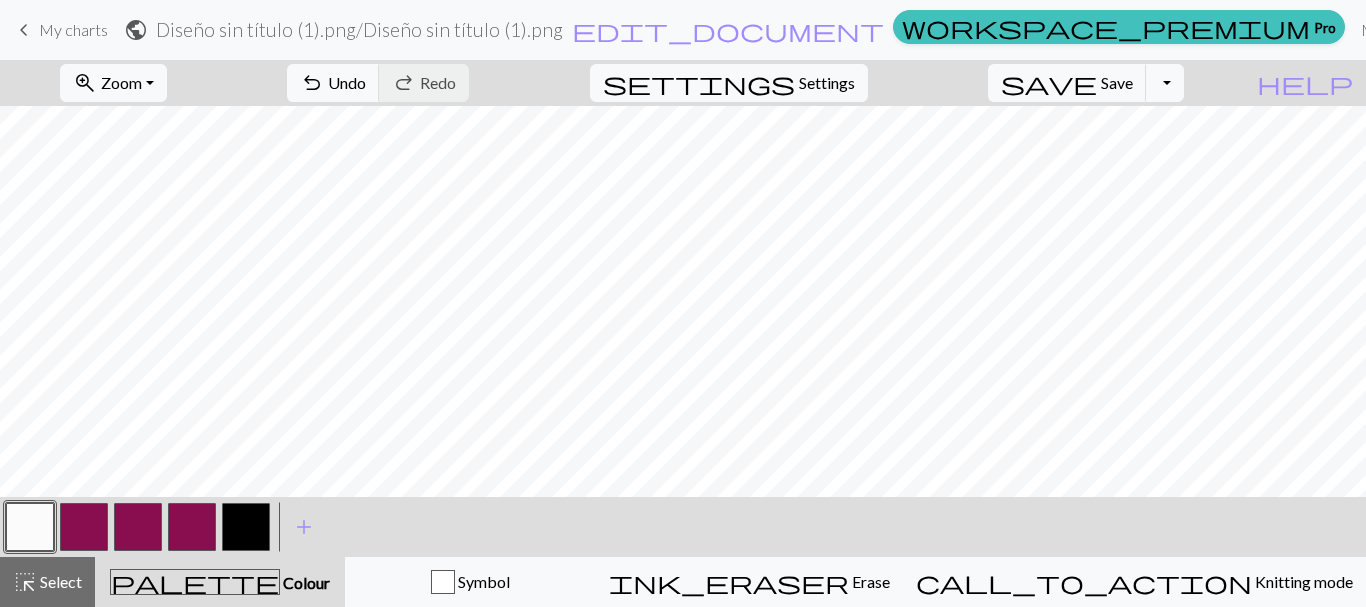 click at bounding box center [246, 527] 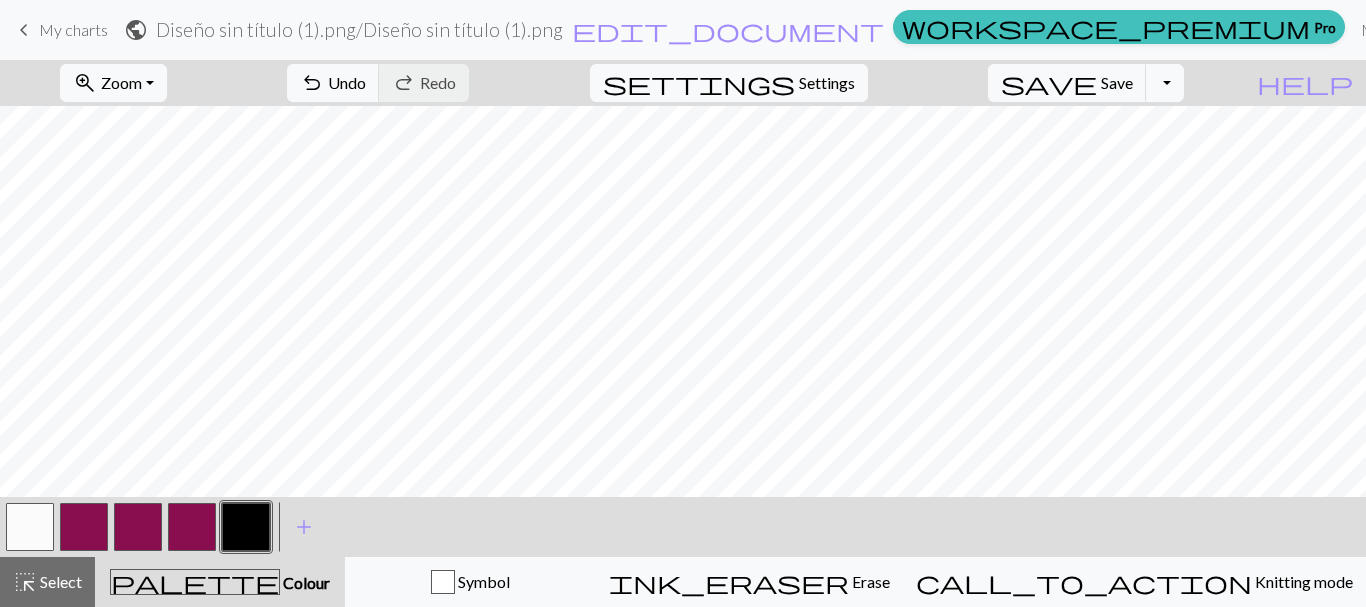 click at bounding box center [84, 527] 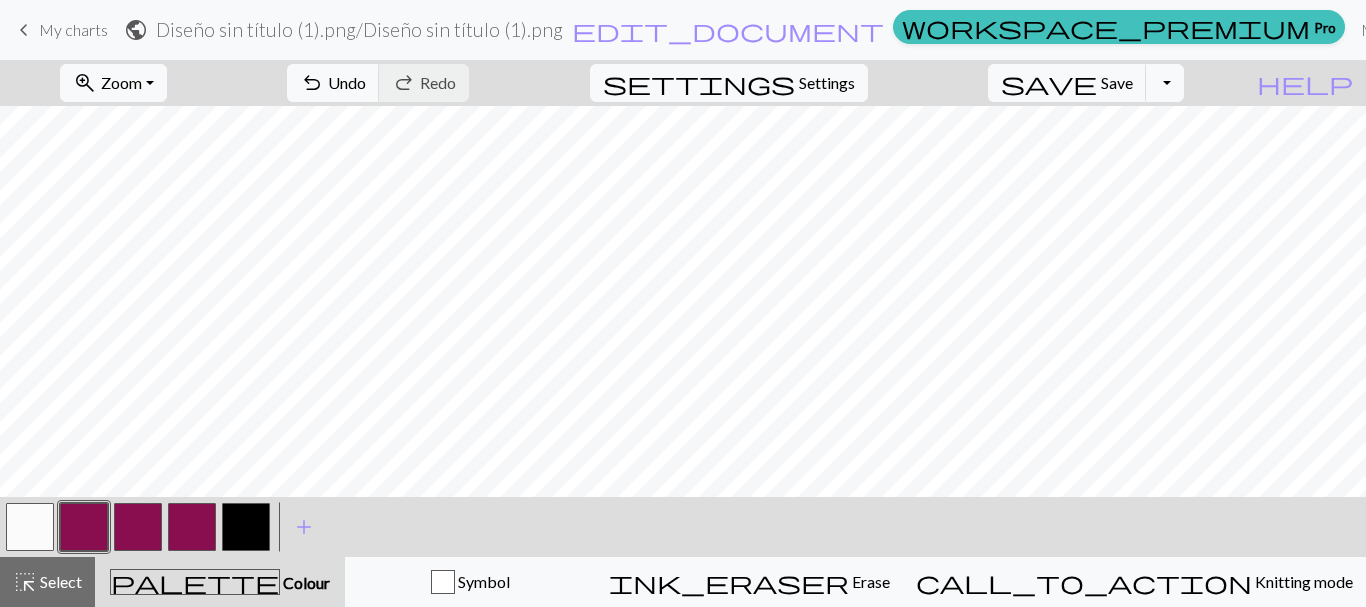 click at bounding box center [246, 527] 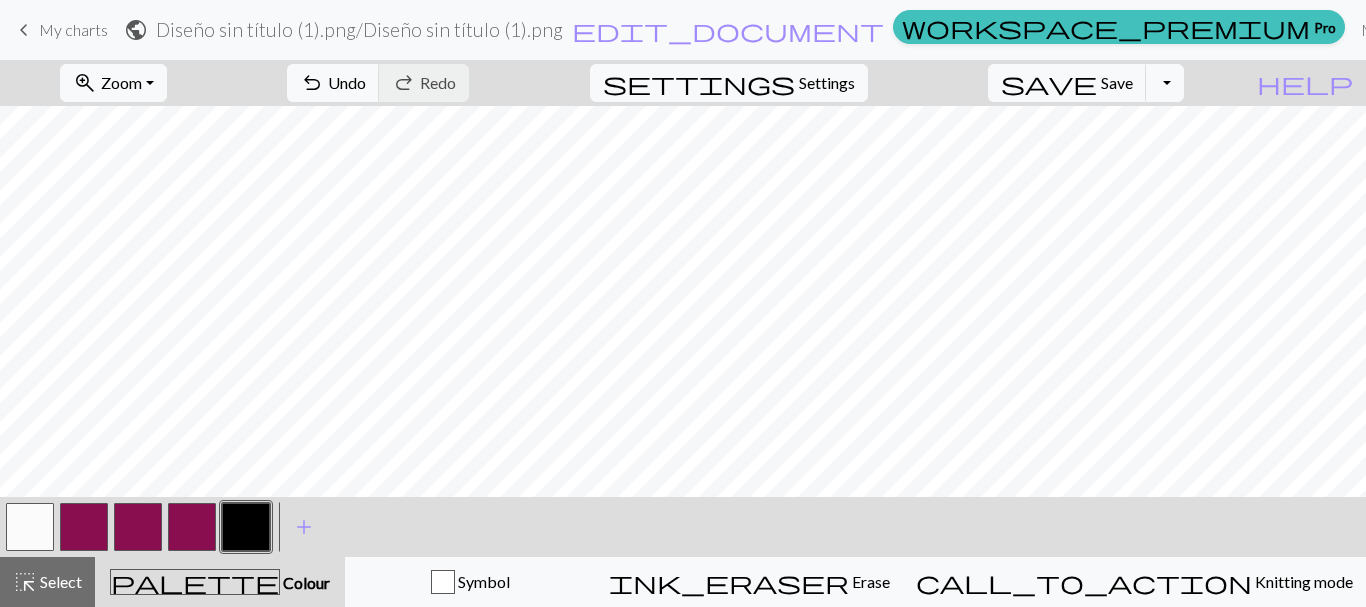 click at bounding box center [30, 527] 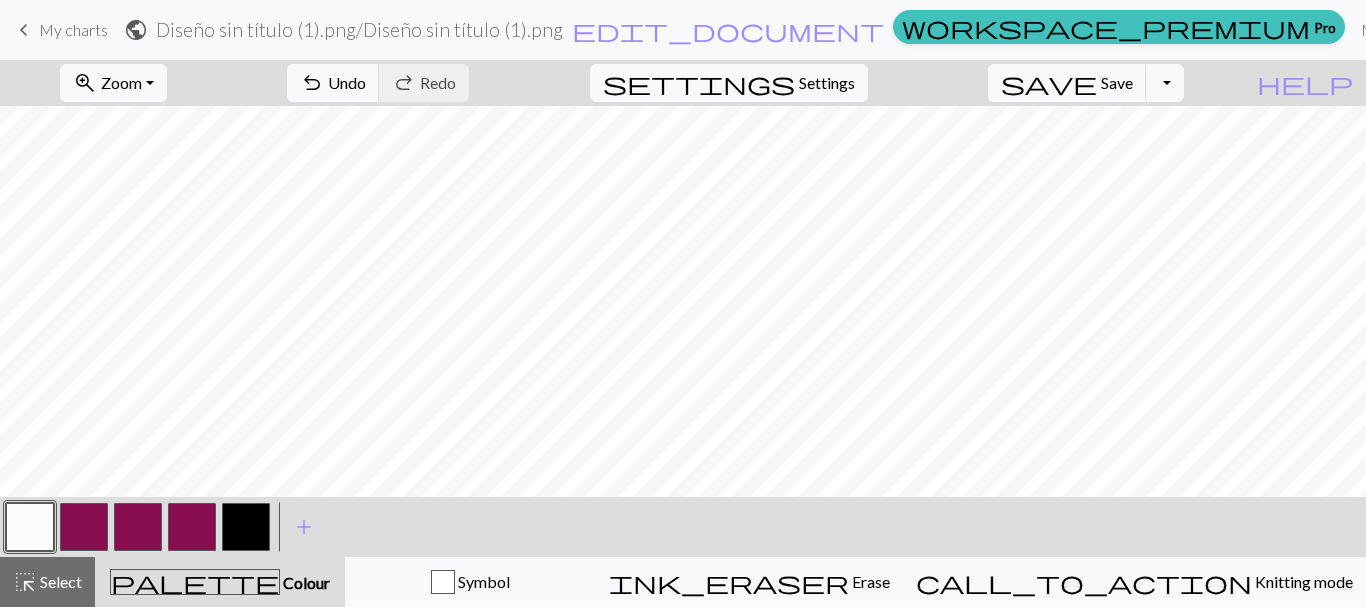 click at bounding box center (246, 527) 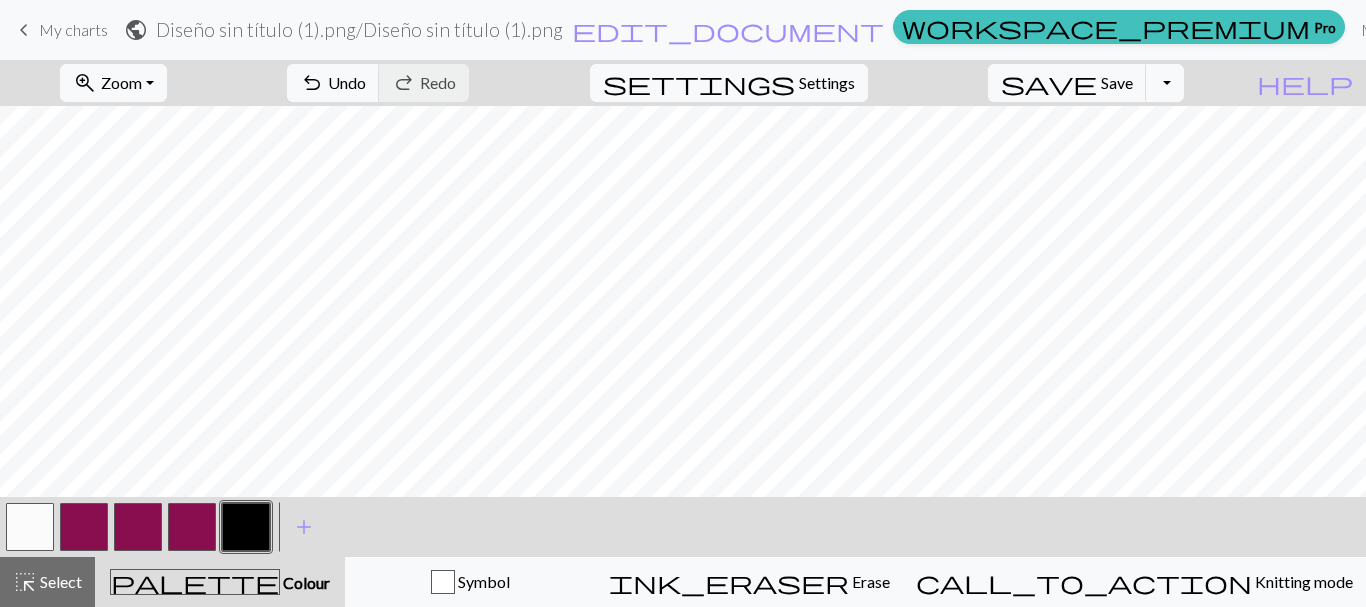 click at bounding box center (84, 527) 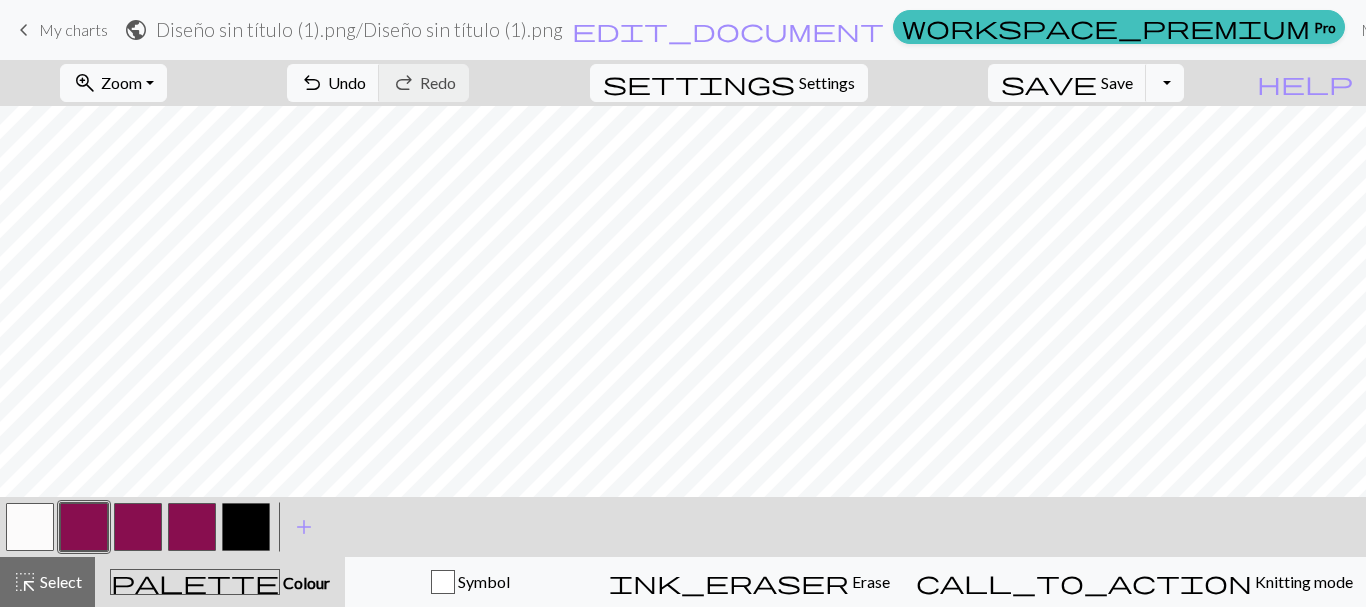 click at bounding box center [246, 527] 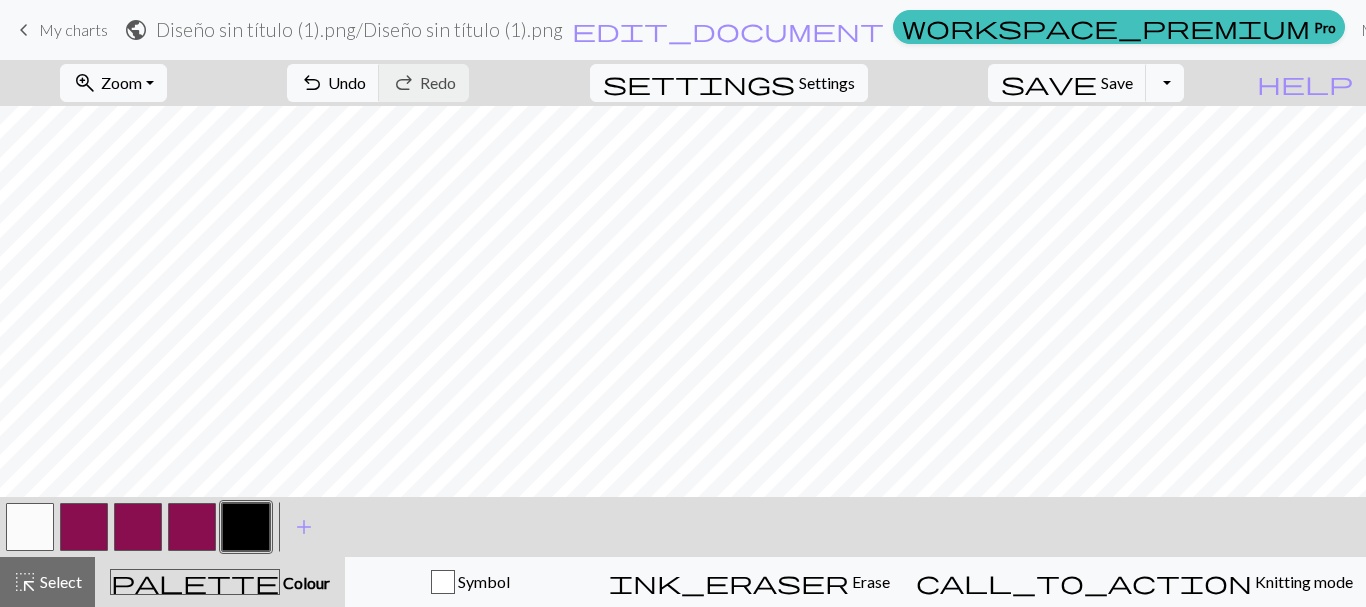 click at bounding box center (30, 527) 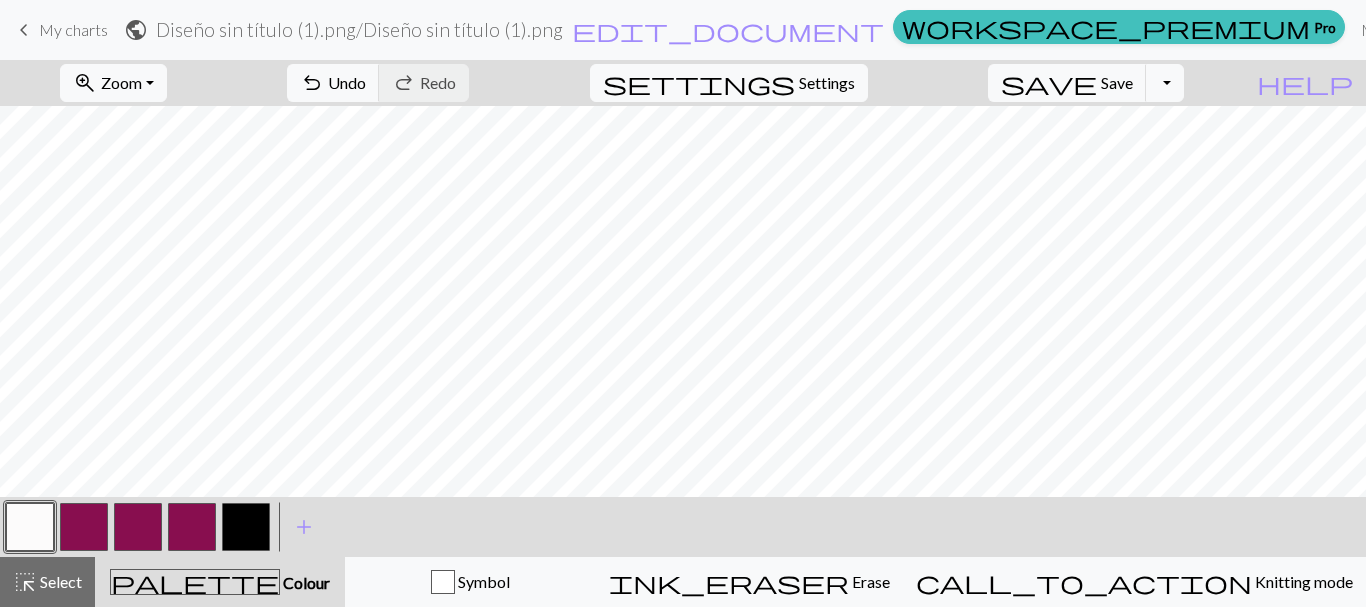 click at bounding box center (84, 527) 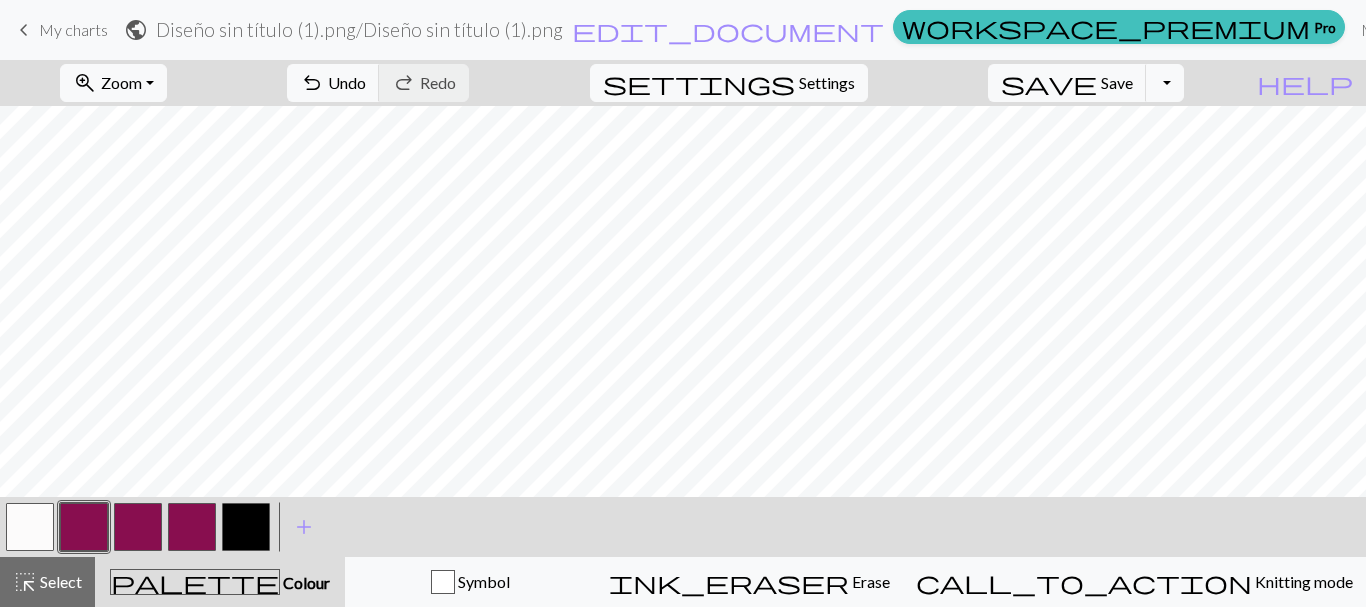 click at bounding box center [246, 527] 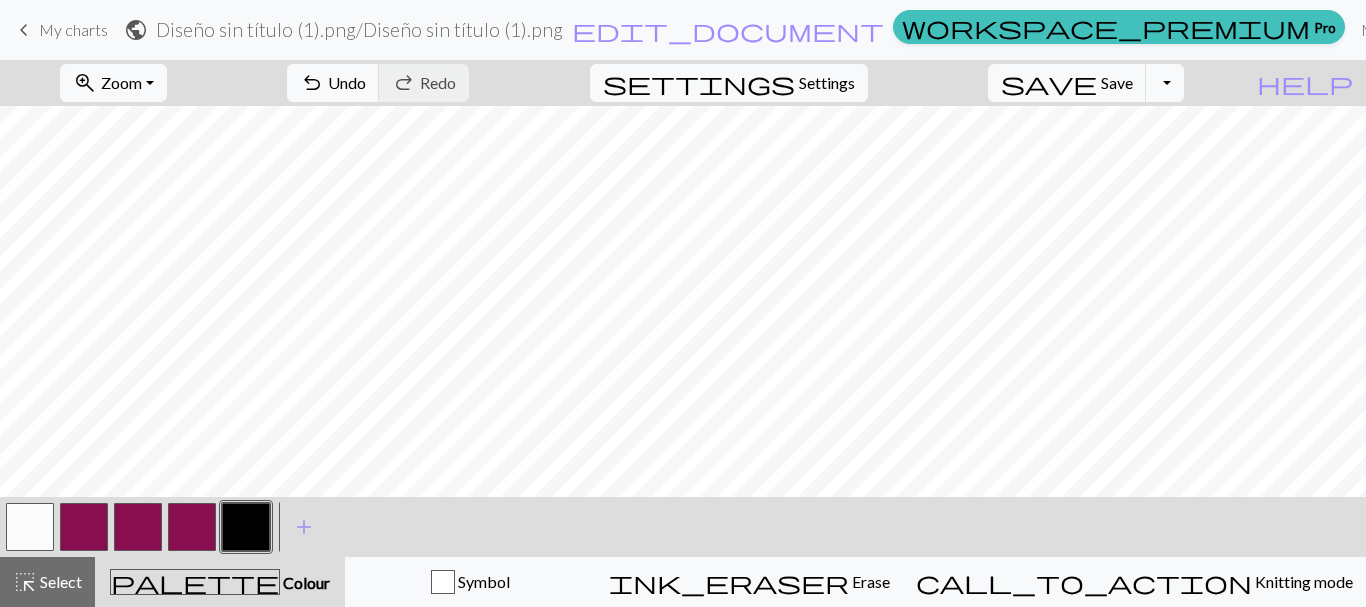click at bounding box center [192, 527] 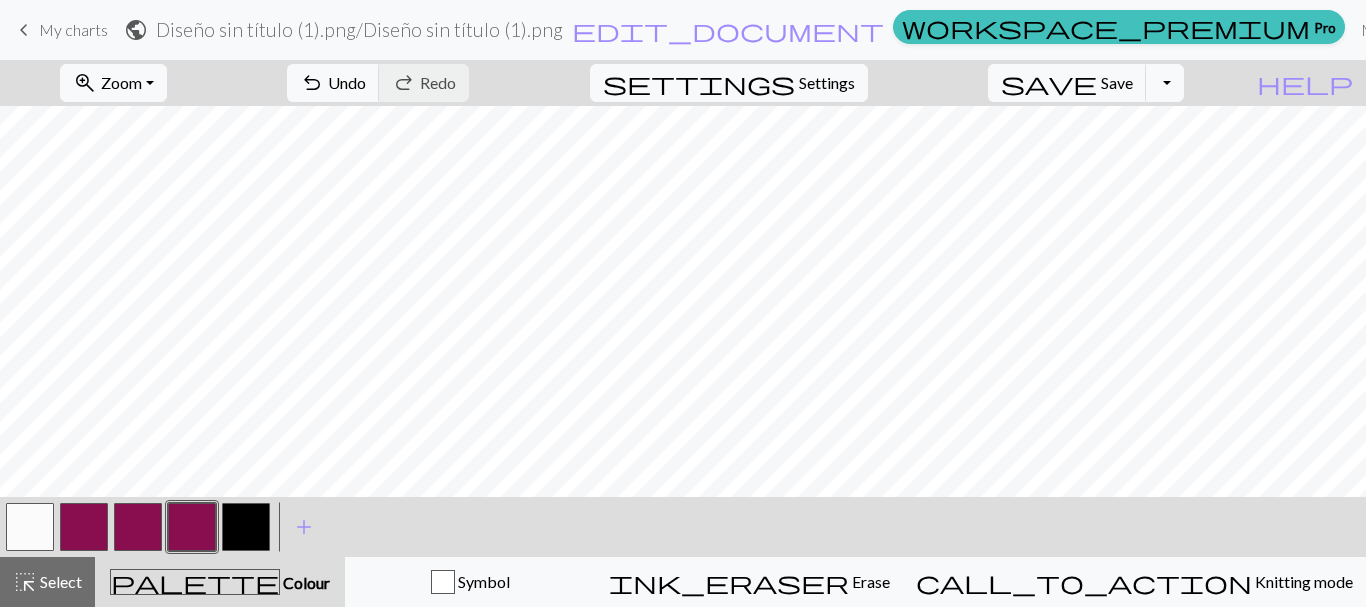 click at bounding box center (246, 527) 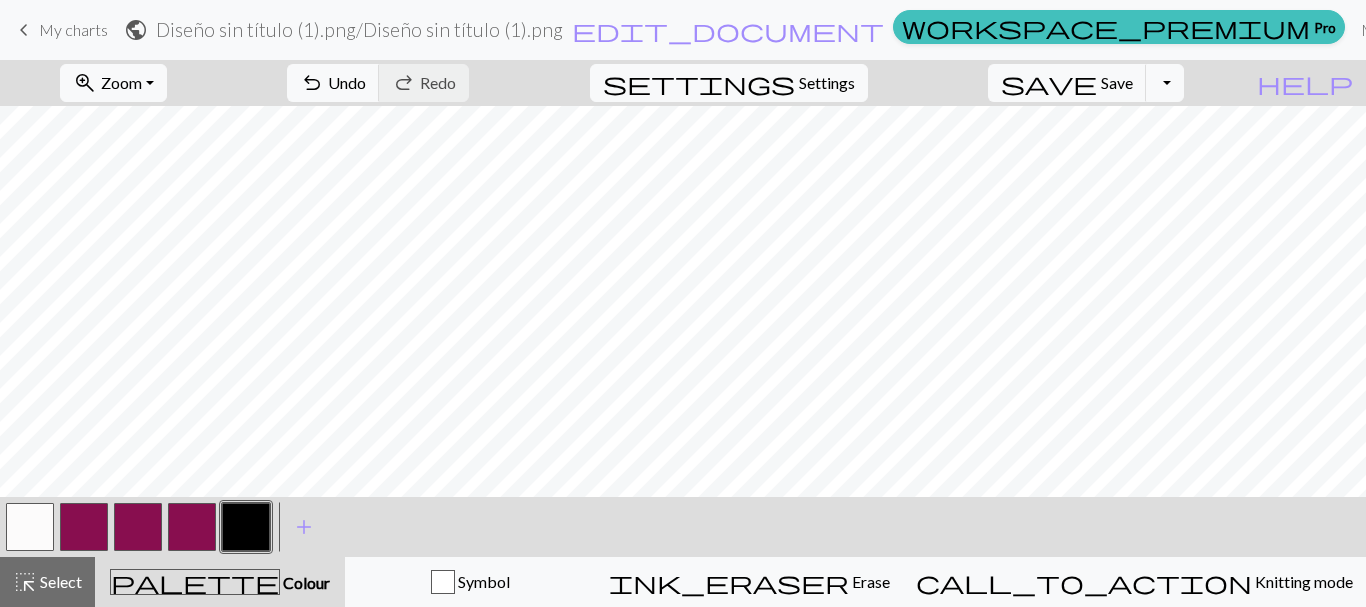 click at bounding box center [30, 527] 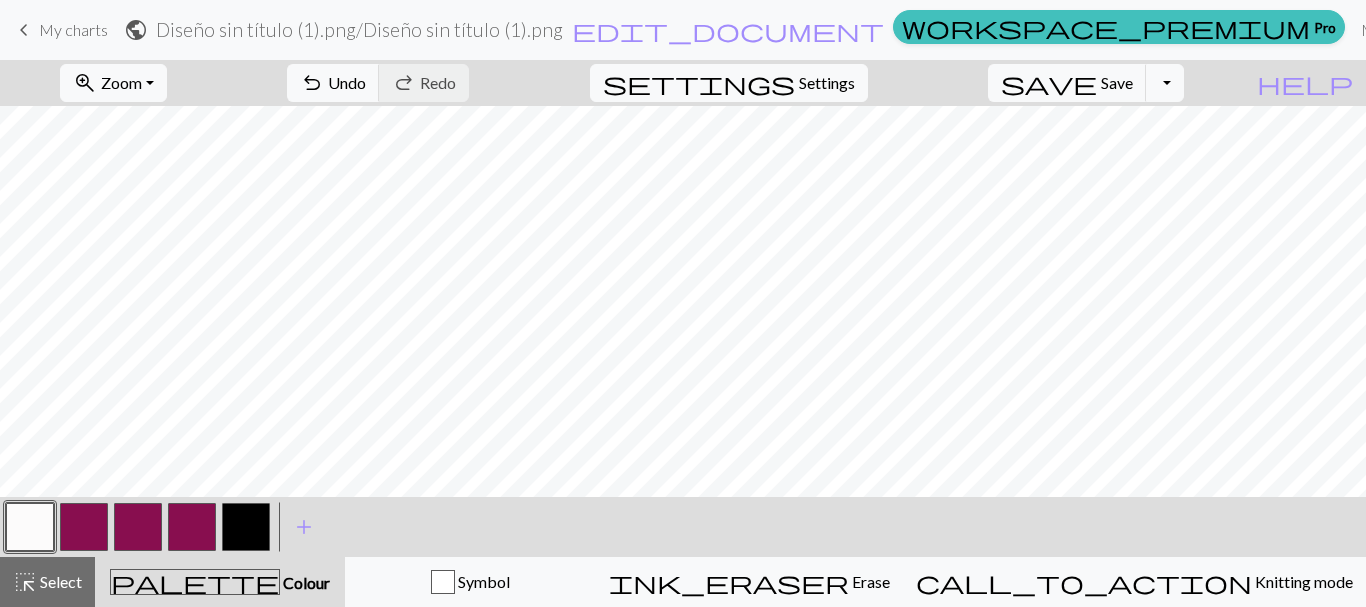 click at bounding box center [246, 527] 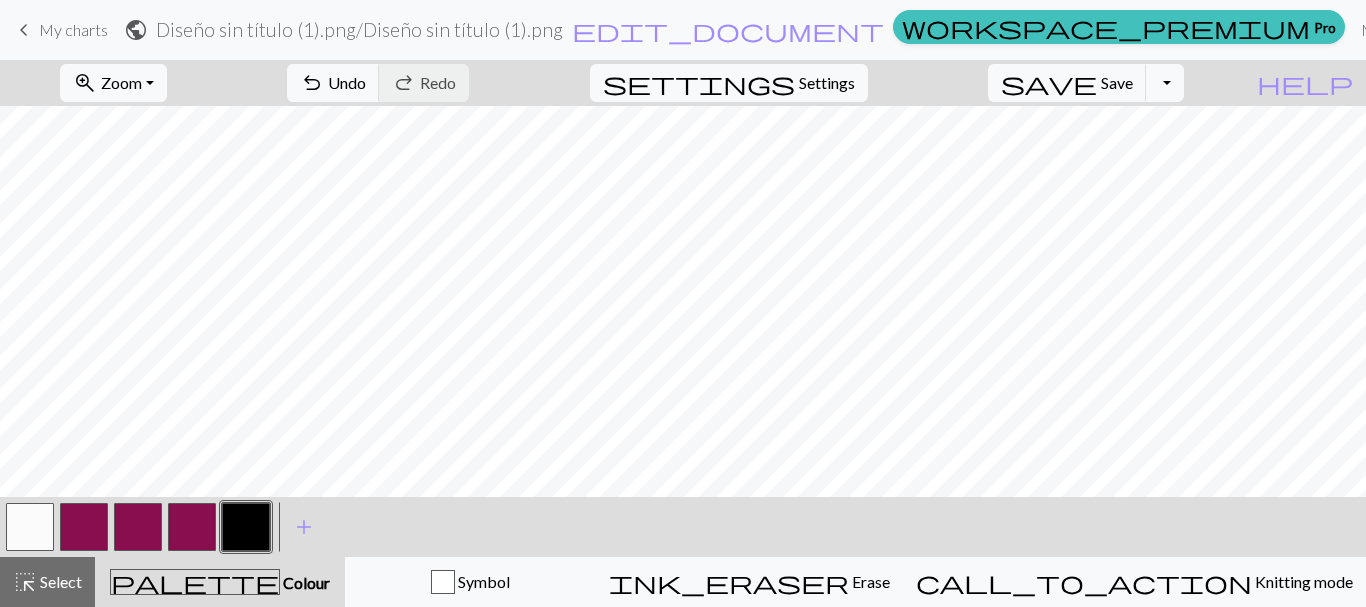 click at bounding box center [30, 527] 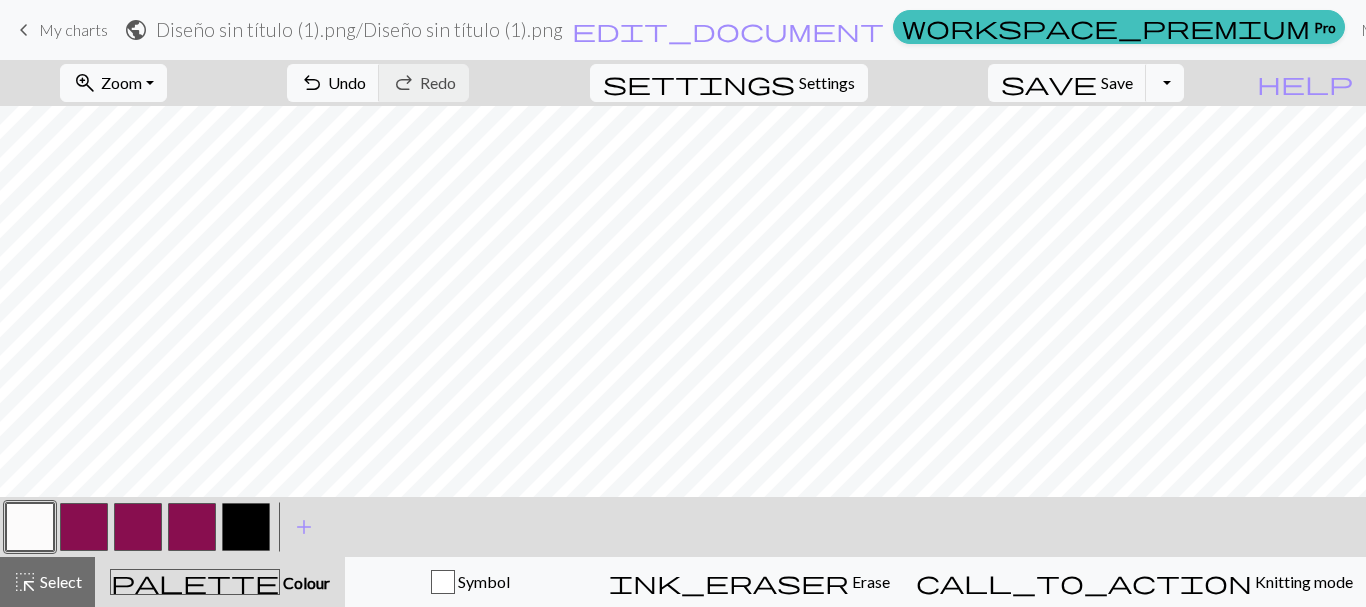 click at bounding box center (246, 527) 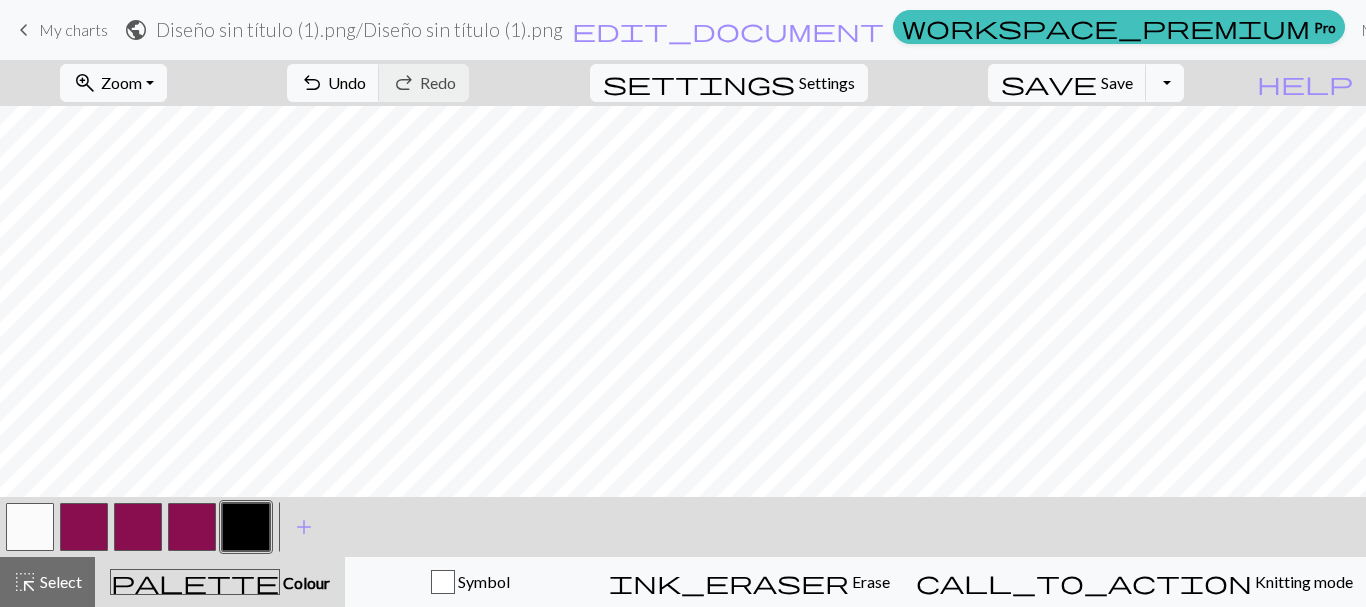 click at bounding box center (138, 527) 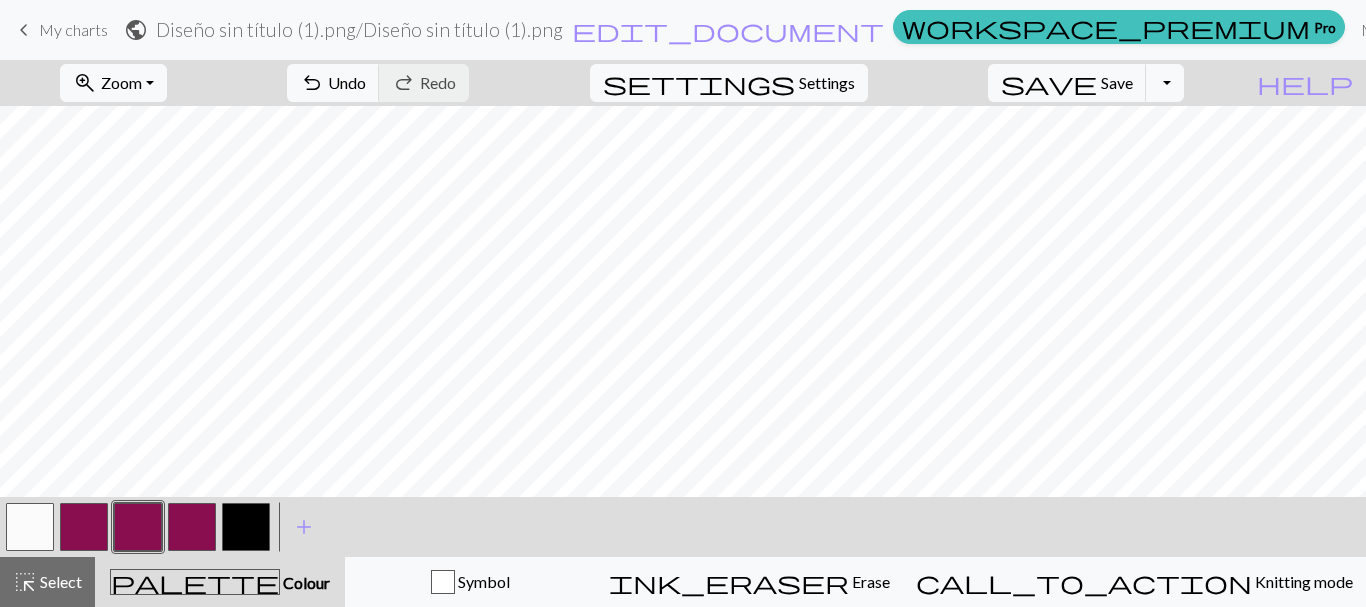 click at bounding box center (246, 527) 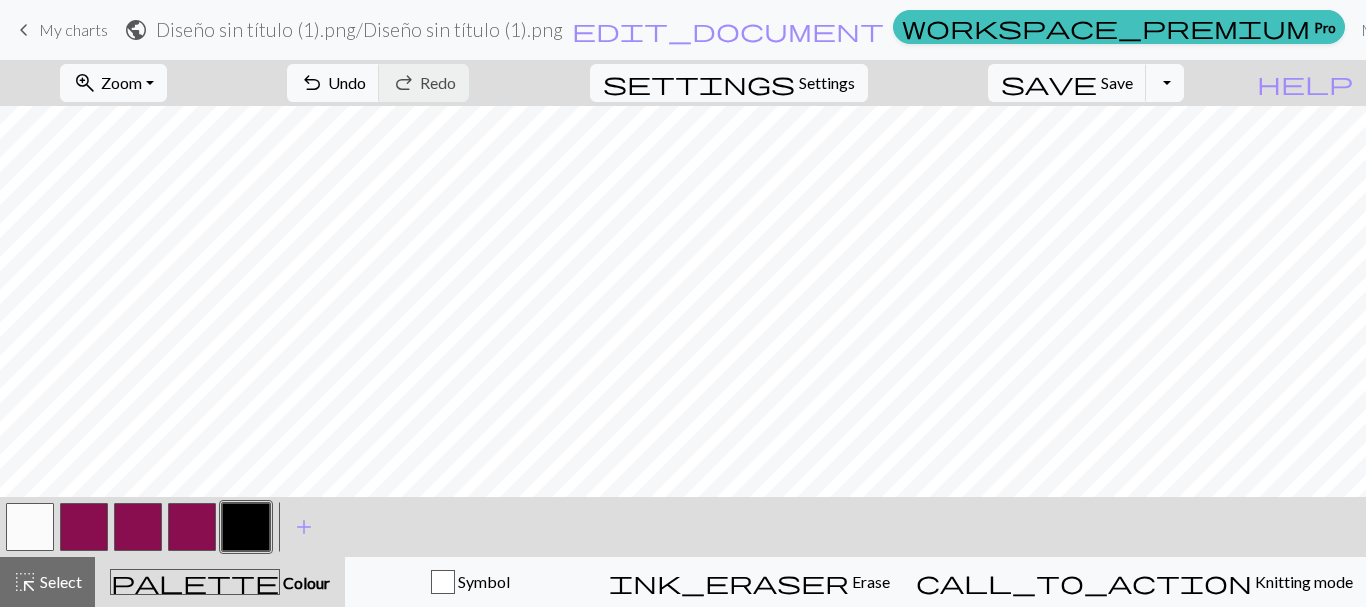 click at bounding box center [30, 527] 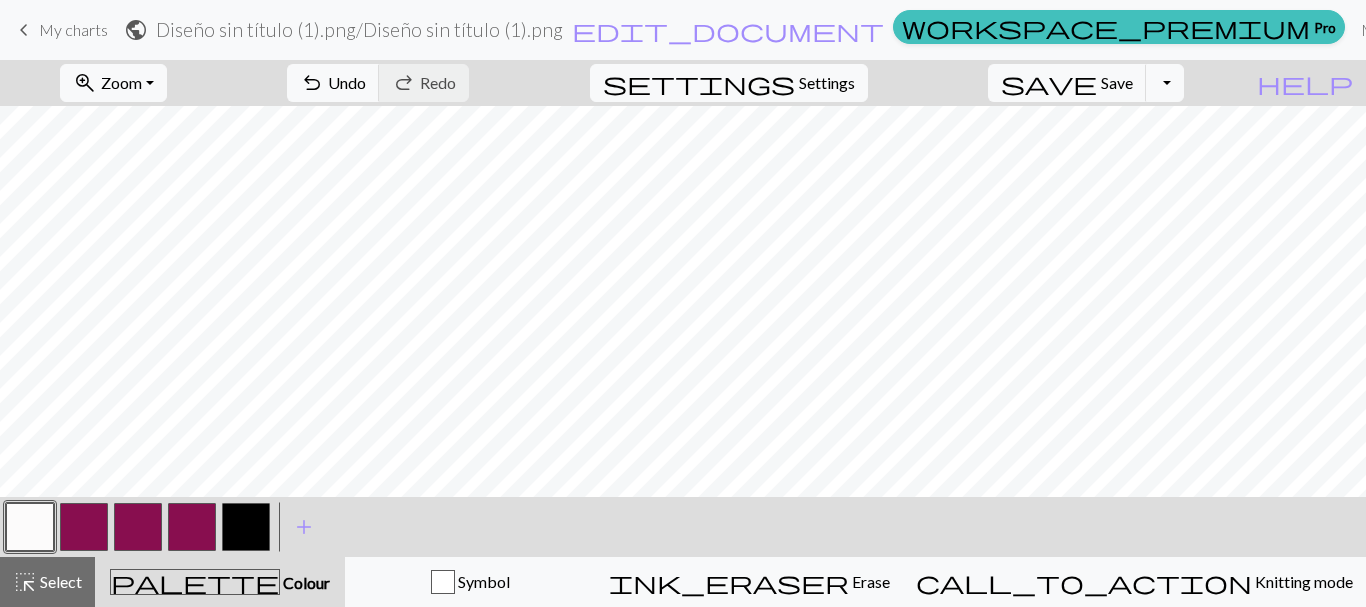 click at bounding box center [246, 527] 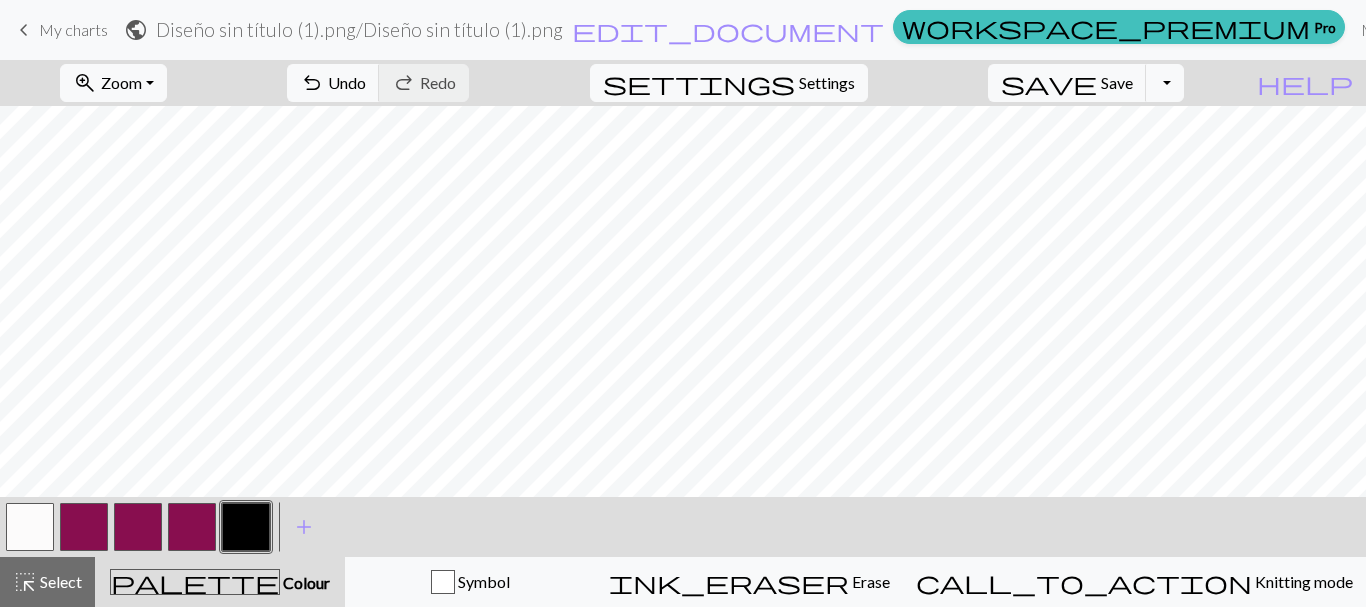 click at bounding box center [192, 527] 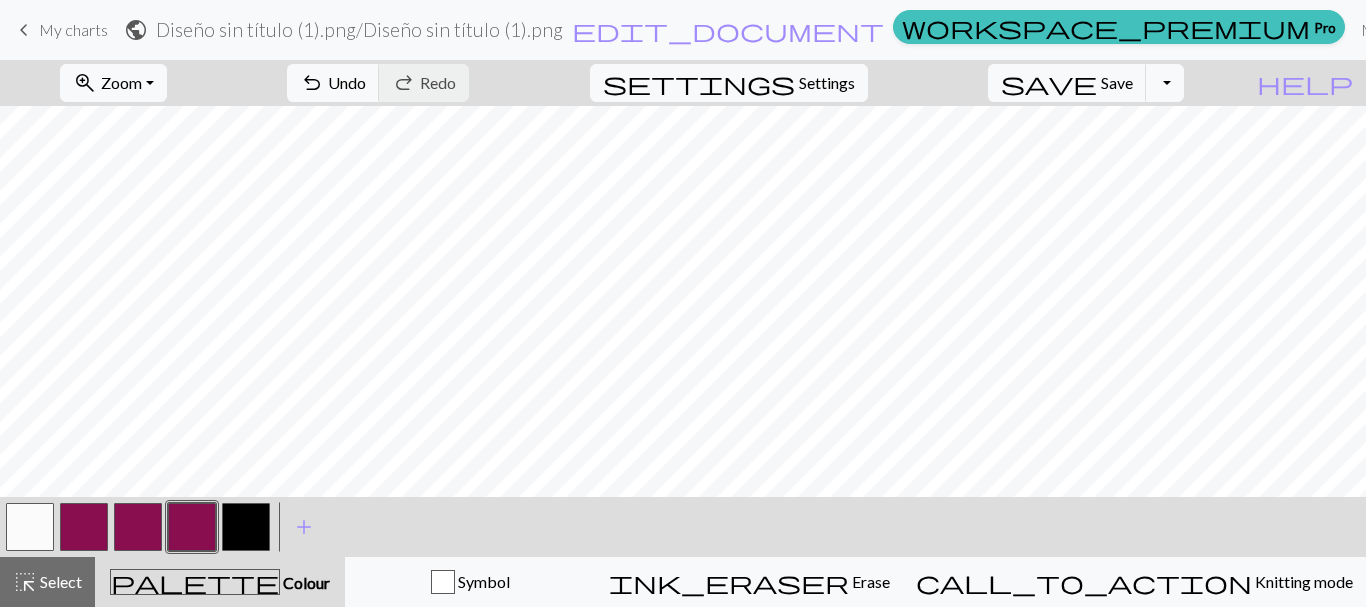 click at bounding box center [246, 527] 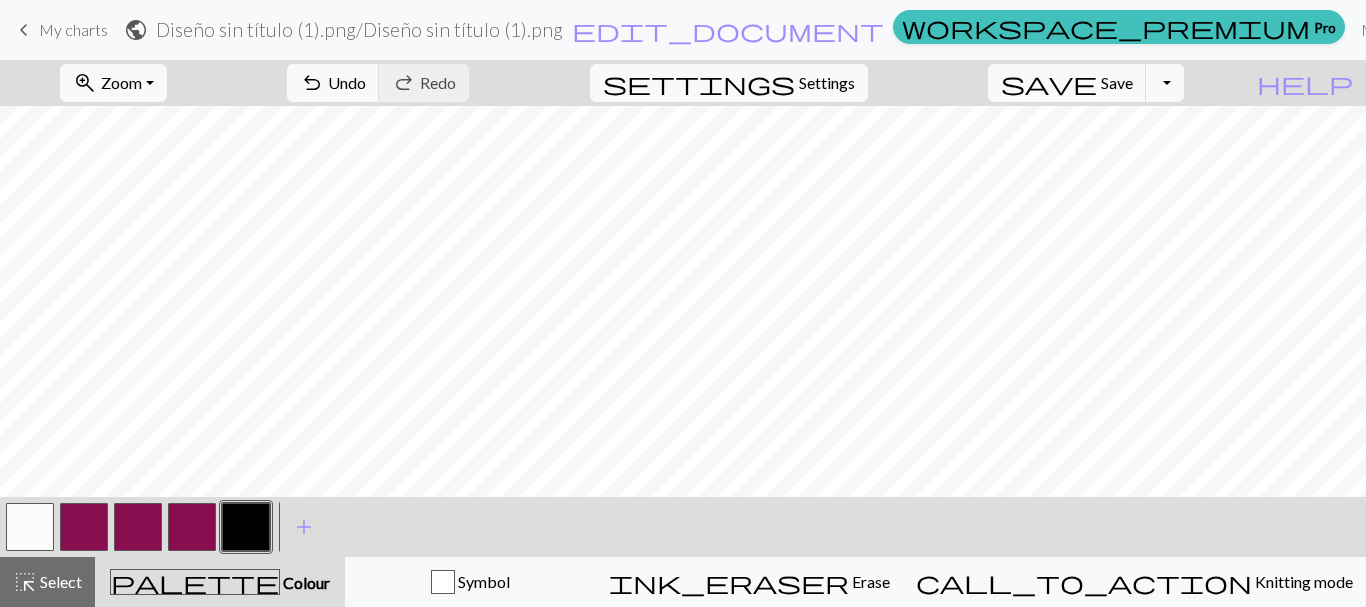 click at bounding box center [30, 527] 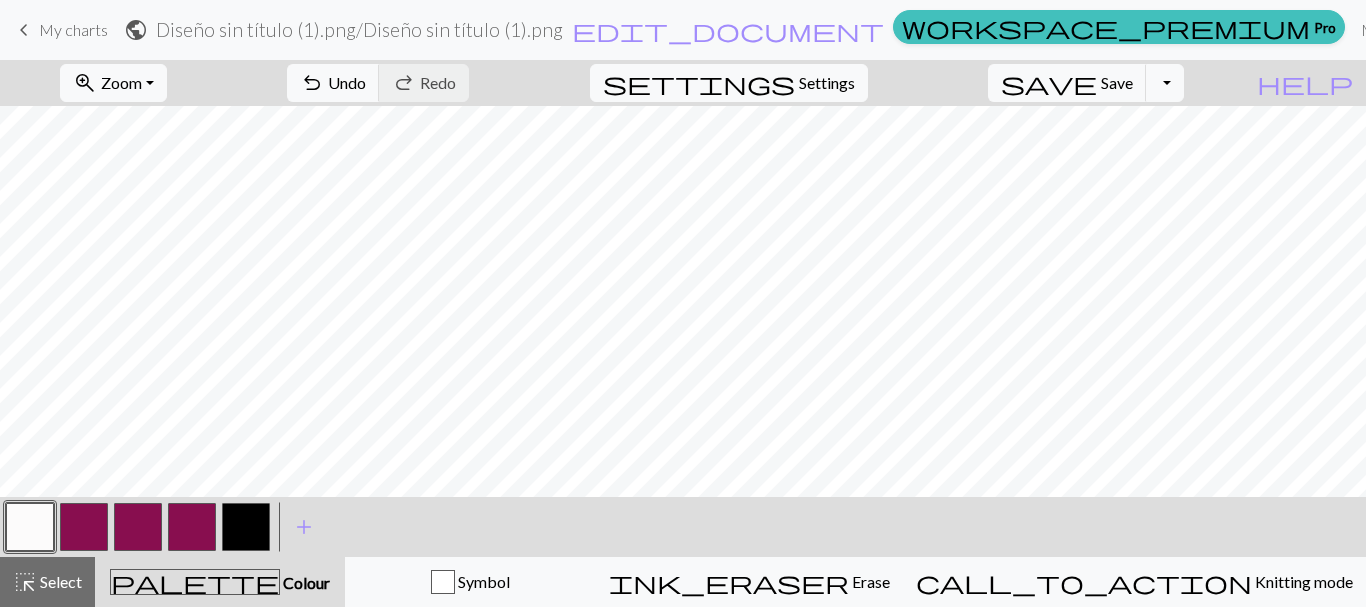 click at bounding box center [246, 527] 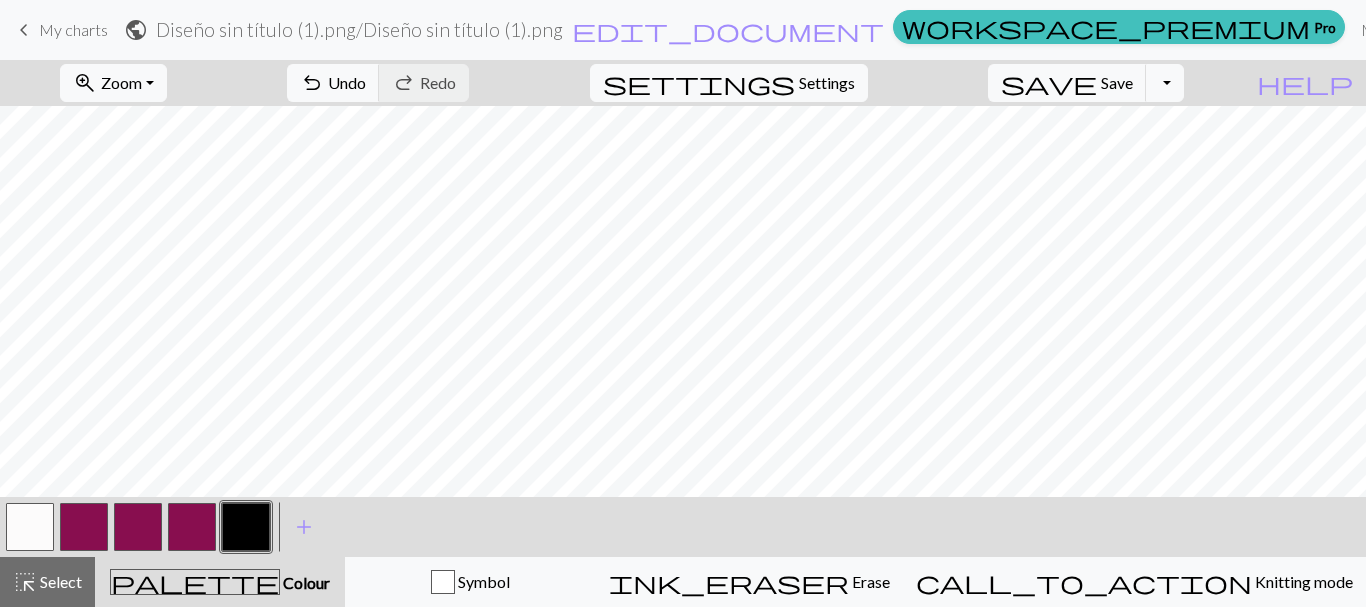 click at bounding box center (30, 527) 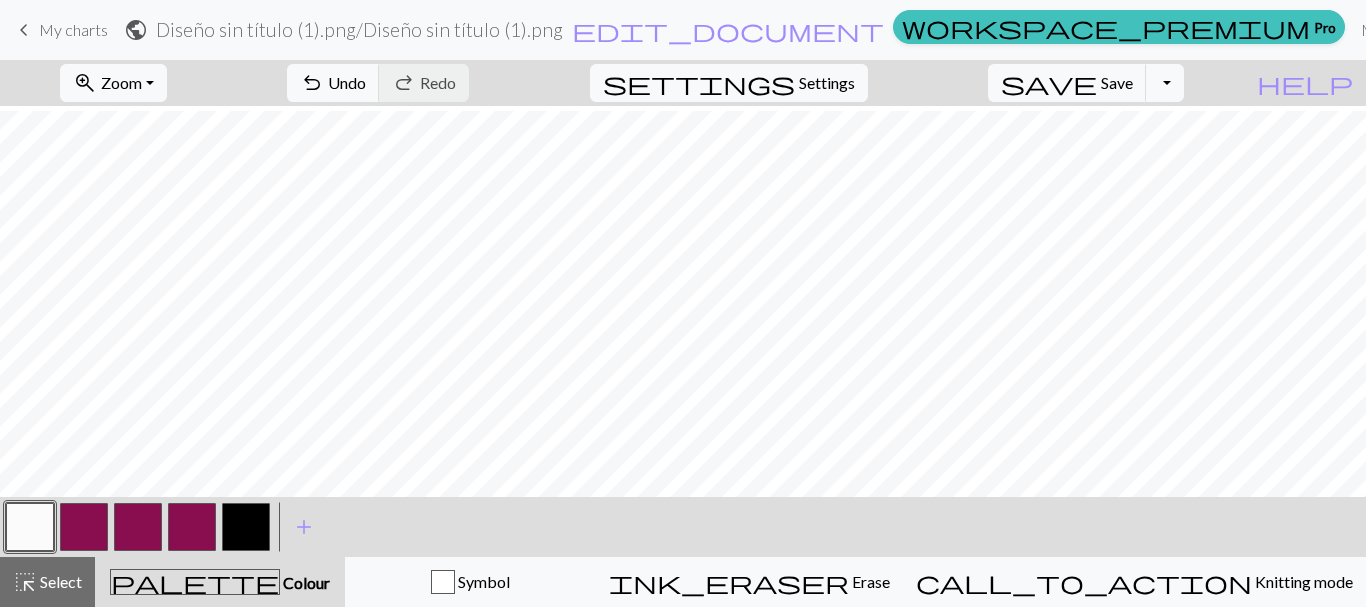 scroll, scrollTop: 374, scrollLeft: 0, axis: vertical 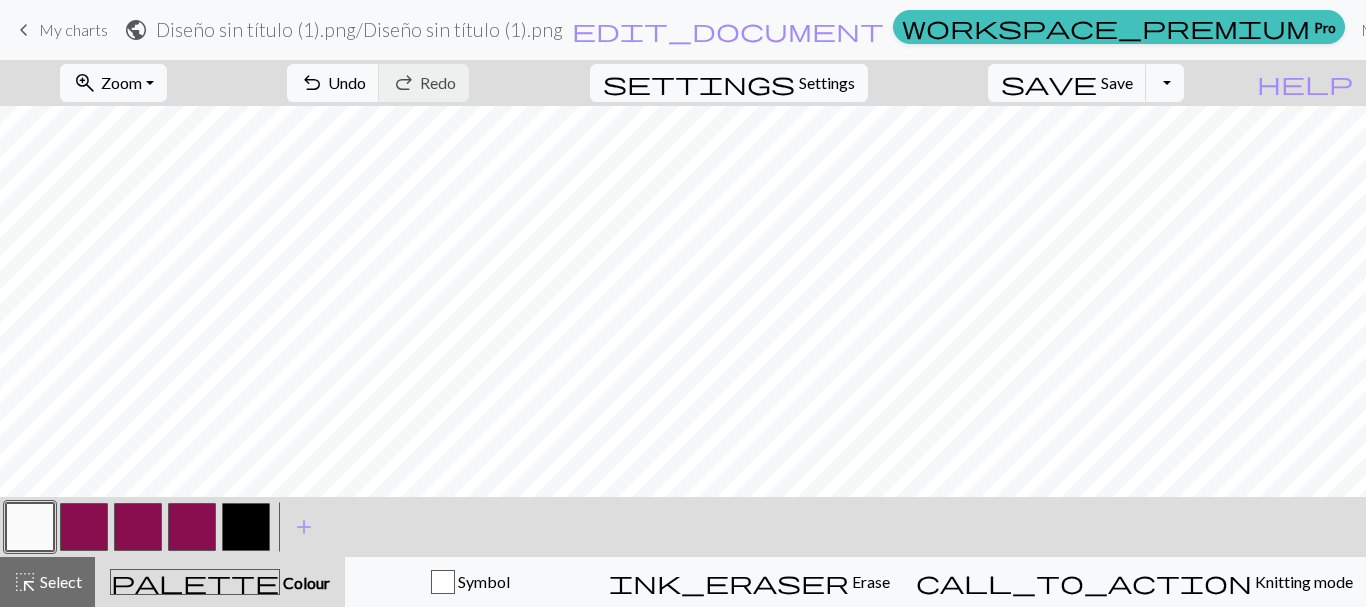 click at bounding box center (84, 527) 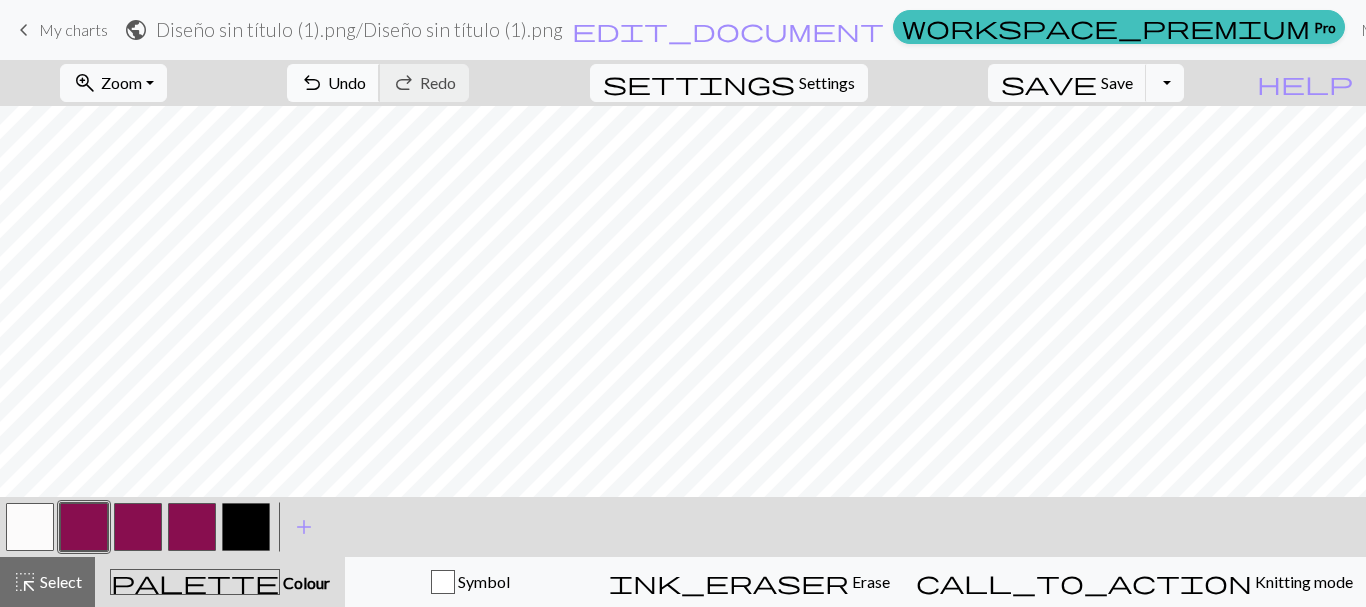 click on "undo" at bounding box center (312, 83) 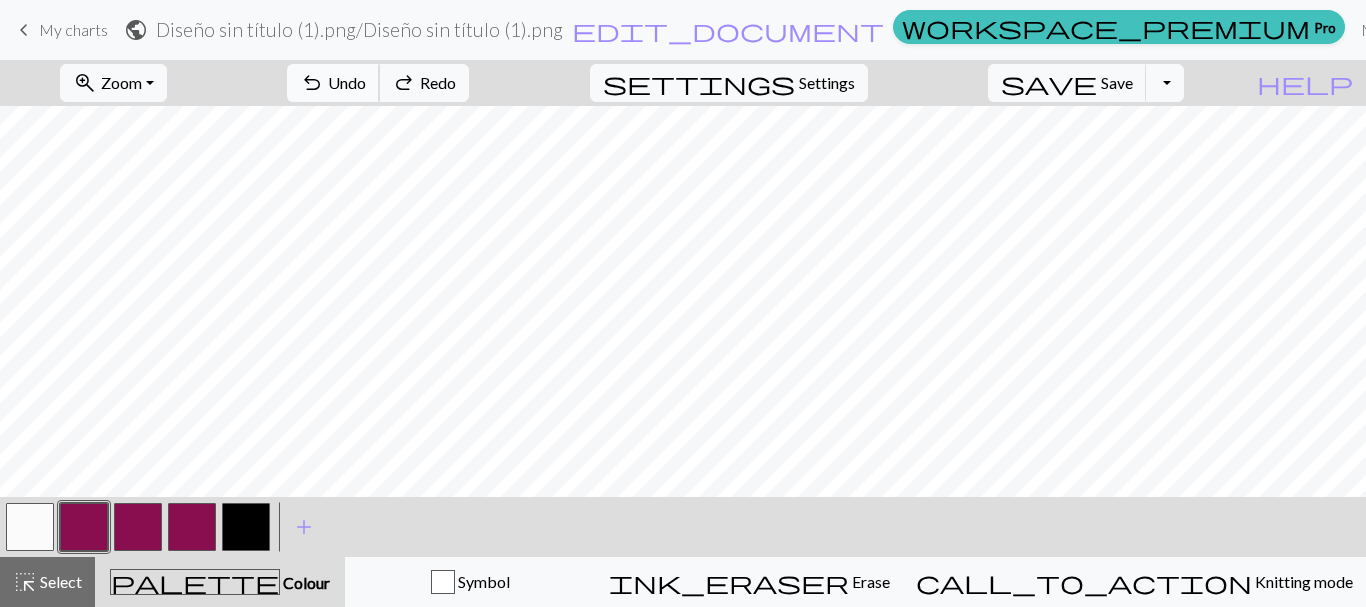 click on "undo" at bounding box center [312, 83] 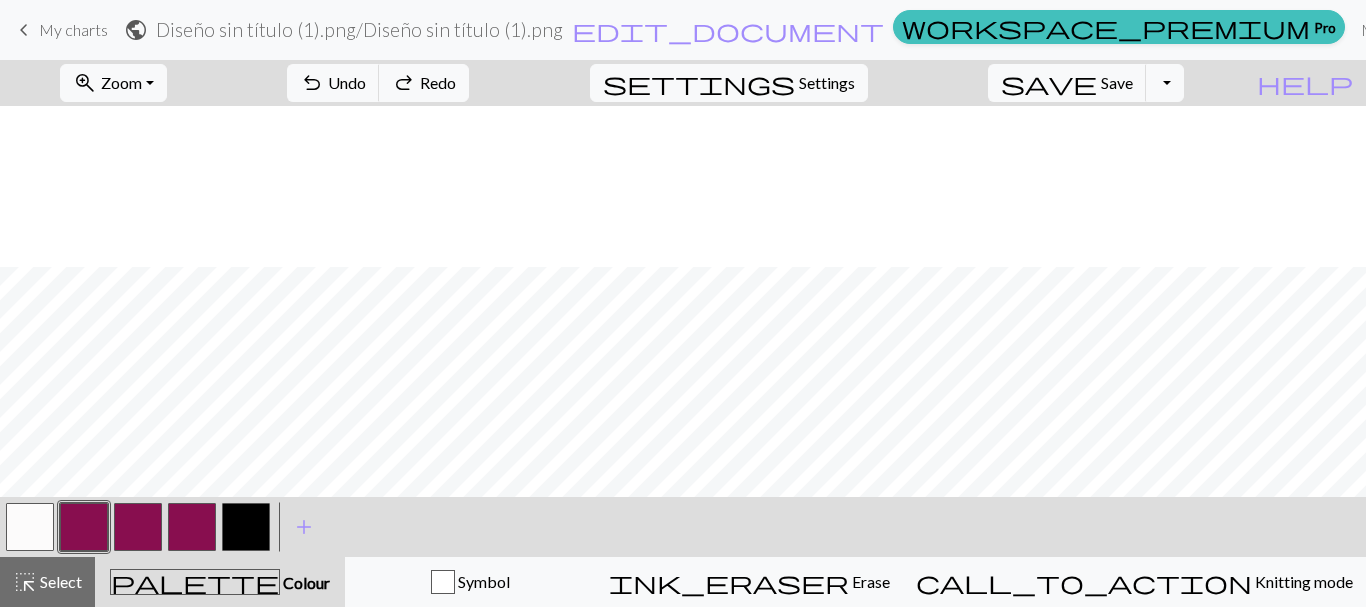 scroll, scrollTop: 389, scrollLeft: 0, axis: vertical 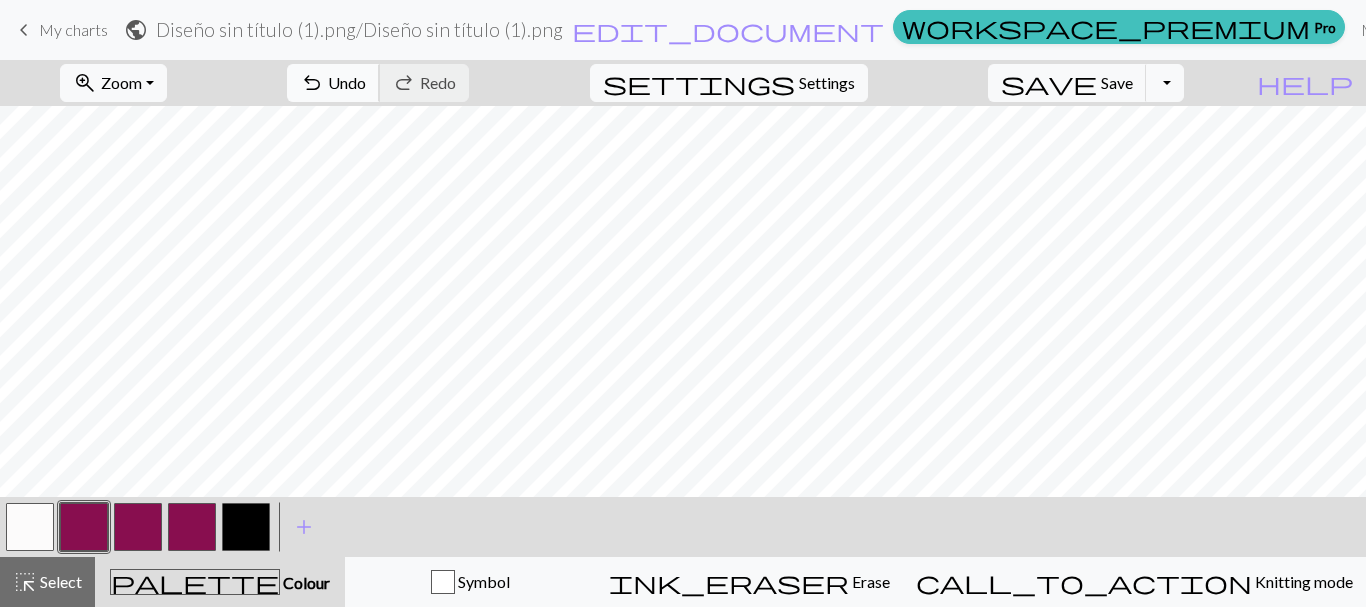 click on "Undo" at bounding box center (347, 82) 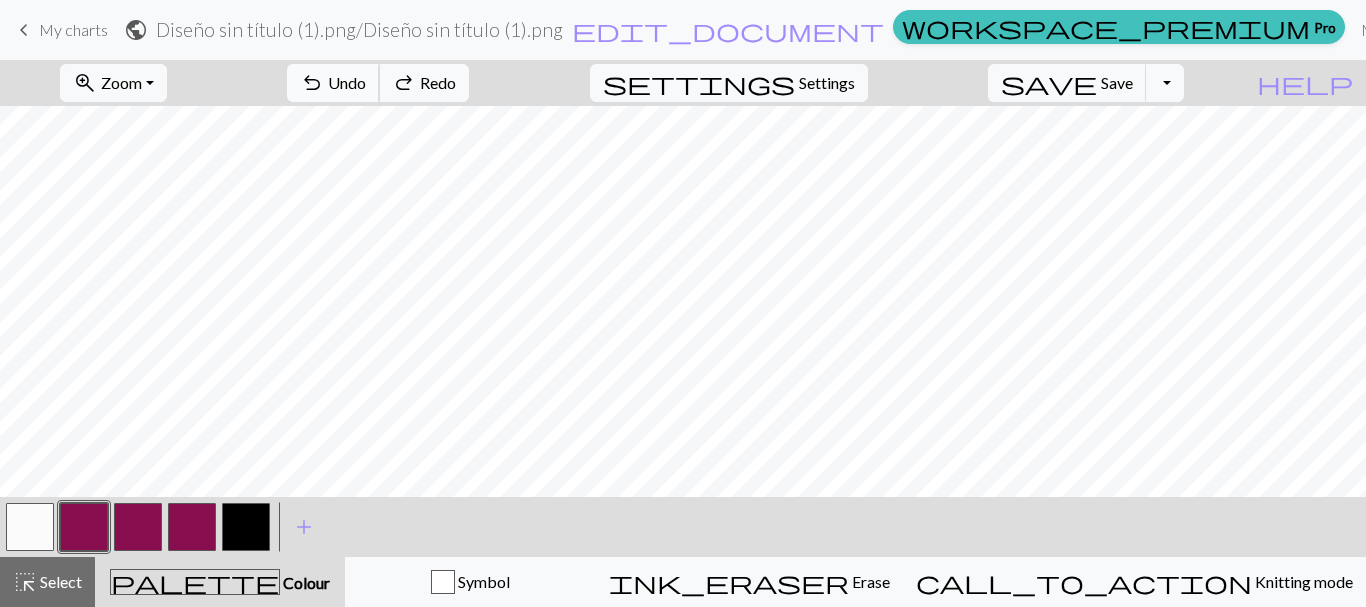 click on "Undo" at bounding box center [347, 82] 